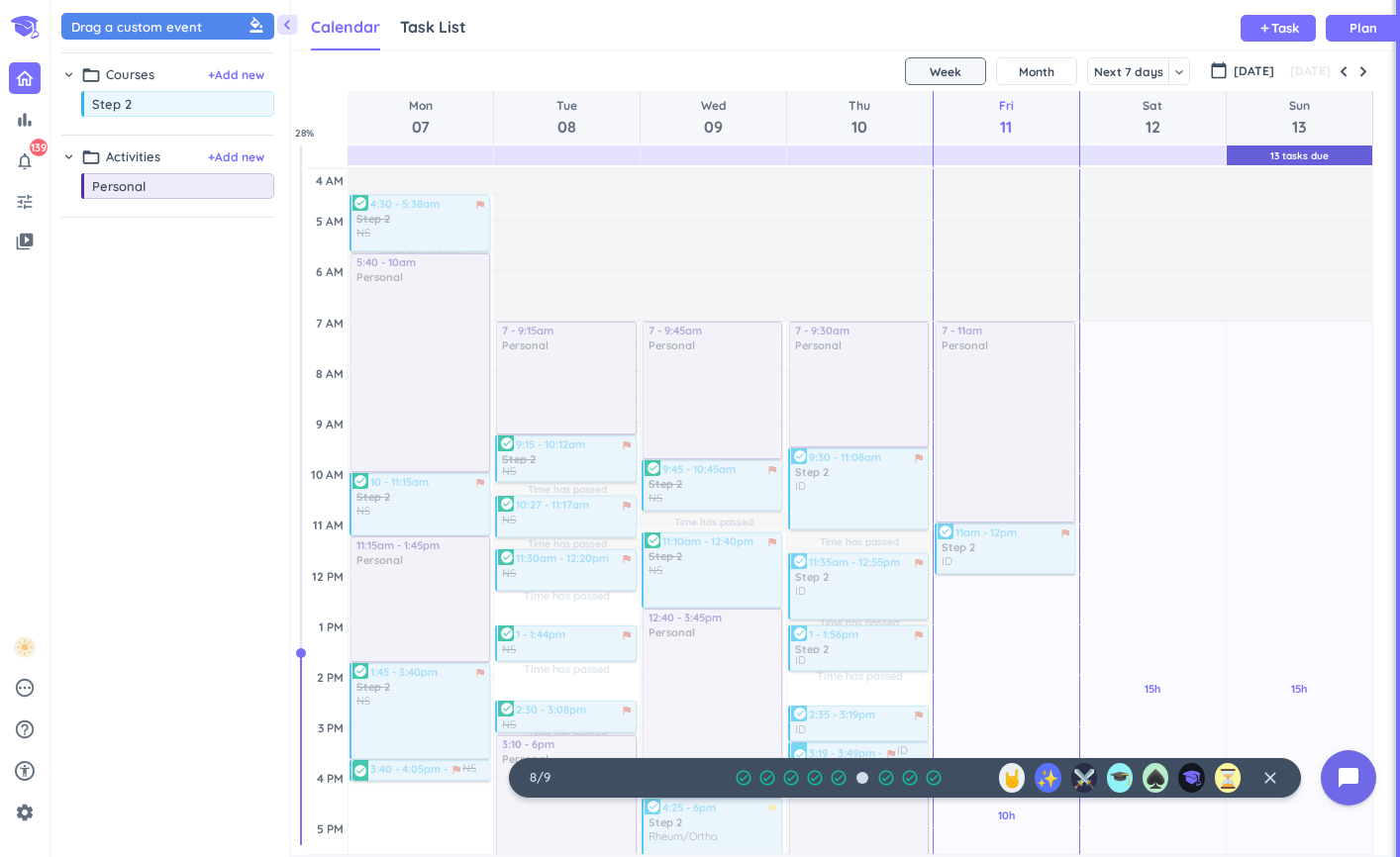 scroll, scrollTop: 0, scrollLeft: 0, axis: both 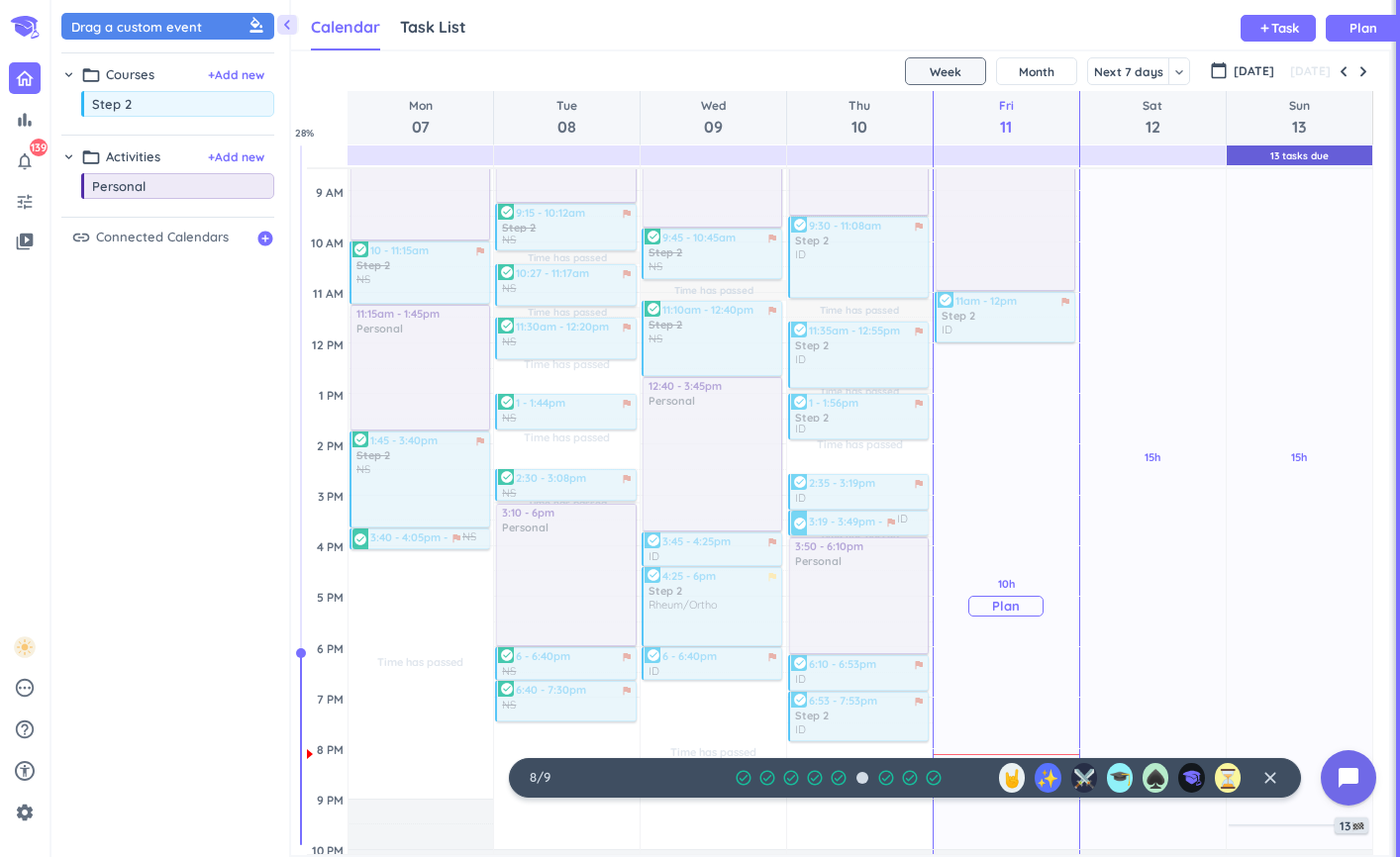 click on "Plan" at bounding box center (1006, 606) 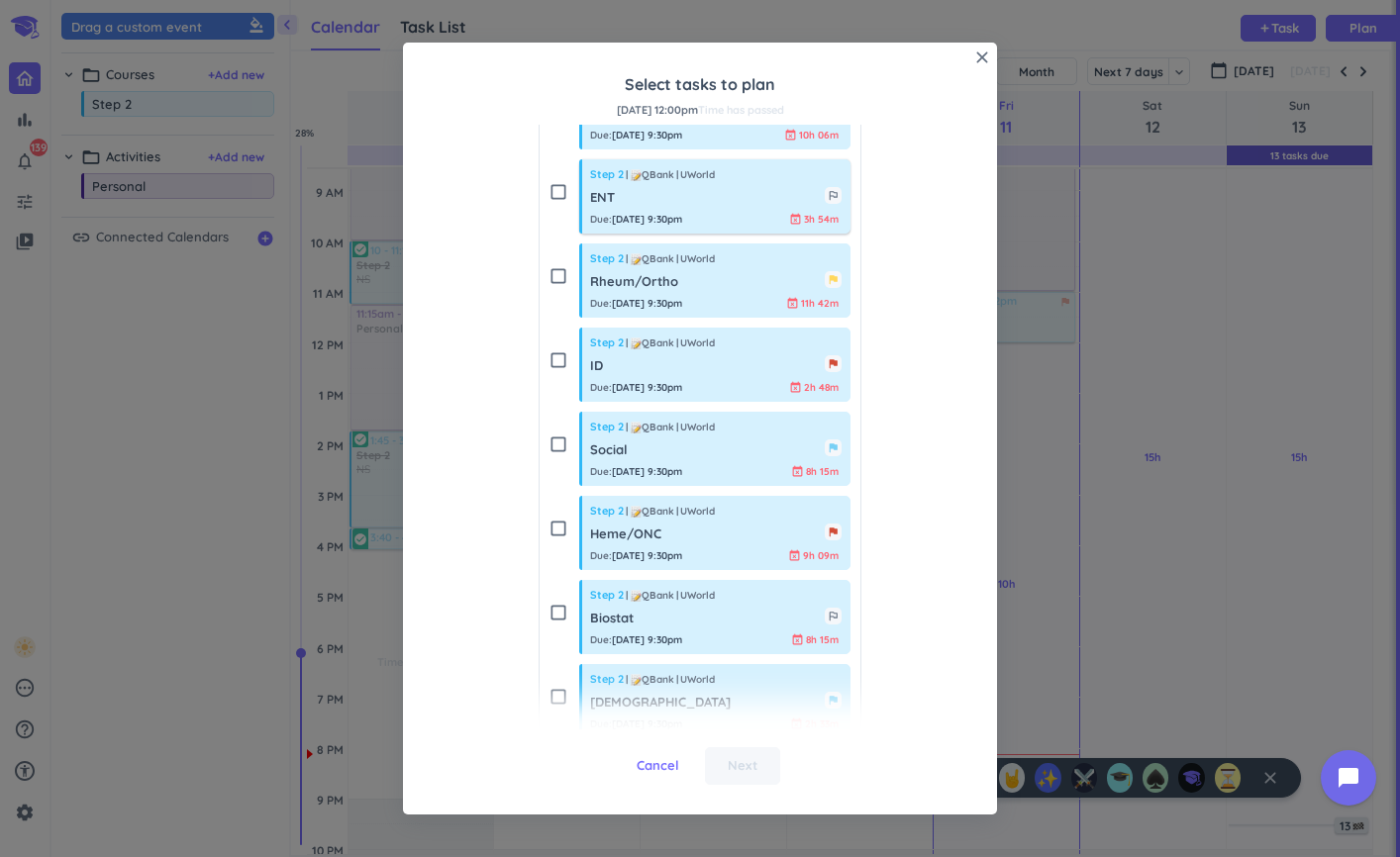 scroll, scrollTop: 370, scrollLeft: 0, axis: vertical 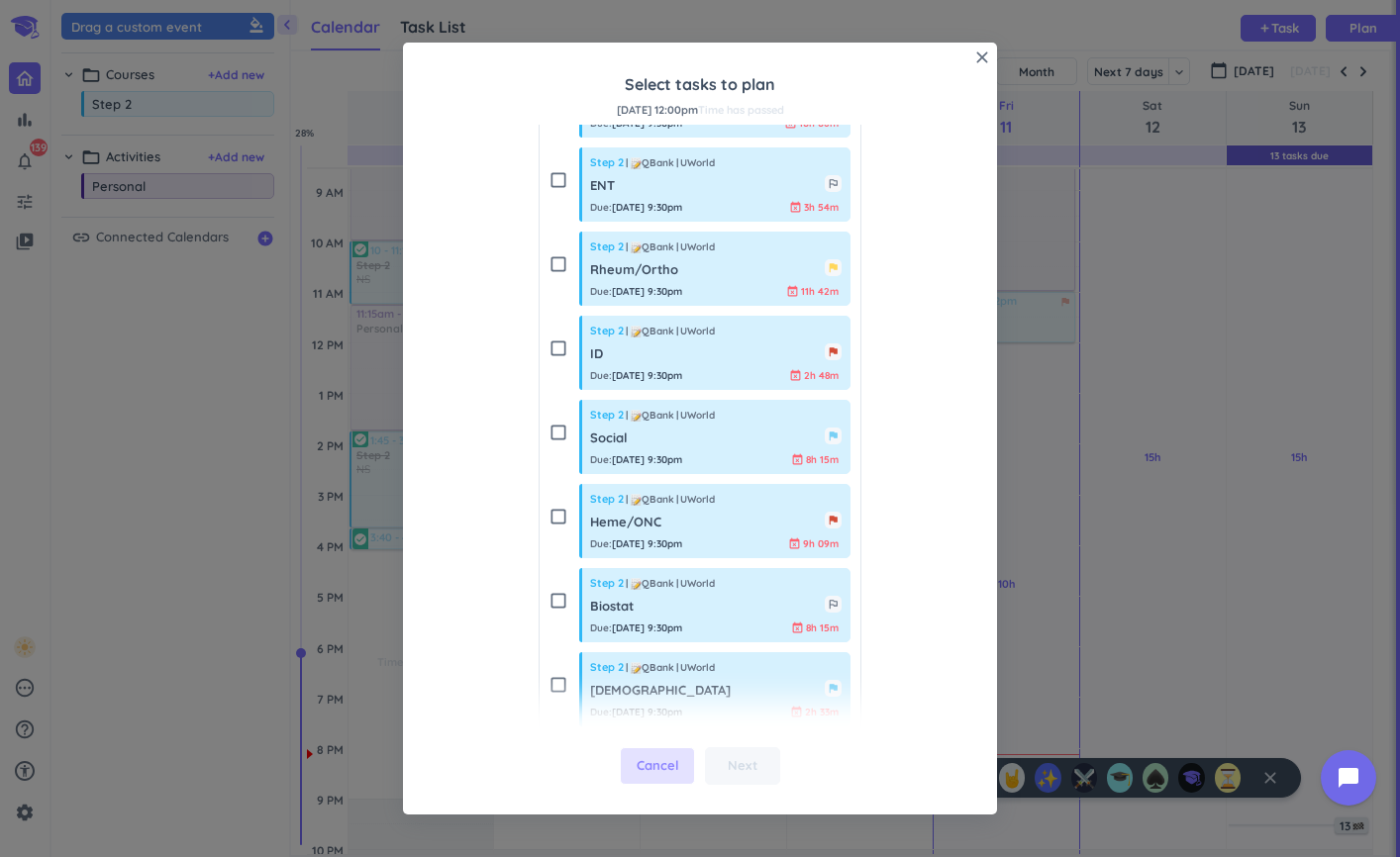 click on "Cancel" at bounding box center (657, 766) 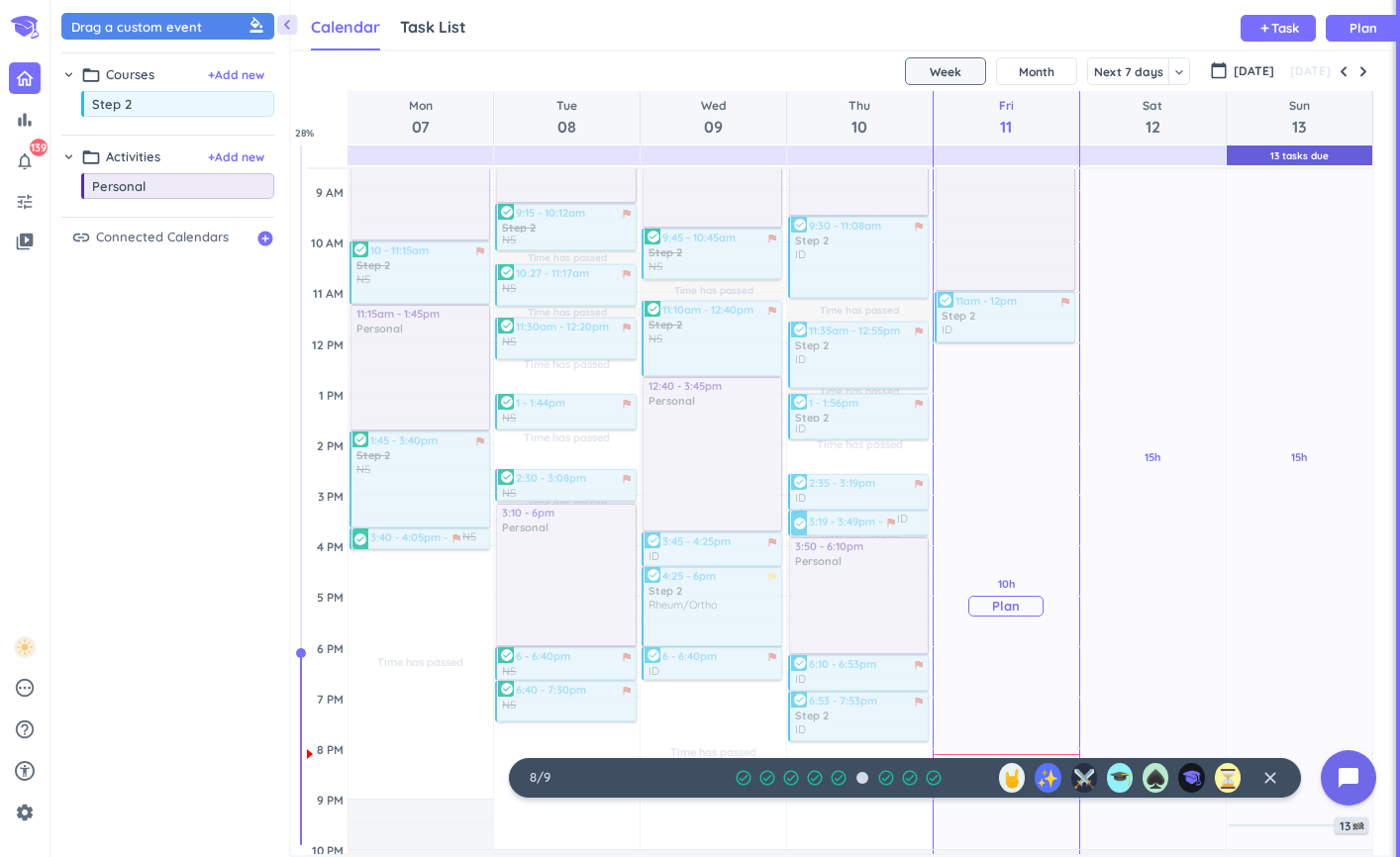 click on "Plan" at bounding box center [1006, 606] 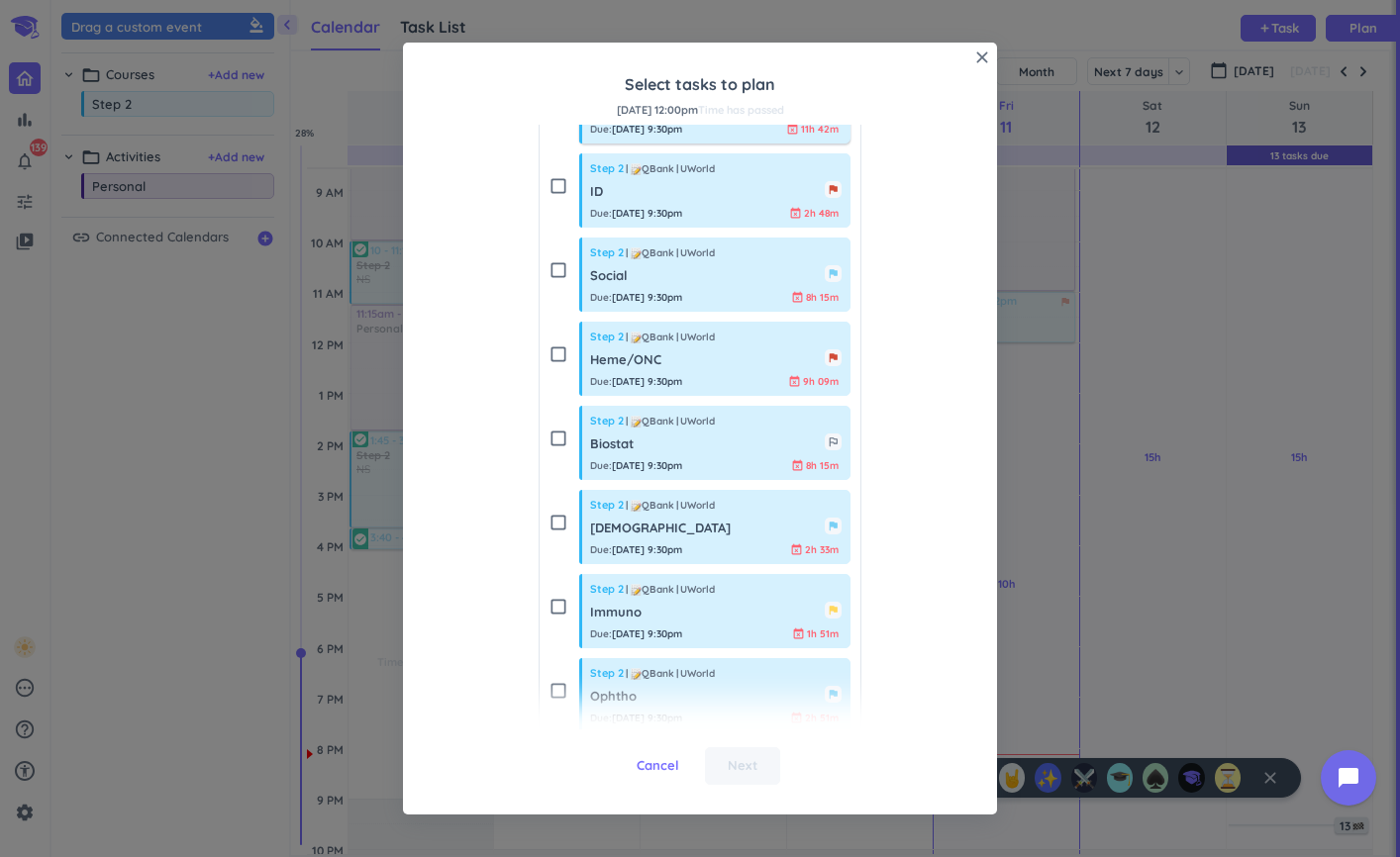 scroll, scrollTop: 641, scrollLeft: 0, axis: vertical 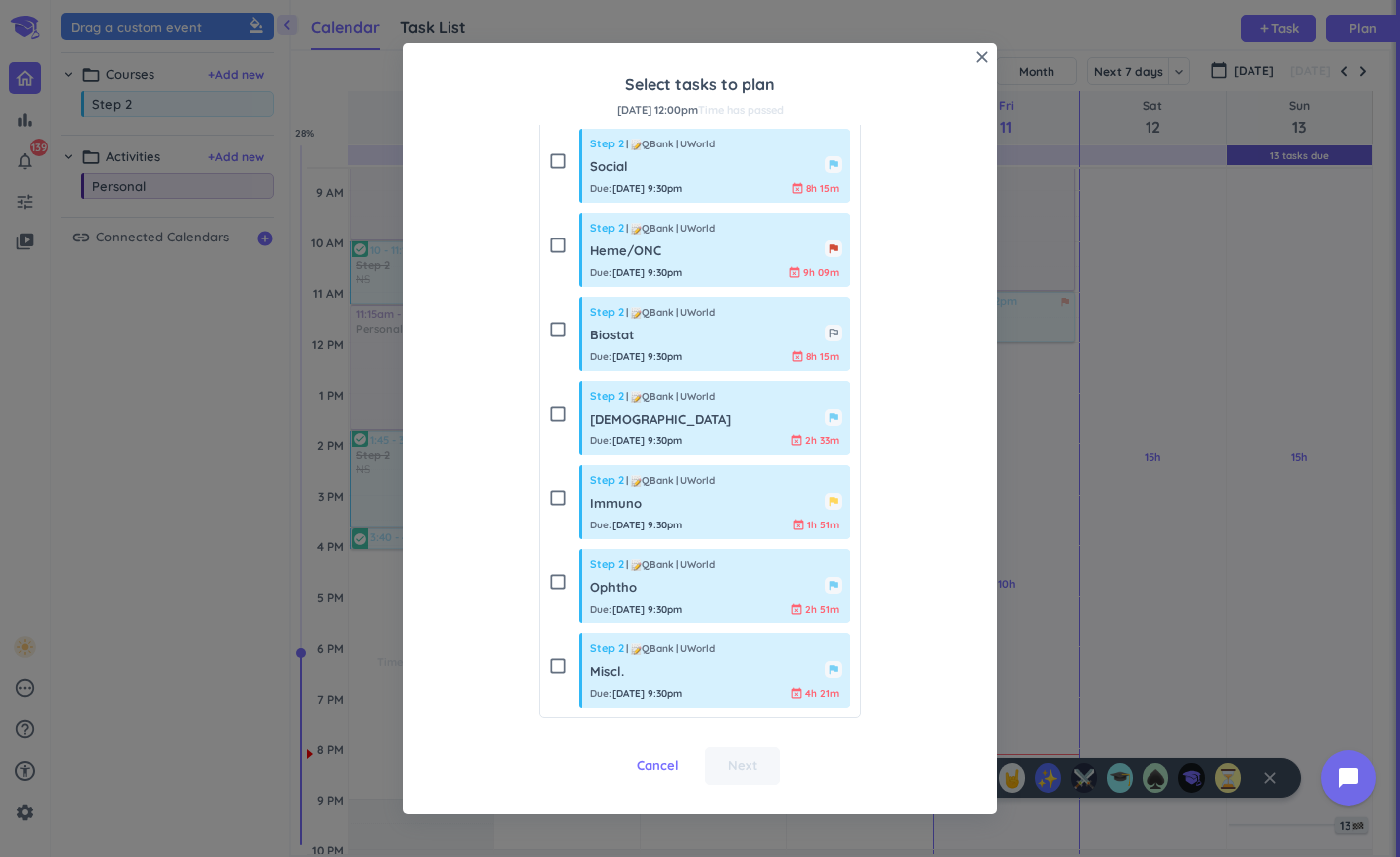 click on "check_box_outline_blank" at bounding box center (558, 582) 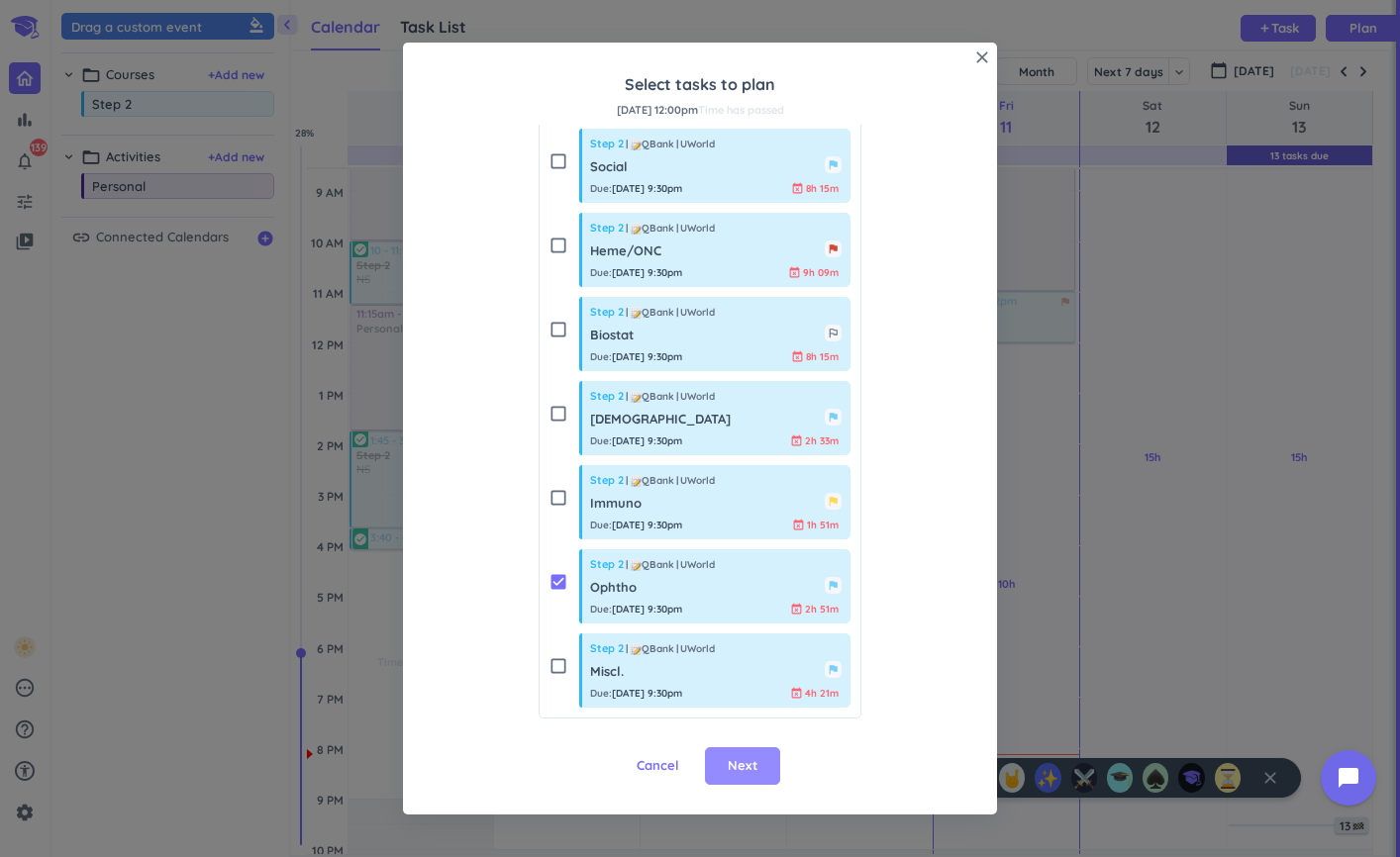 click on "Next" at bounding box center (743, 766) 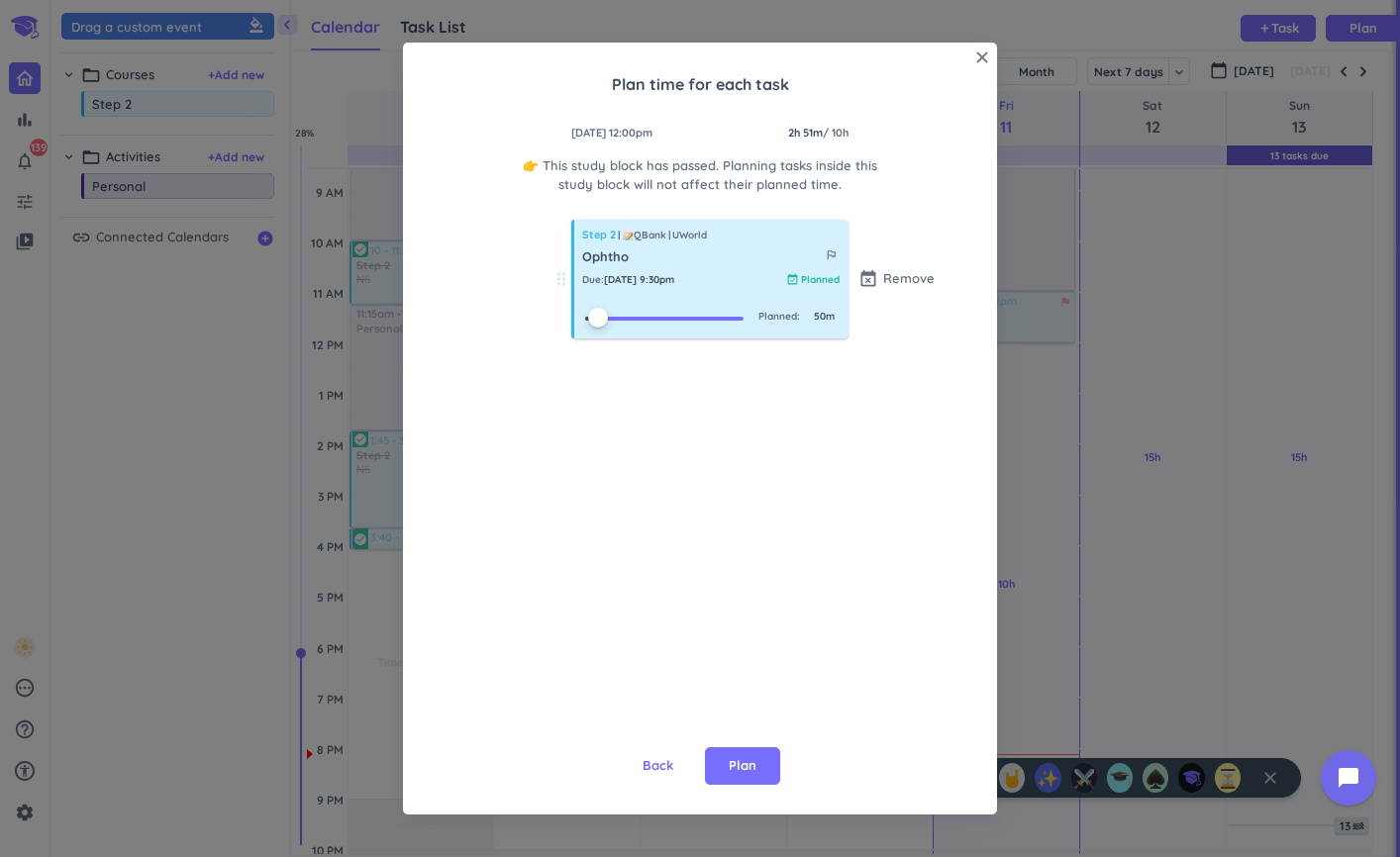 drag, startPoint x: 625, startPoint y: 321, endPoint x: 593, endPoint y: 328, distance: 32.75668 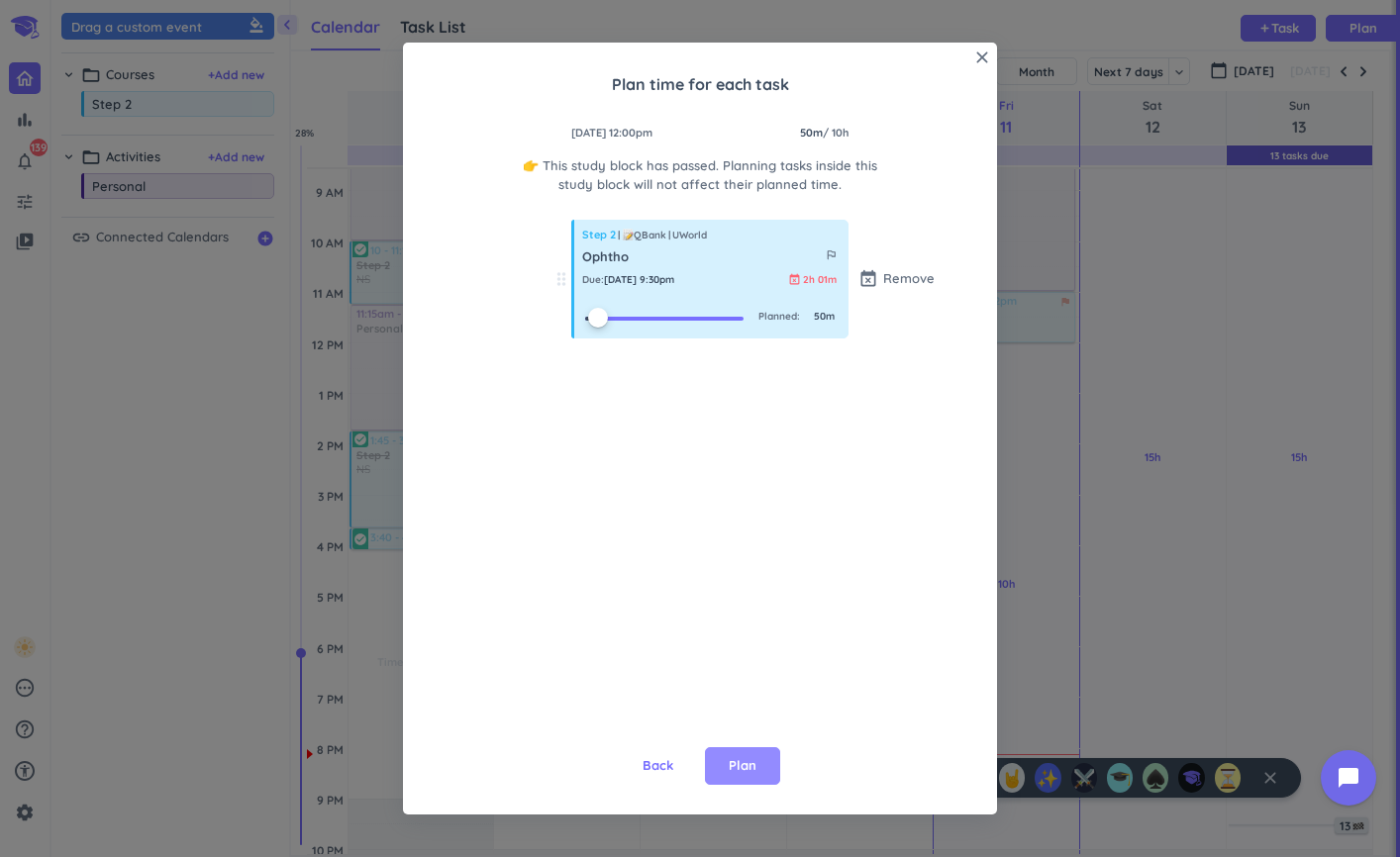 click on "Plan" at bounding box center [743, 766] 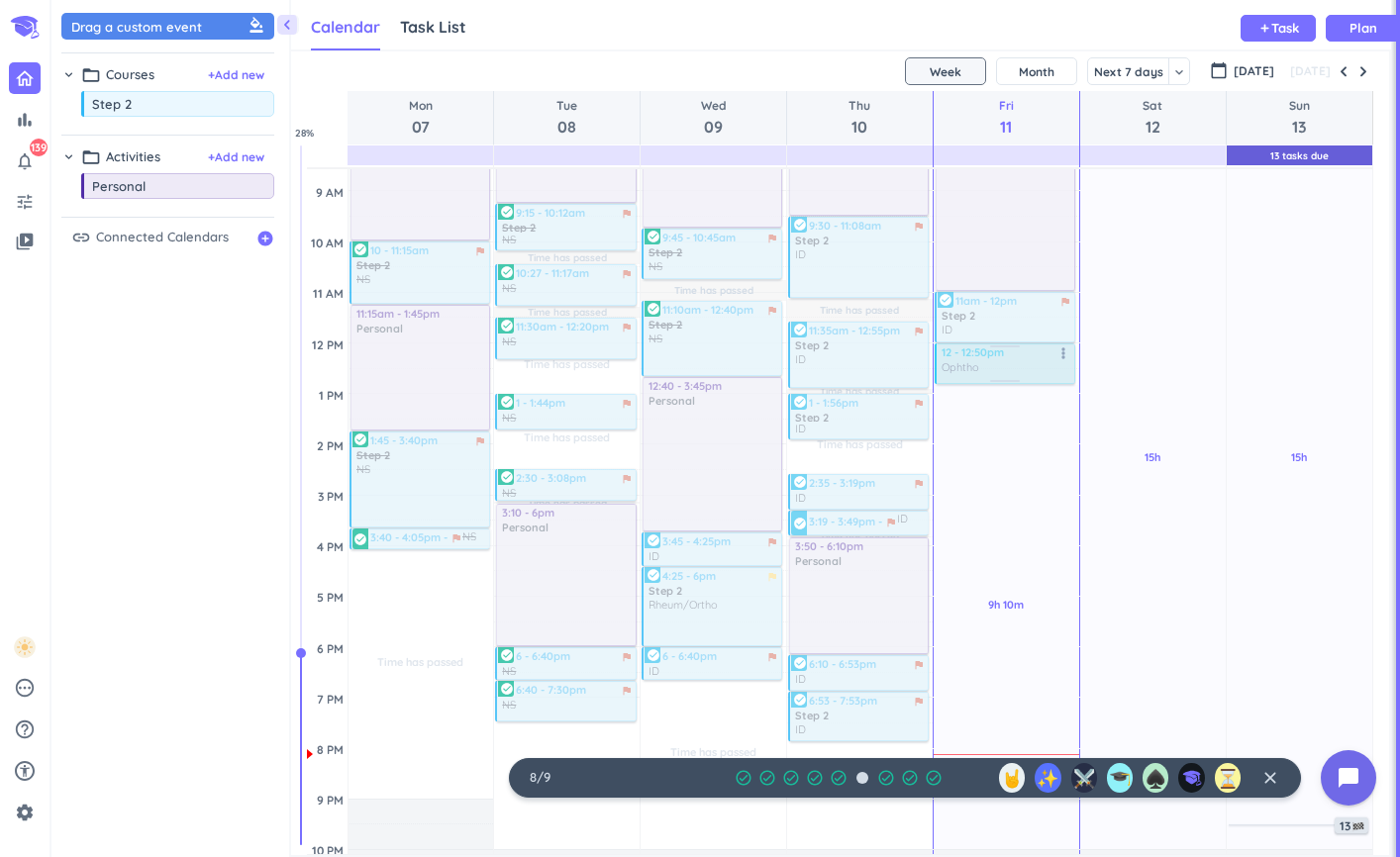 click at bounding box center (1004, 363) 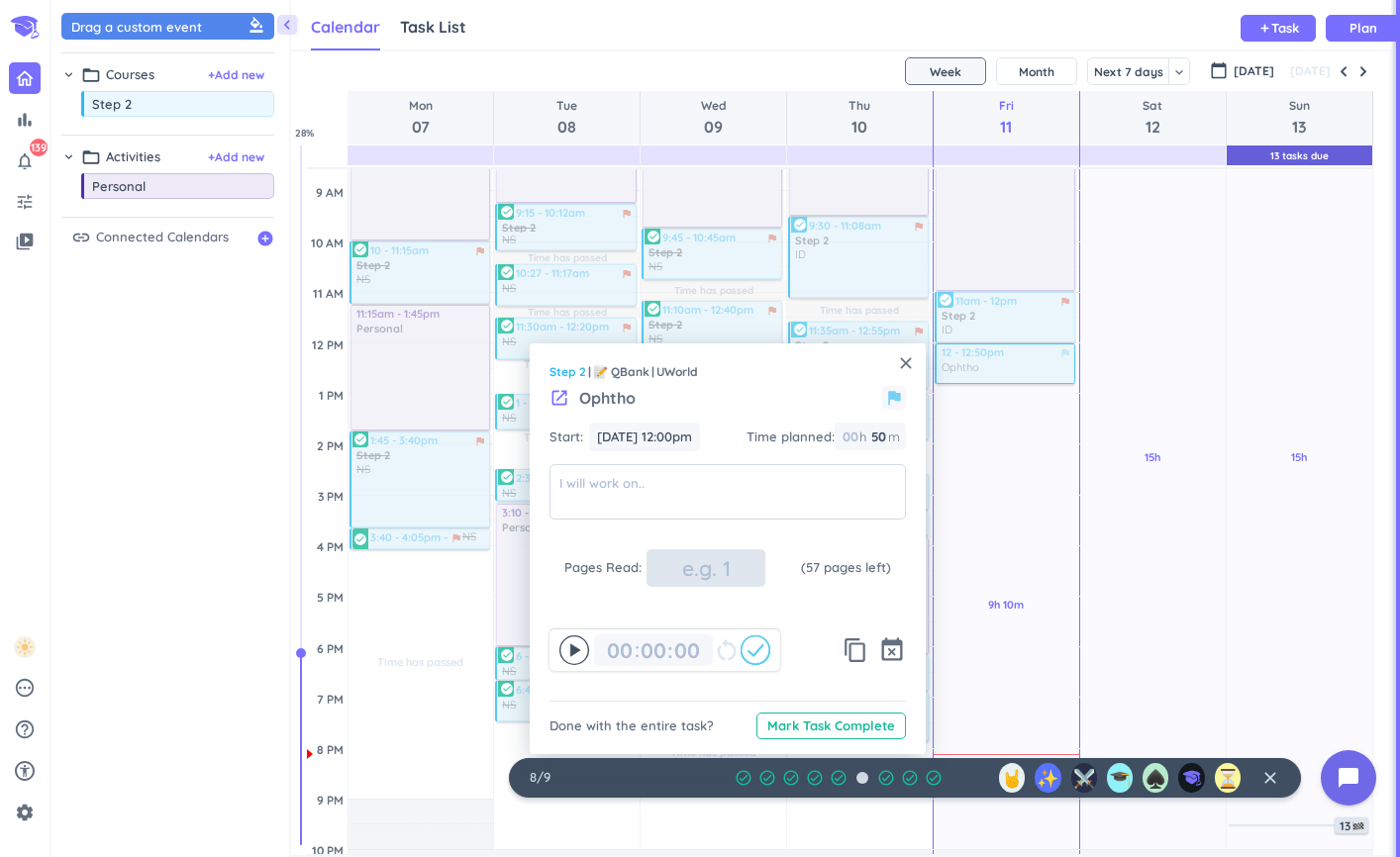 click at bounding box center (706, 568) 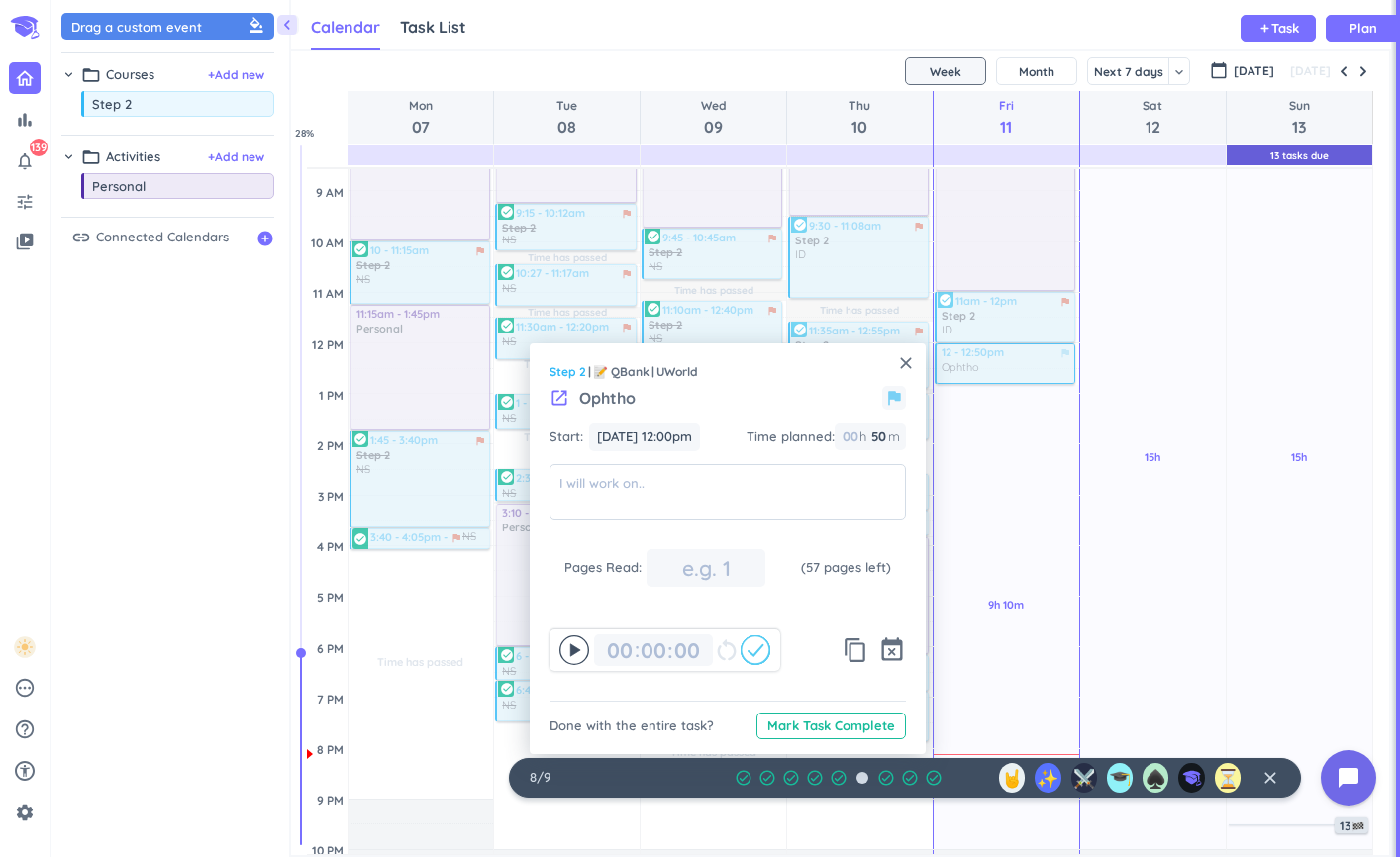 click on "close" at bounding box center [906, 363] 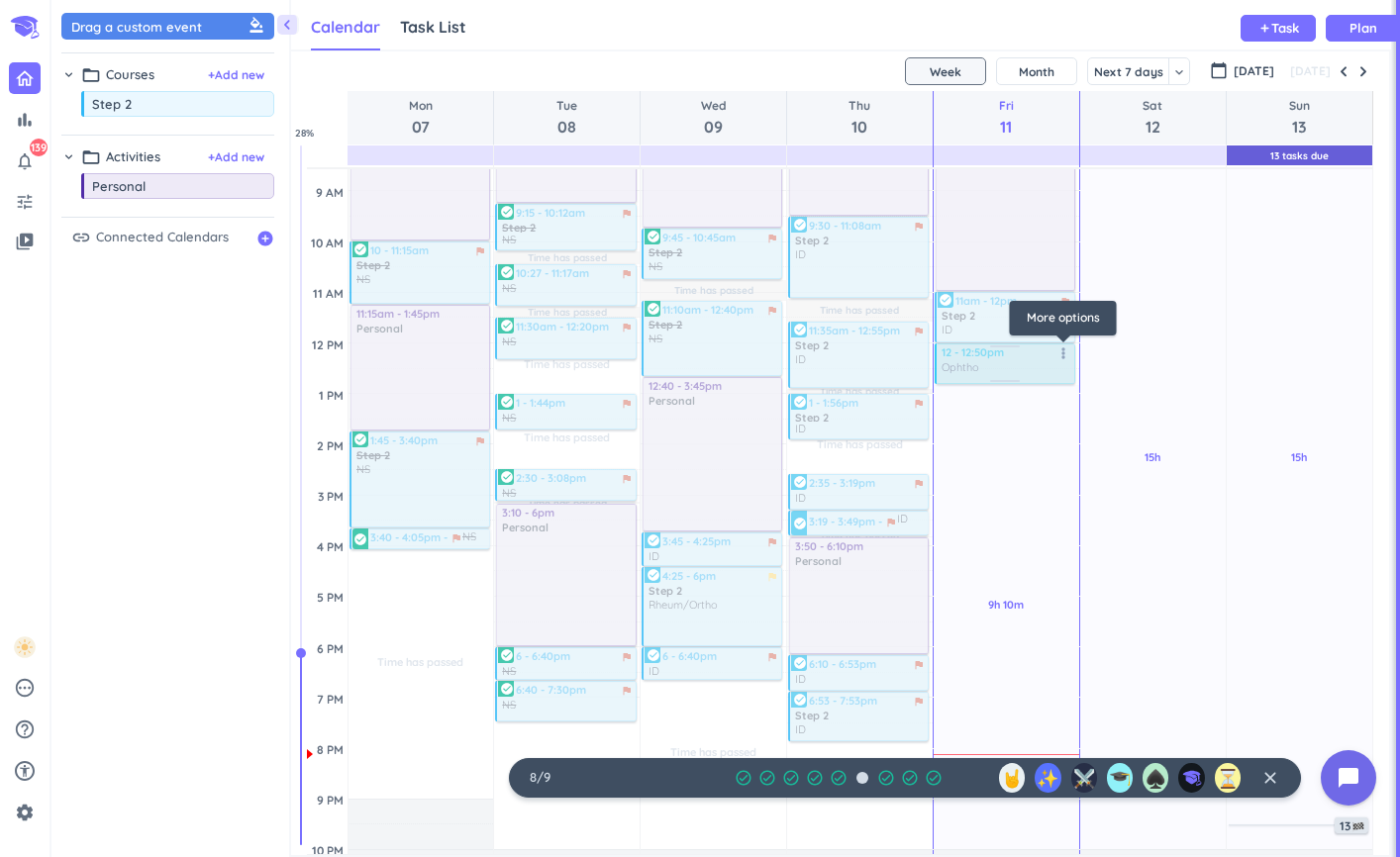 click on "more_vert" at bounding box center [1063, 353] 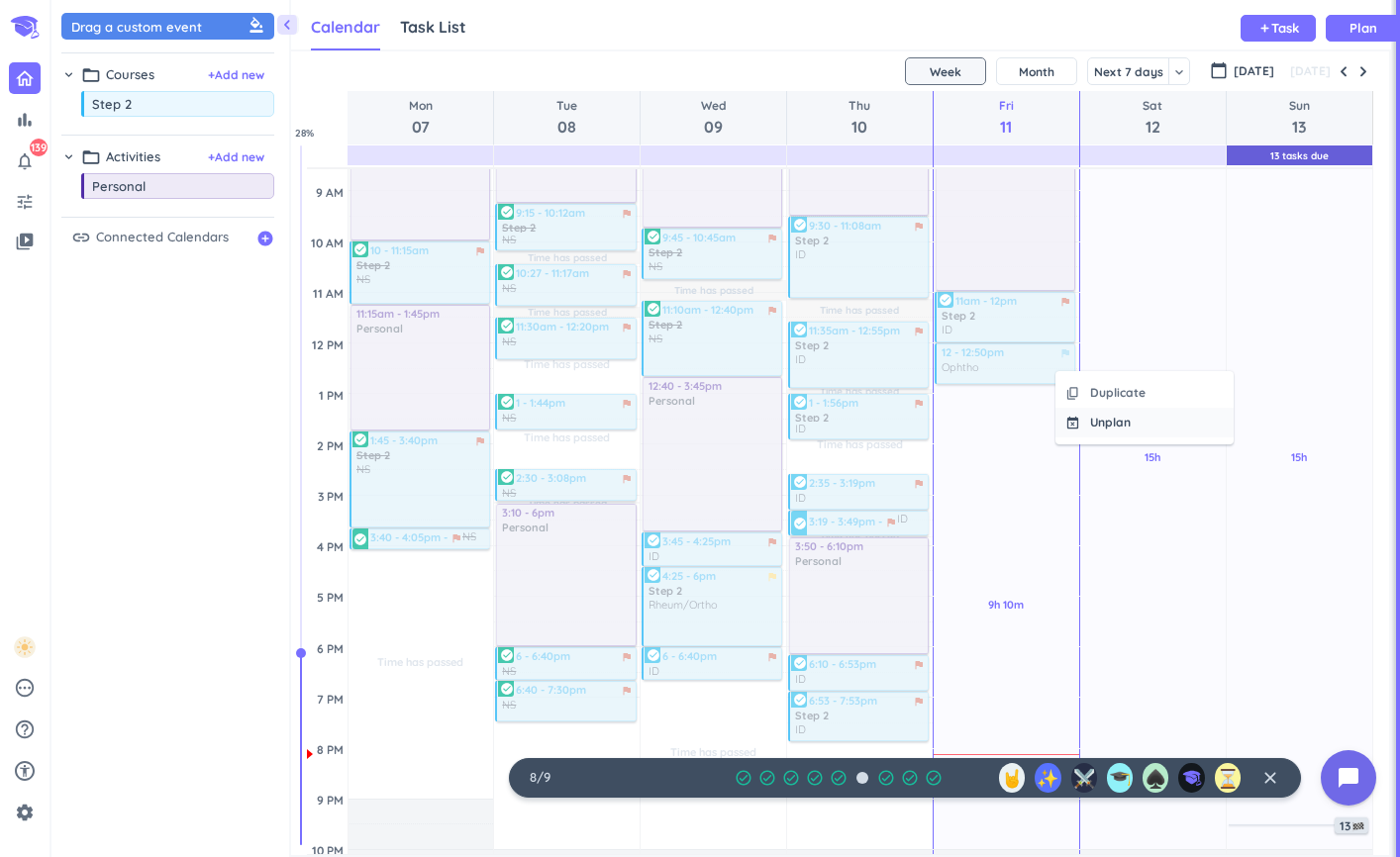 click on "event_busy Unplan" at bounding box center [1145, 423] 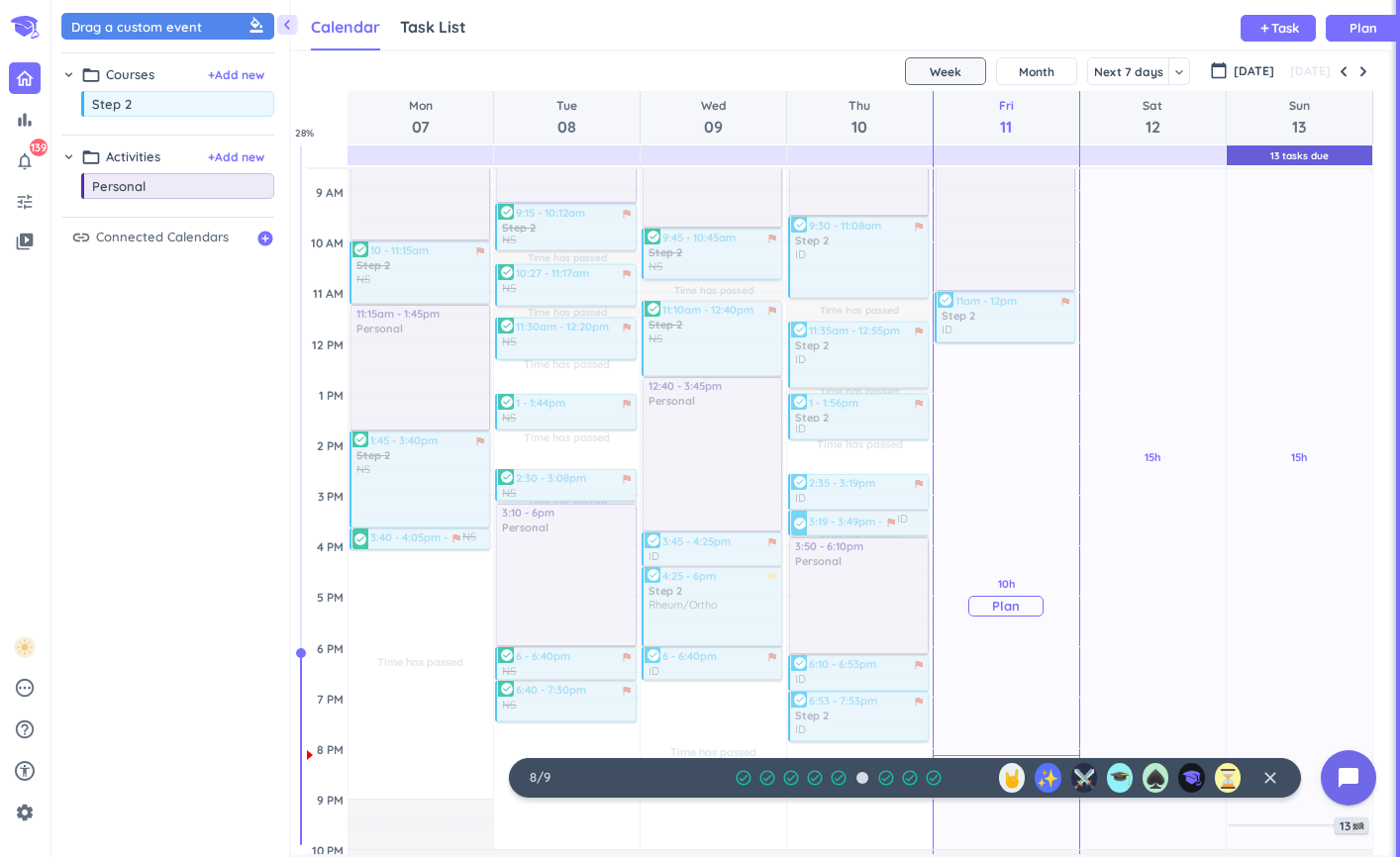 click on "Plan" at bounding box center (1006, 606) 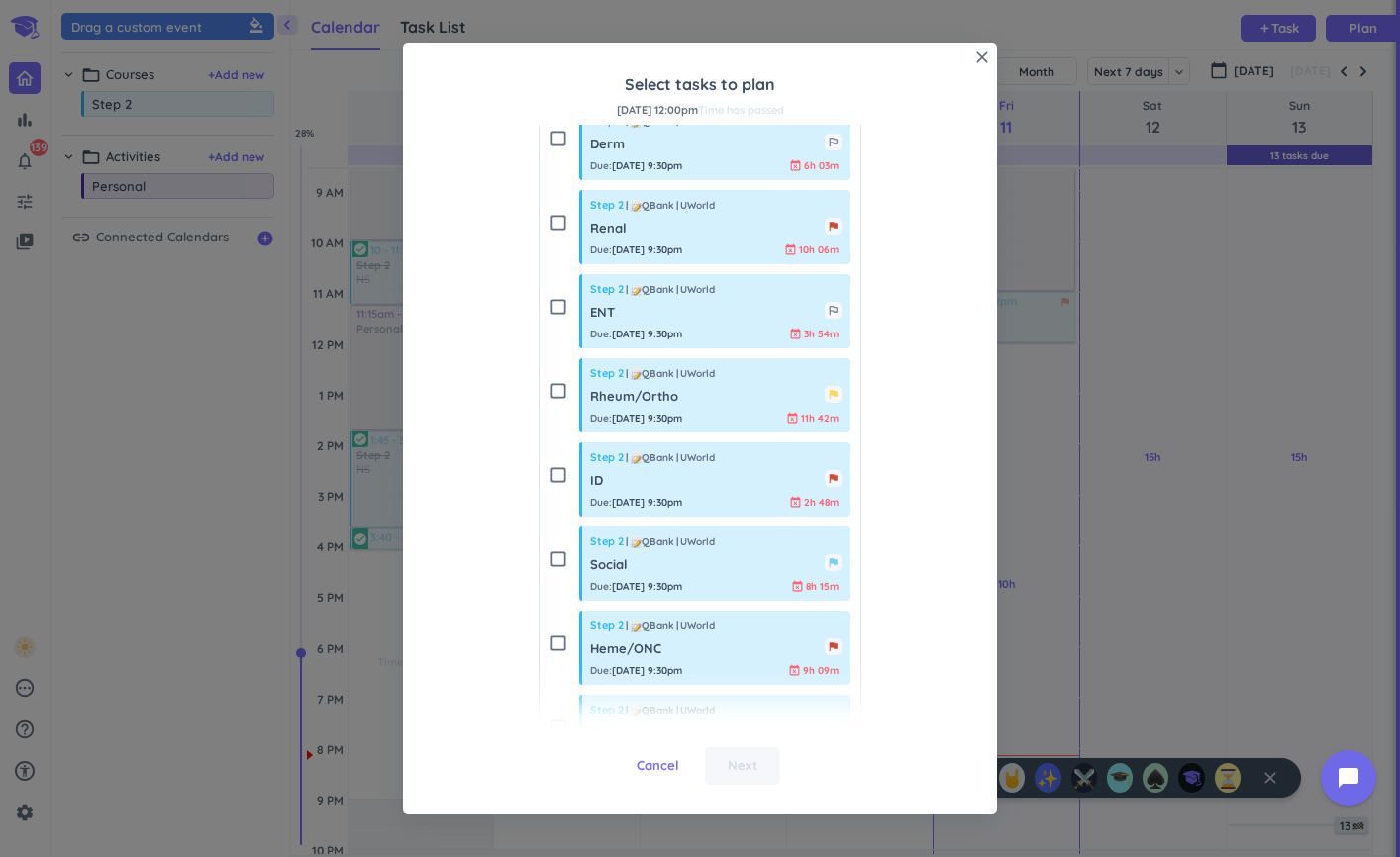 scroll, scrollTop: 270, scrollLeft: 0, axis: vertical 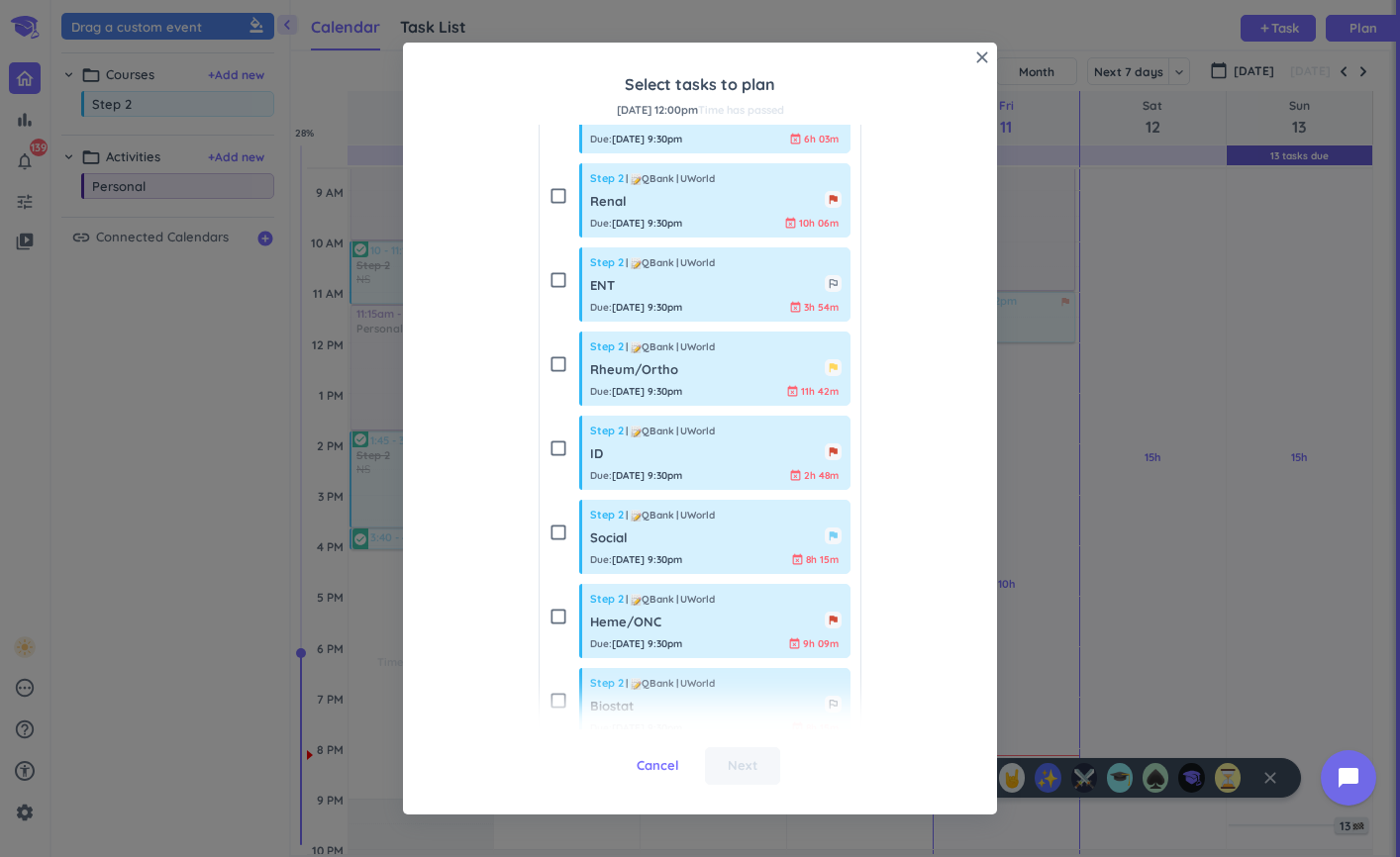 click on "check_box_outline_blank" at bounding box center (558, 364) 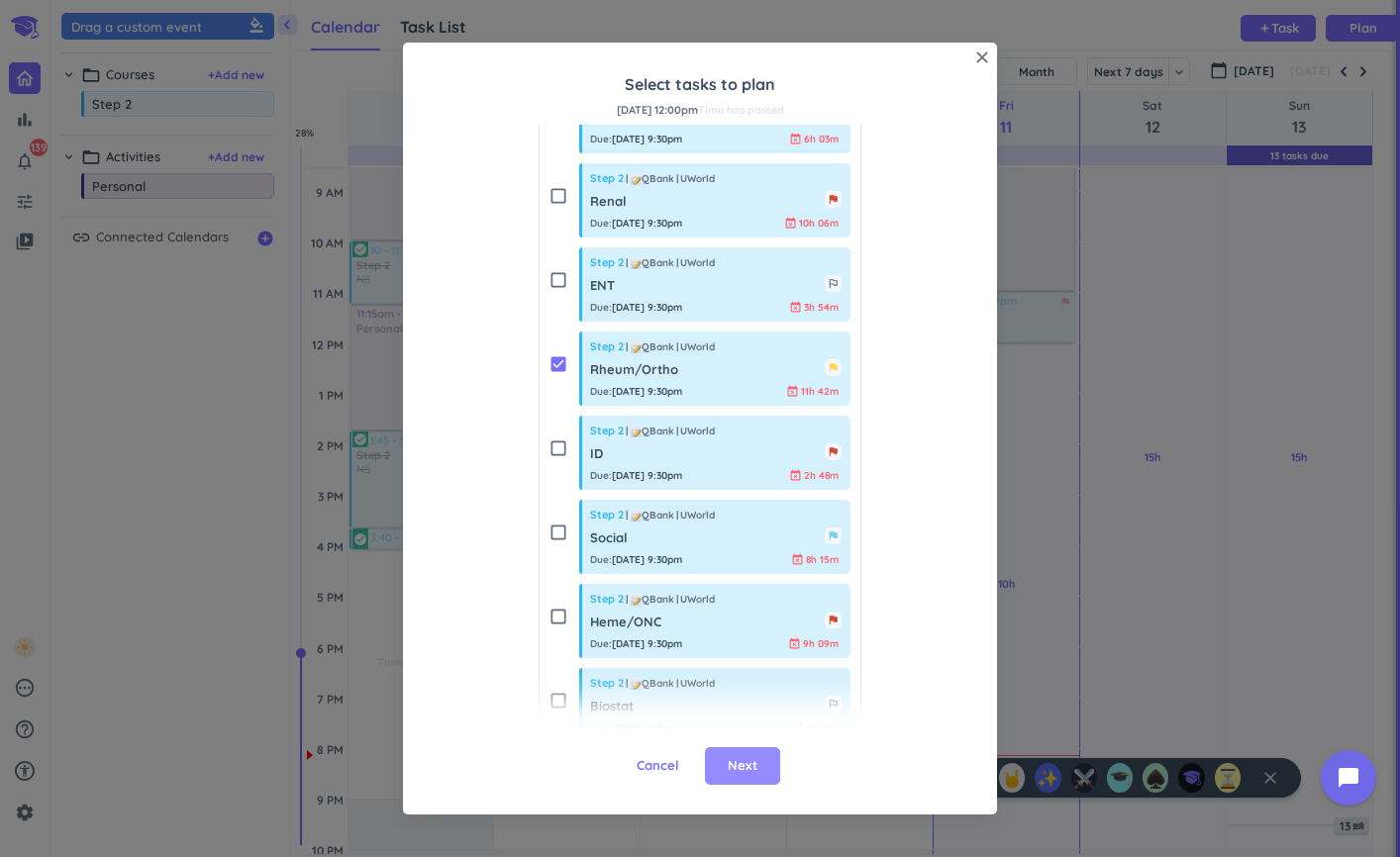 click on "Next" at bounding box center [743, 766] 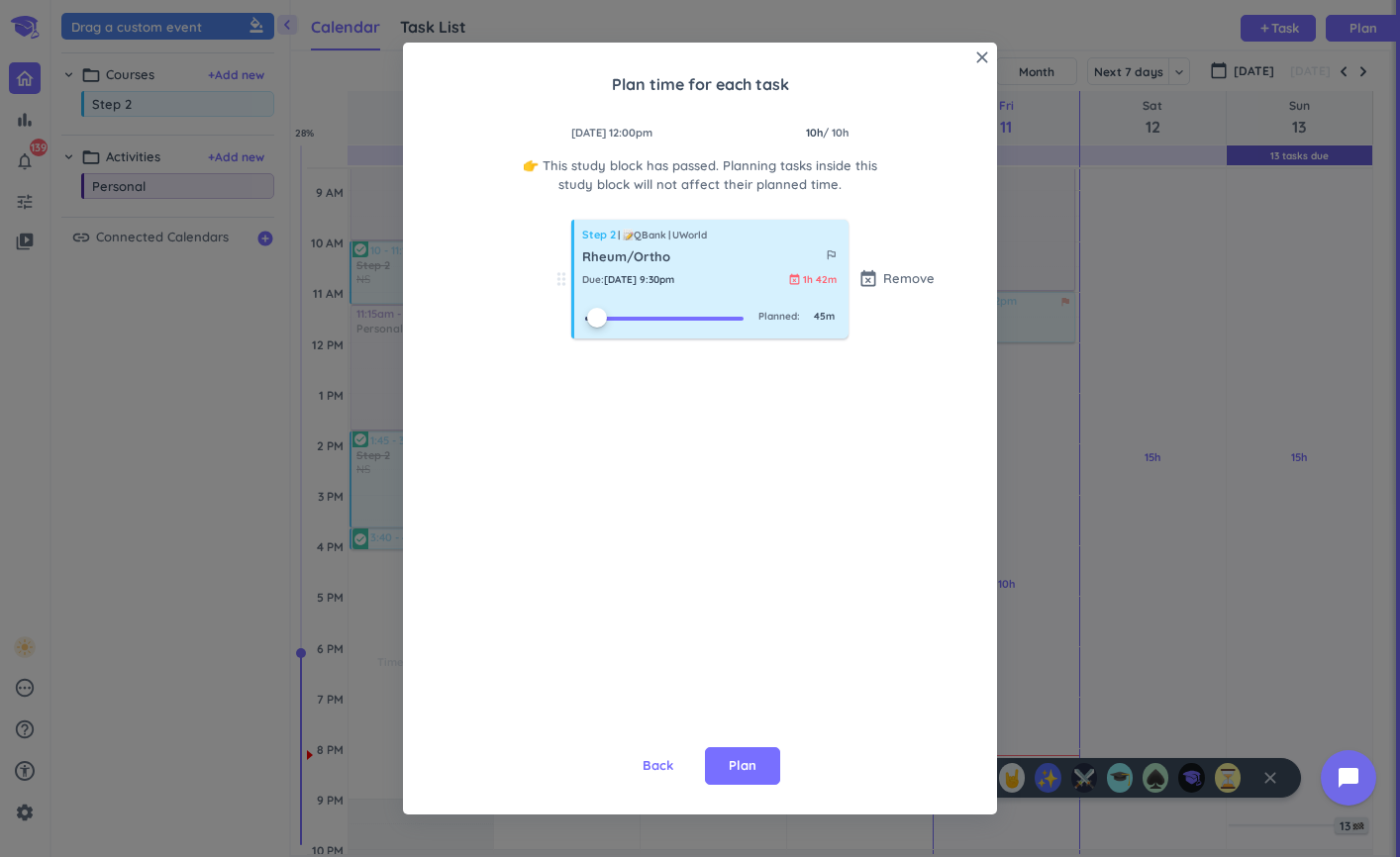 drag, startPoint x: 740, startPoint y: 322, endPoint x: 596, endPoint y: 322, distance: 144 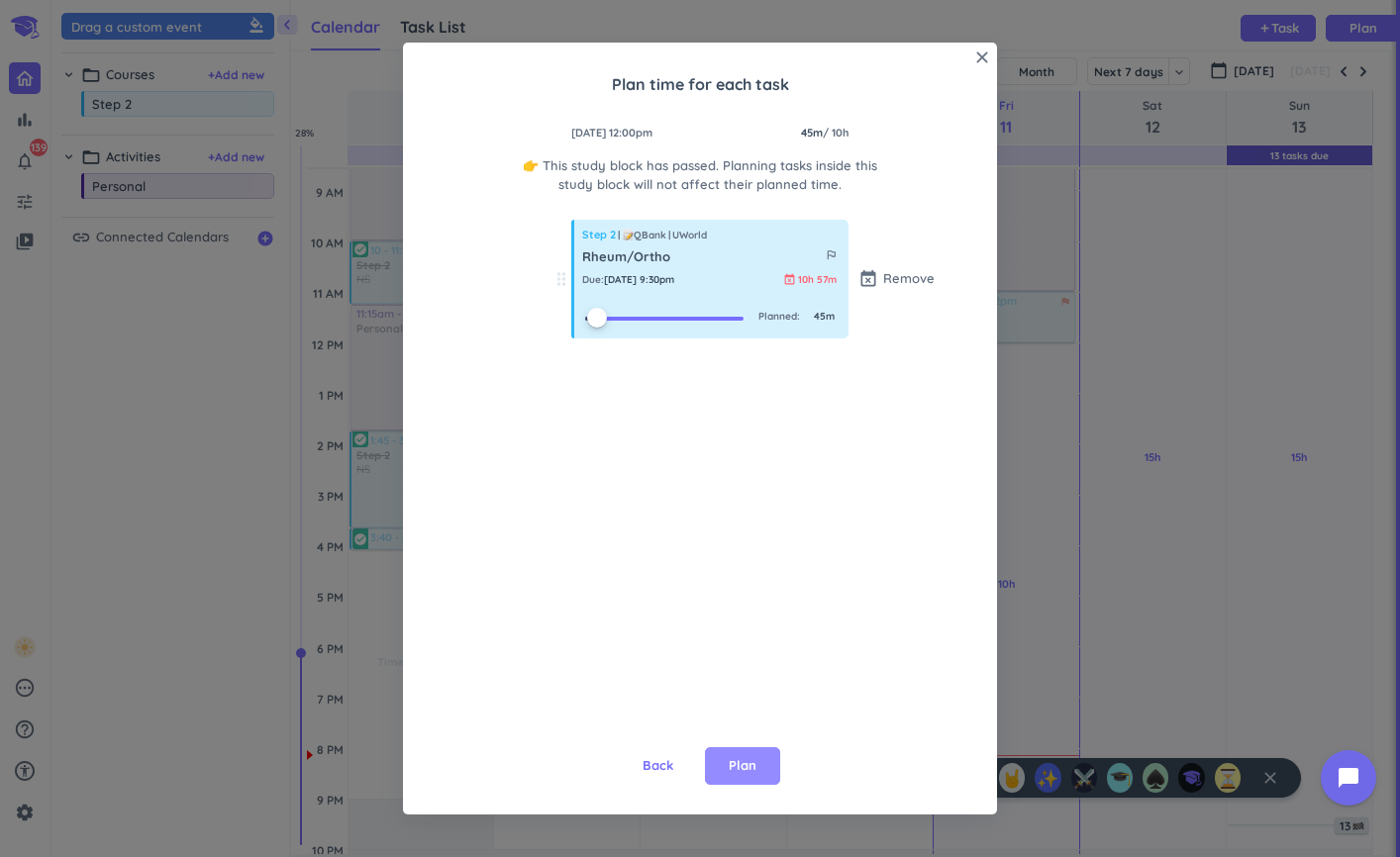 click on "Plan" at bounding box center (743, 766) 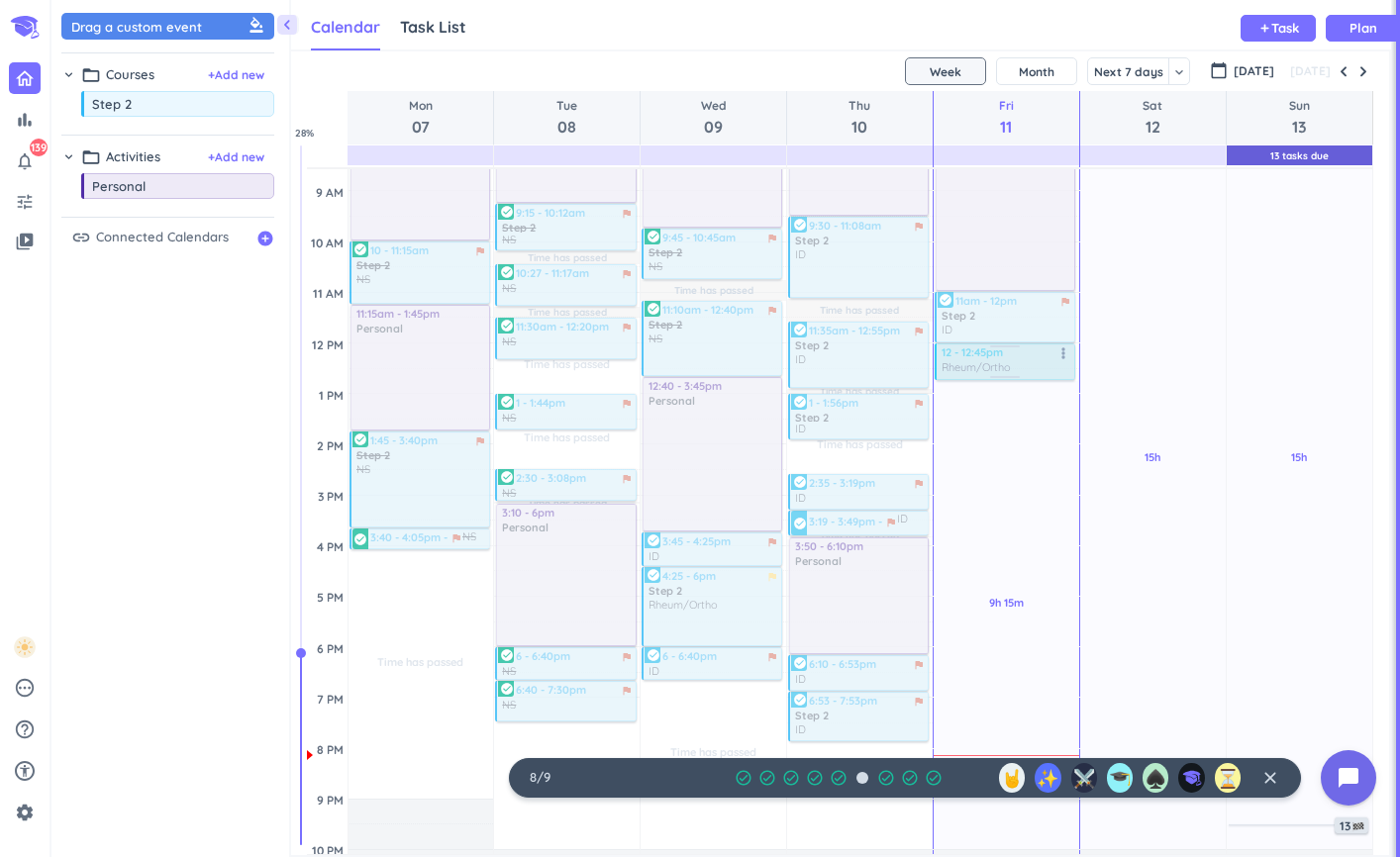 click at bounding box center [1004, 361] 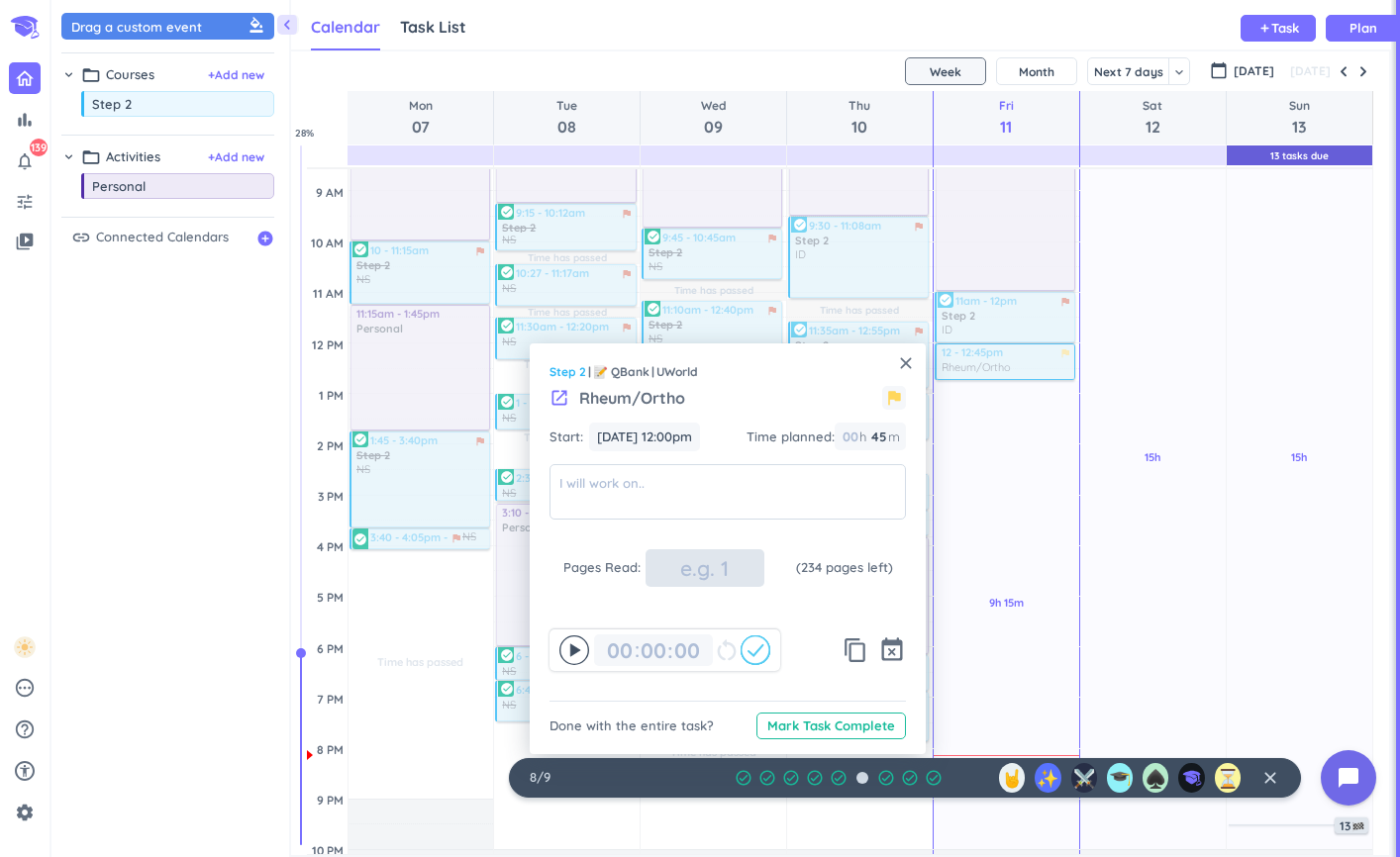 click at bounding box center (705, 568) 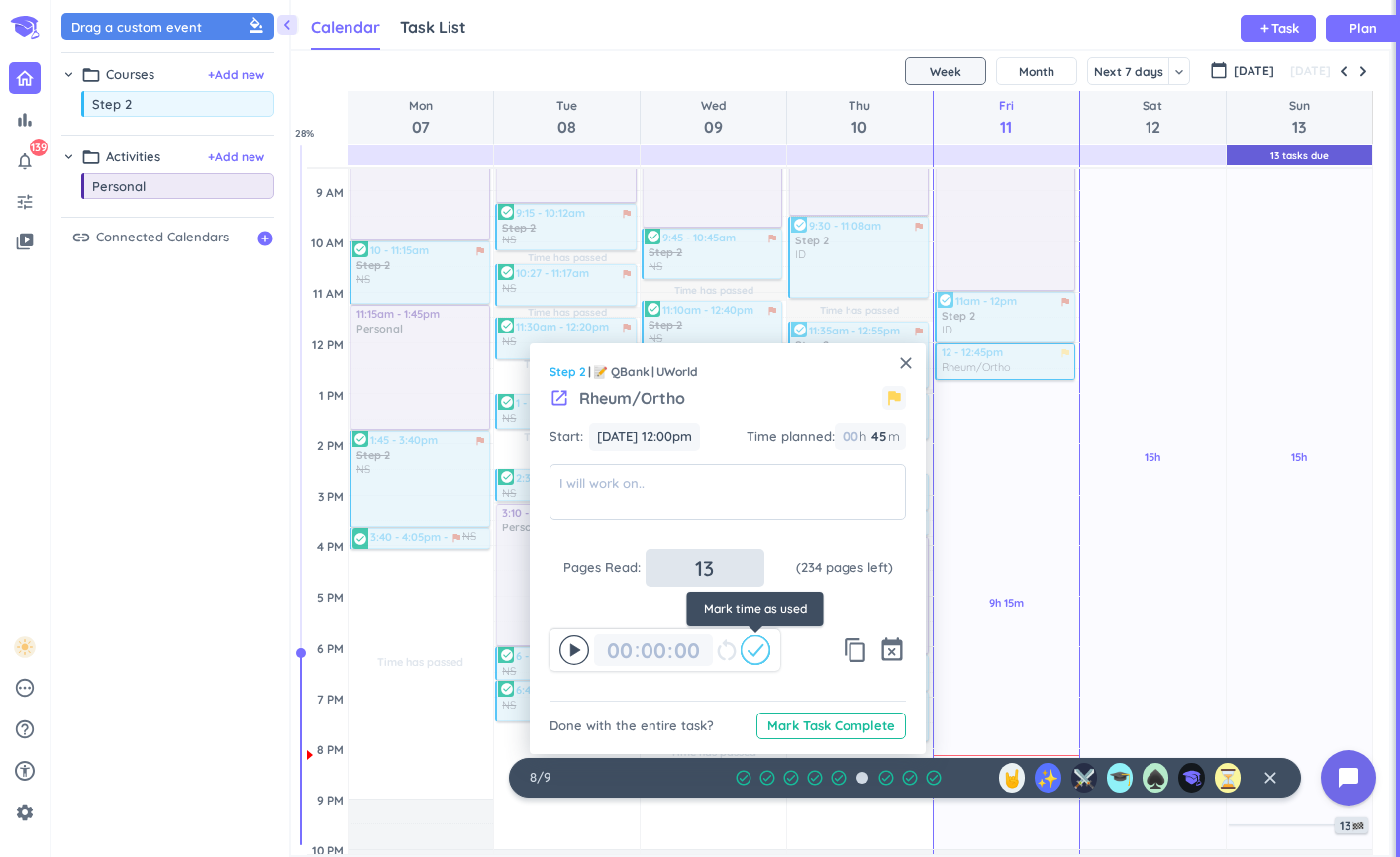 type on "13" 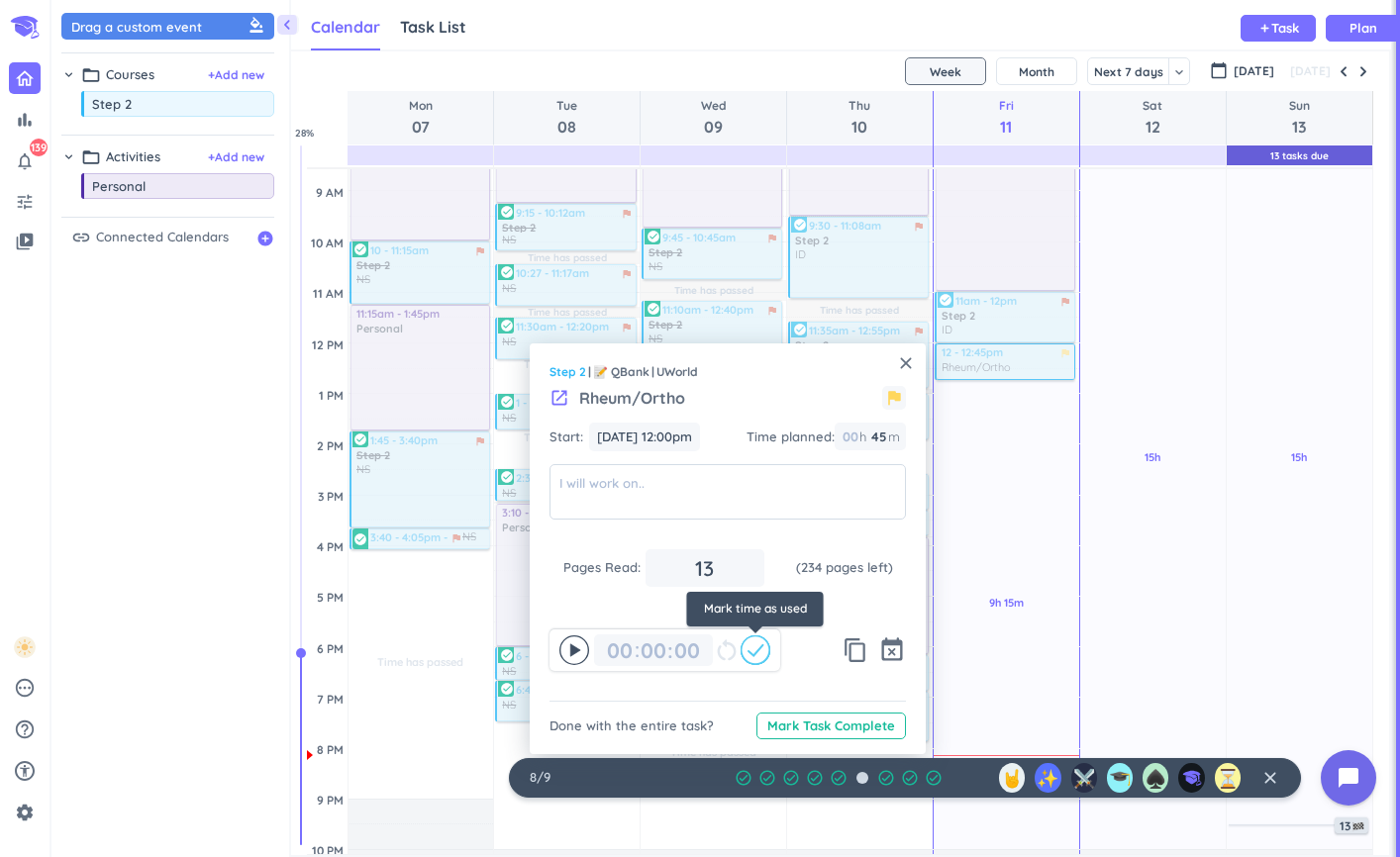 click 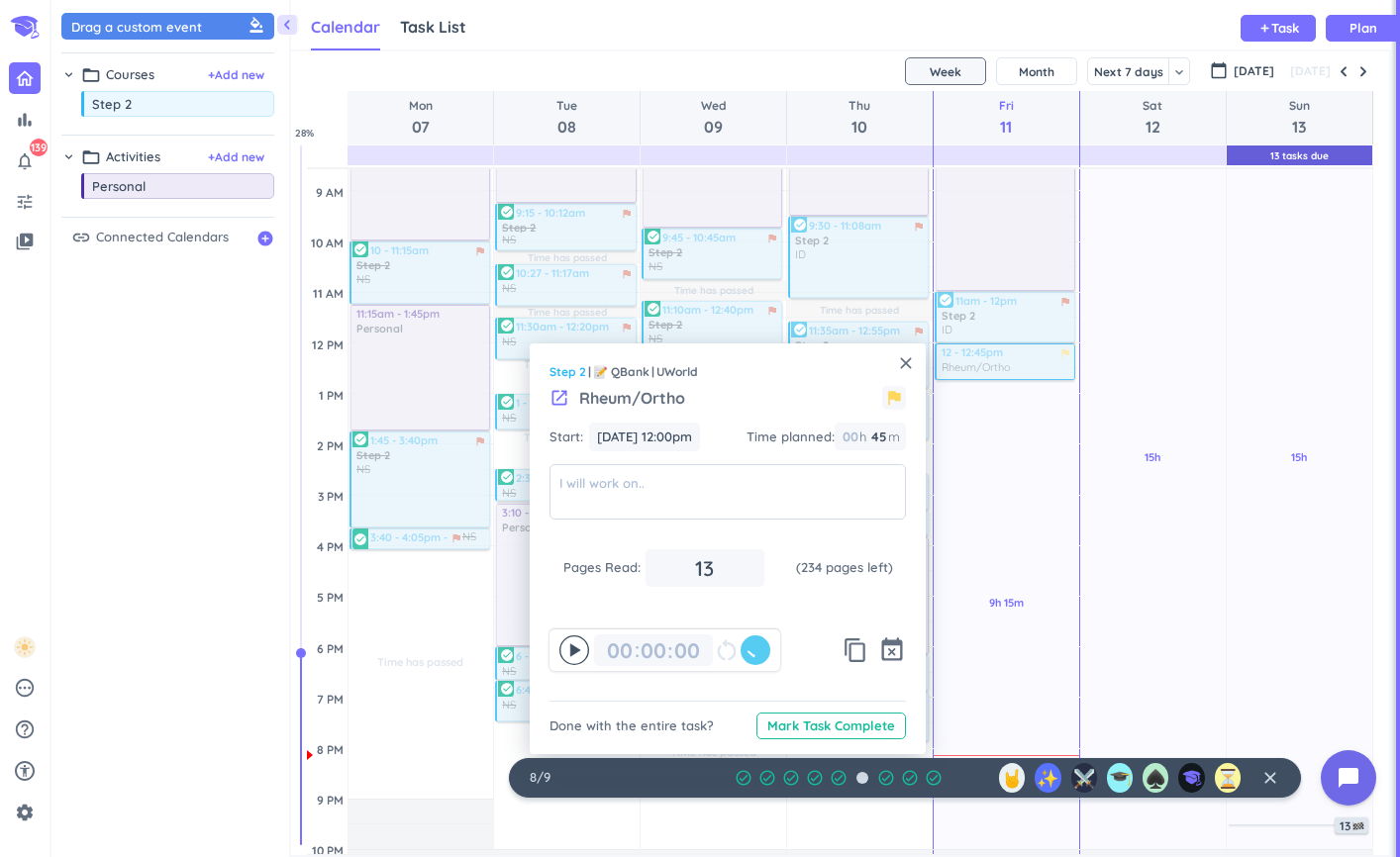 type on "00" 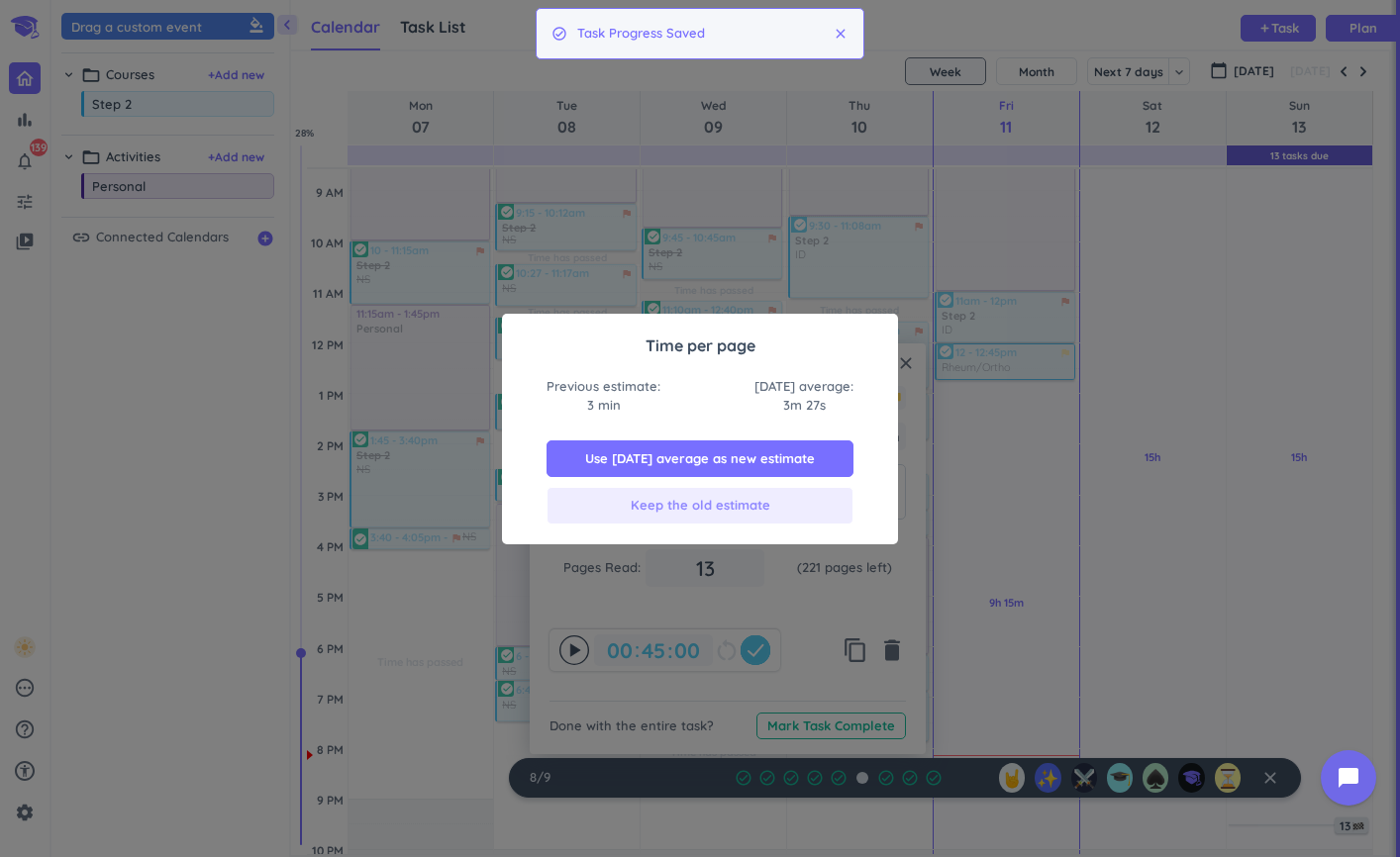click on "Keep the old estimate" at bounding box center (700, 506) 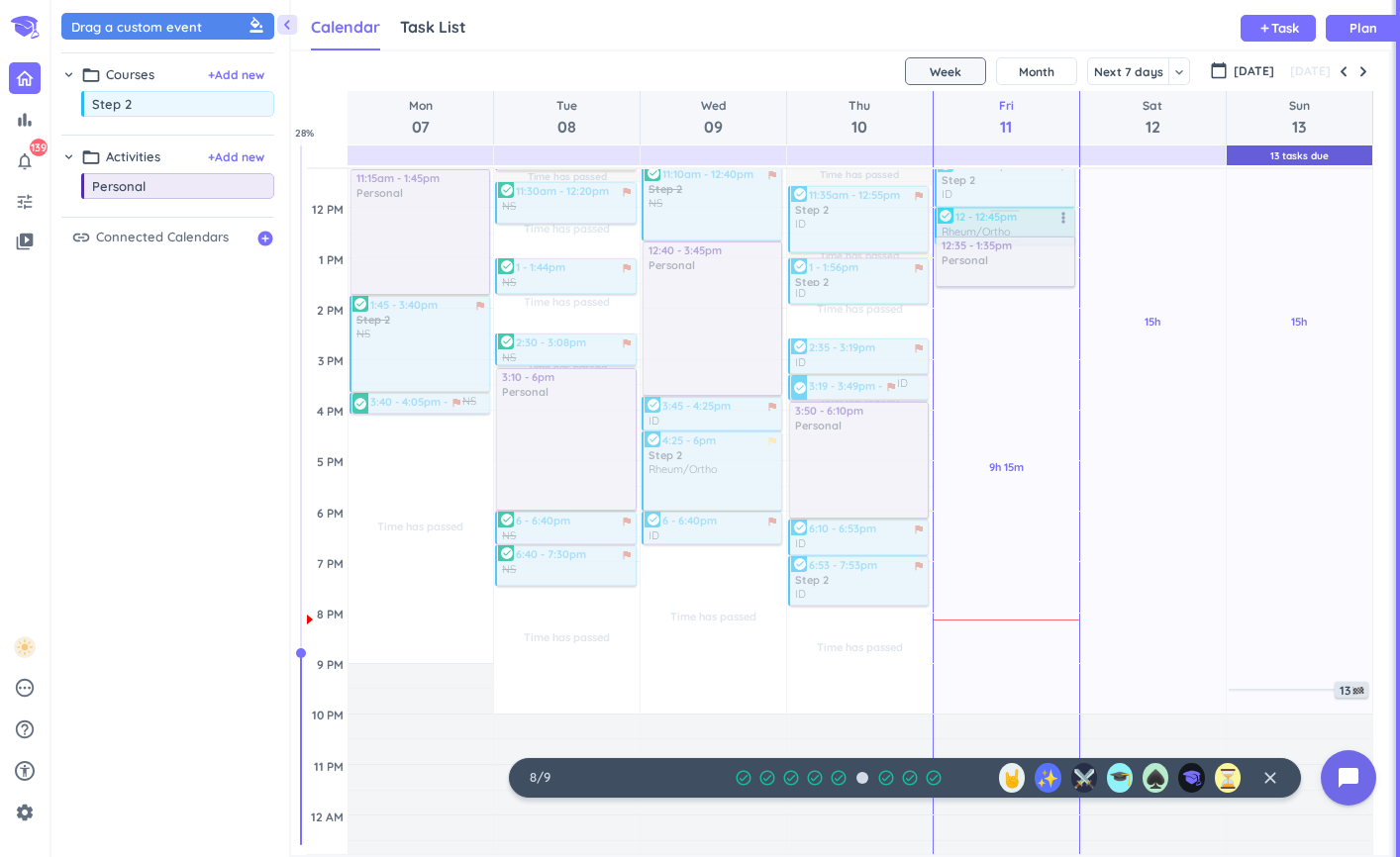 scroll, scrollTop: 365, scrollLeft: 0, axis: vertical 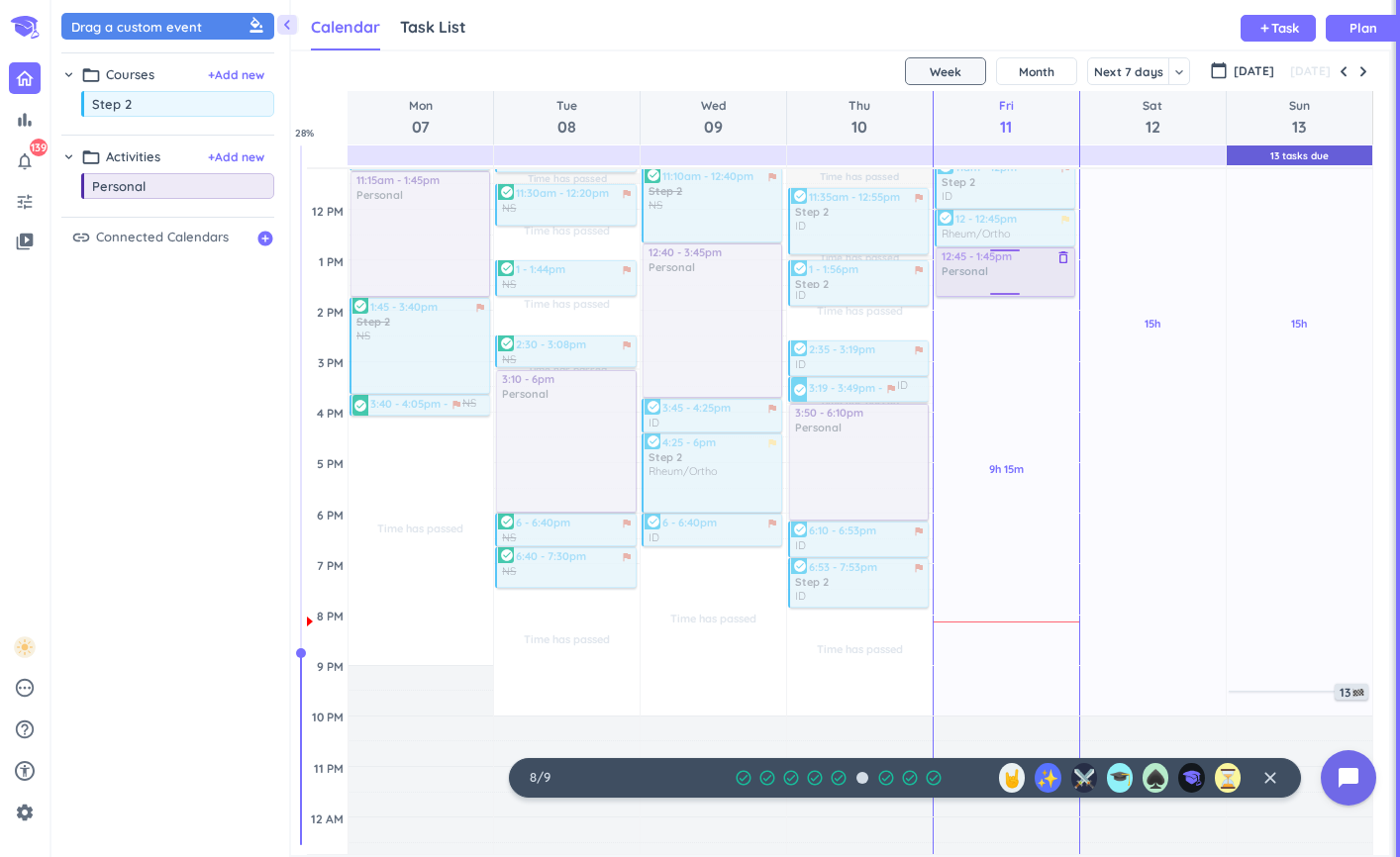 drag, startPoint x: 99, startPoint y: 183, endPoint x: 978, endPoint y: 250, distance: 881.5498 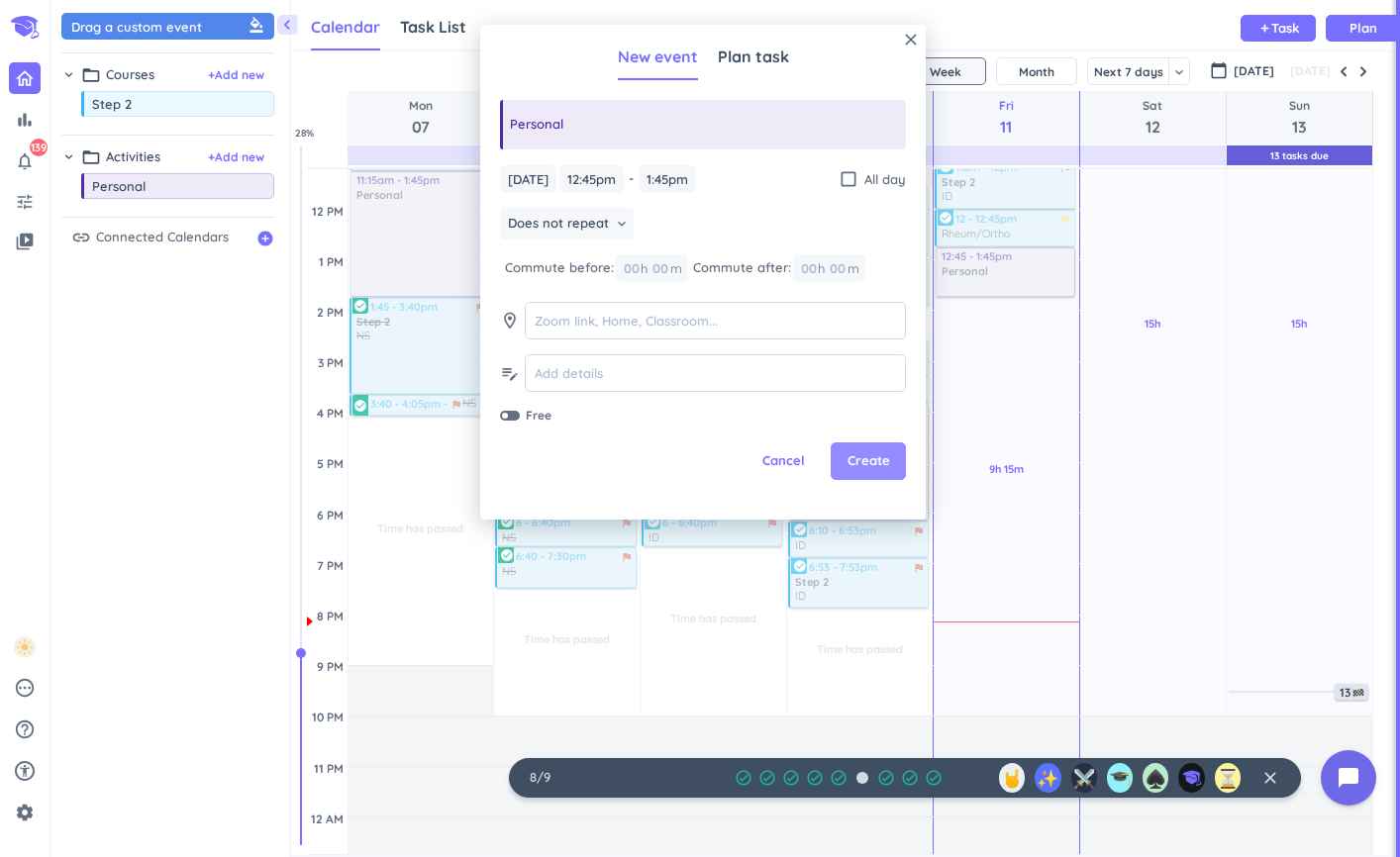 click on "Create" at bounding box center (868, 461) 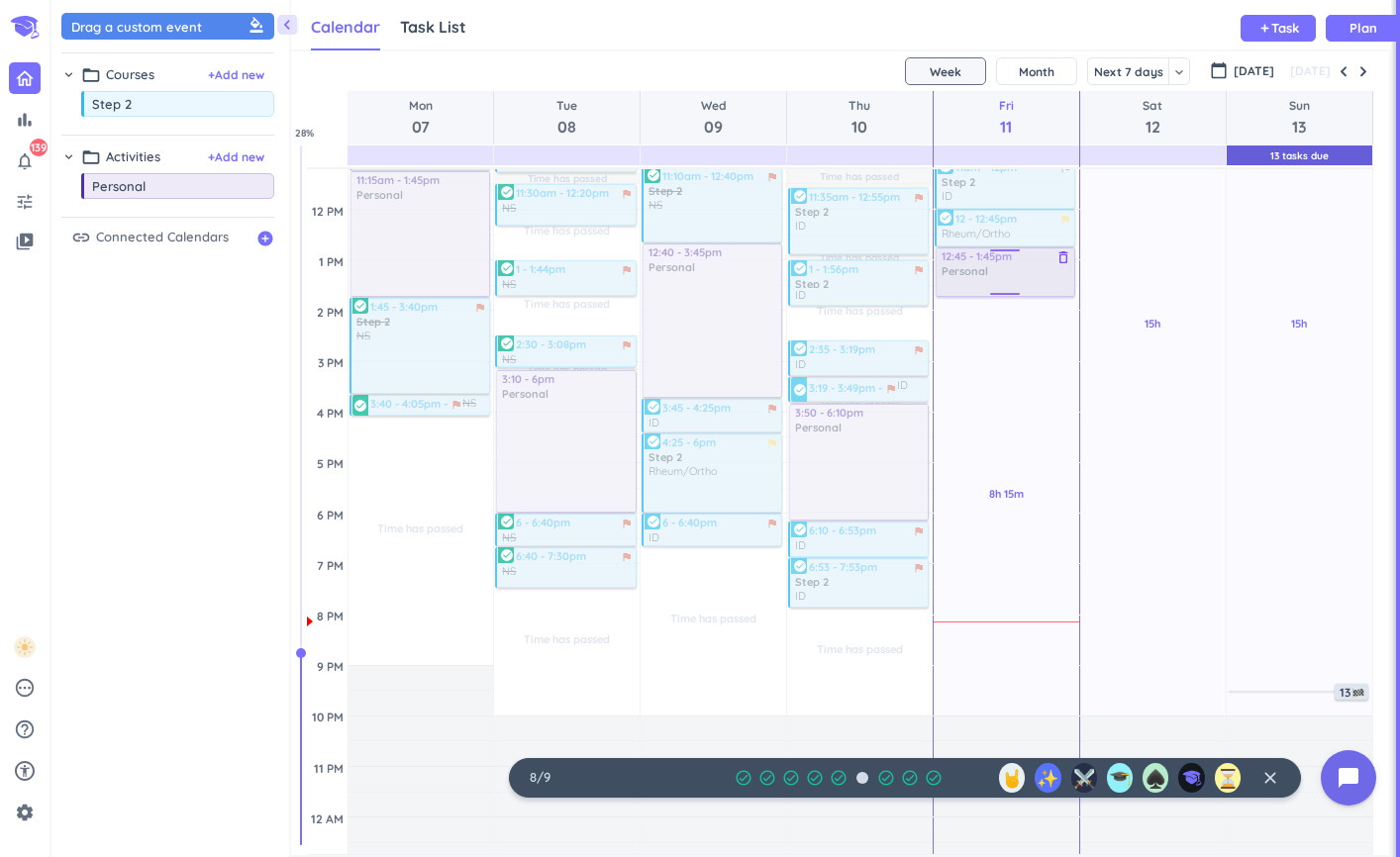 click on "8h 15m Past due Plan Adjust Awake Time Adjust Awake Time 7 - 11am Personal delete_outline 11am - 12pm flag Step 2 ID more_vert check_circle   12 - 12:45pm flag Rheum/Ortho more_vert check_circle   12:45 - 1:45pm Personal delete_outline 12:45 - 1:45pm Personal delete_outline" at bounding box center (1006, 412) 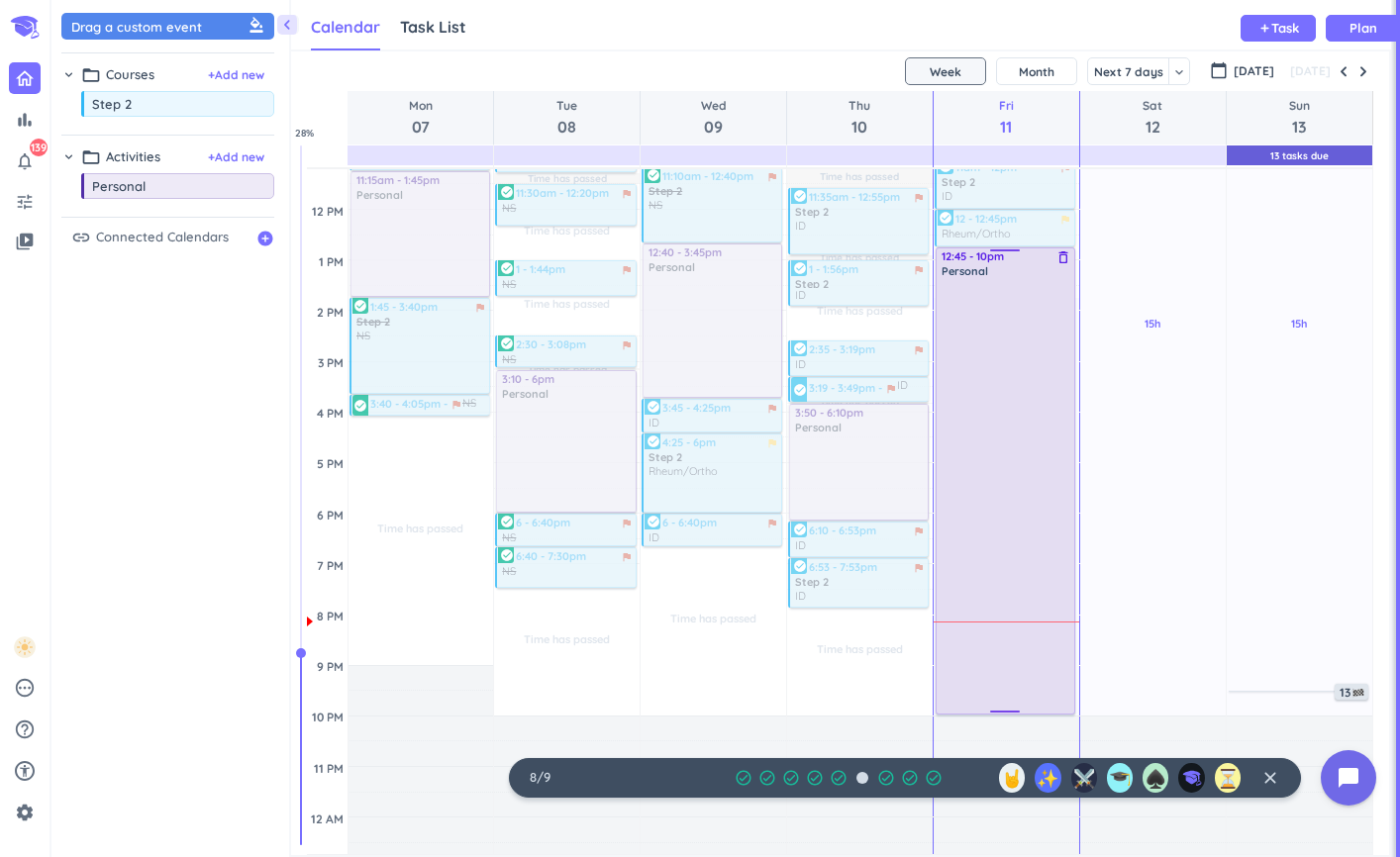 drag, startPoint x: 1002, startPoint y: 296, endPoint x: 997, endPoint y: 714, distance: 418.0299 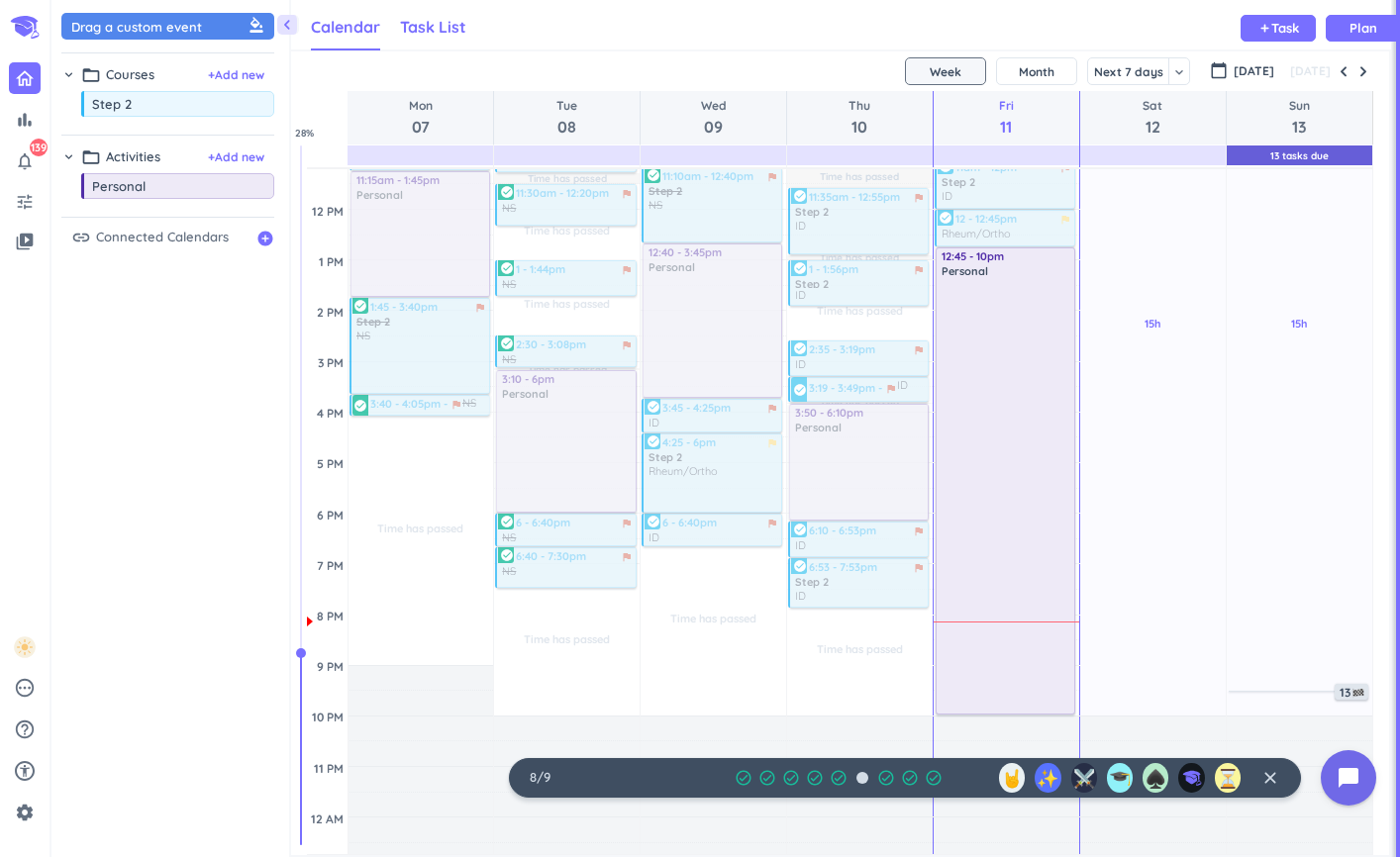 click on "Task List" at bounding box center [433, 27] 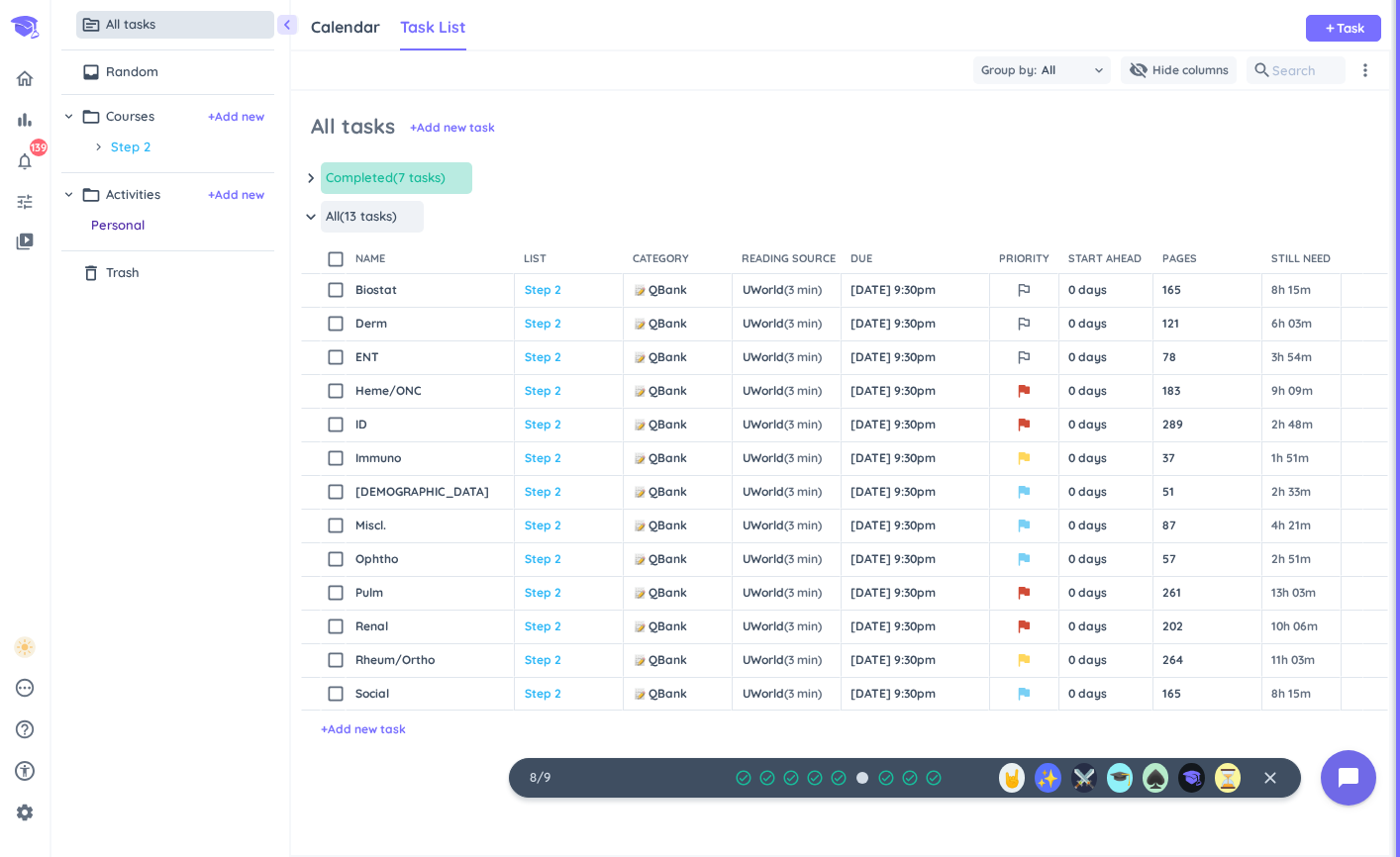 scroll, scrollTop: 1, scrollLeft: 1, axis: both 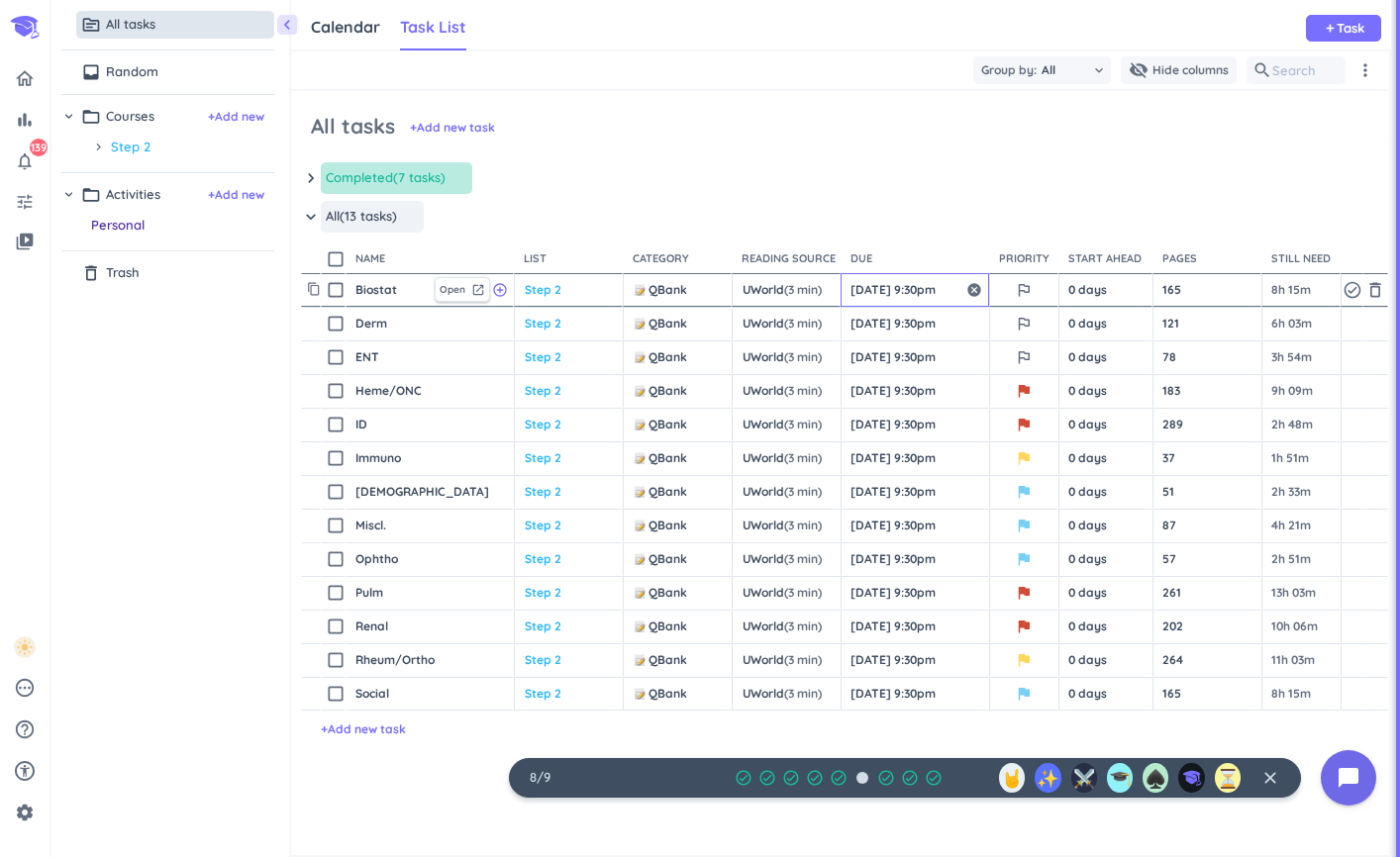 click on "[DATE] 9:30pm" at bounding box center (915, 290) 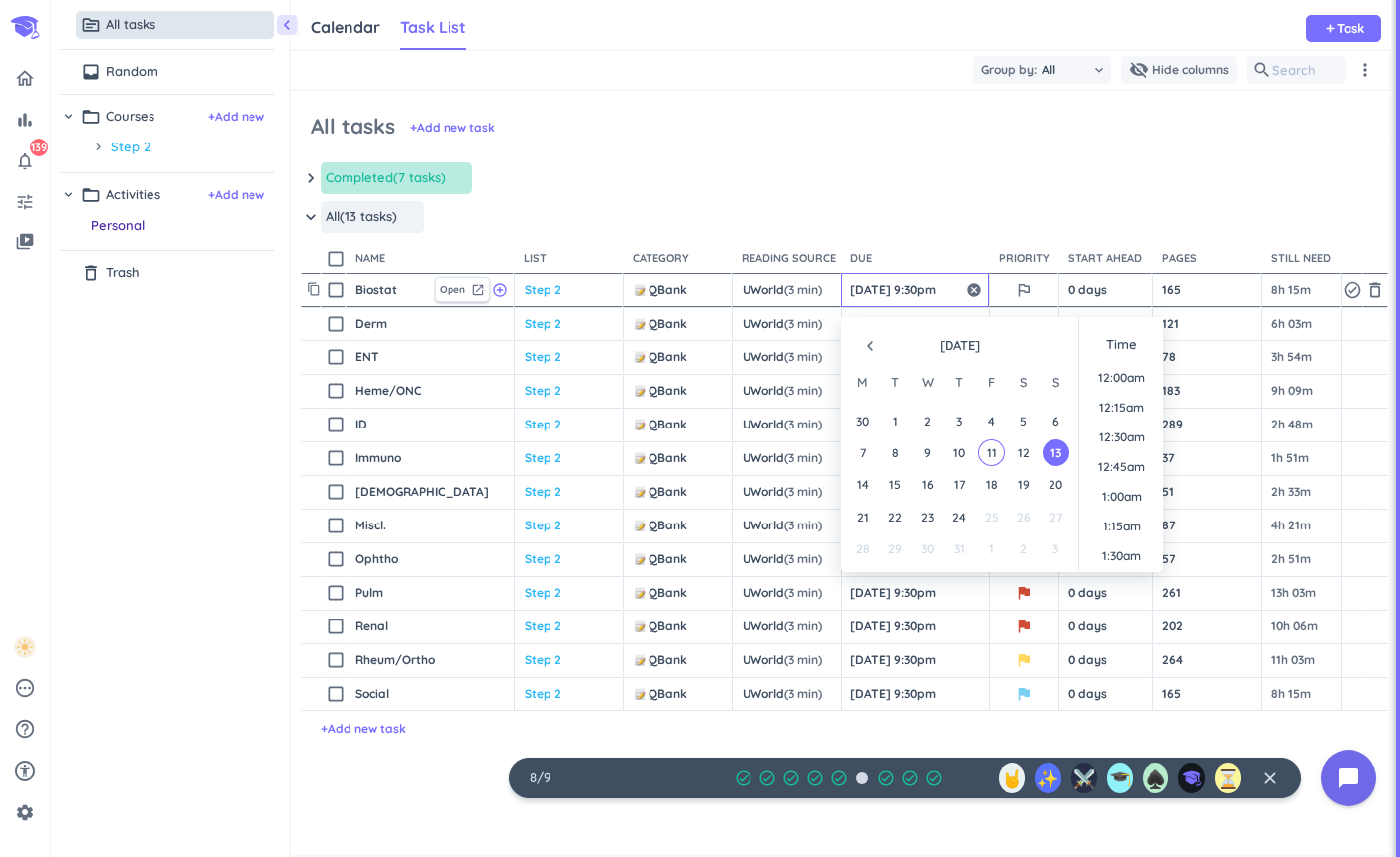 scroll, scrollTop: 2463, scrollLeft: 0, axis: vertical 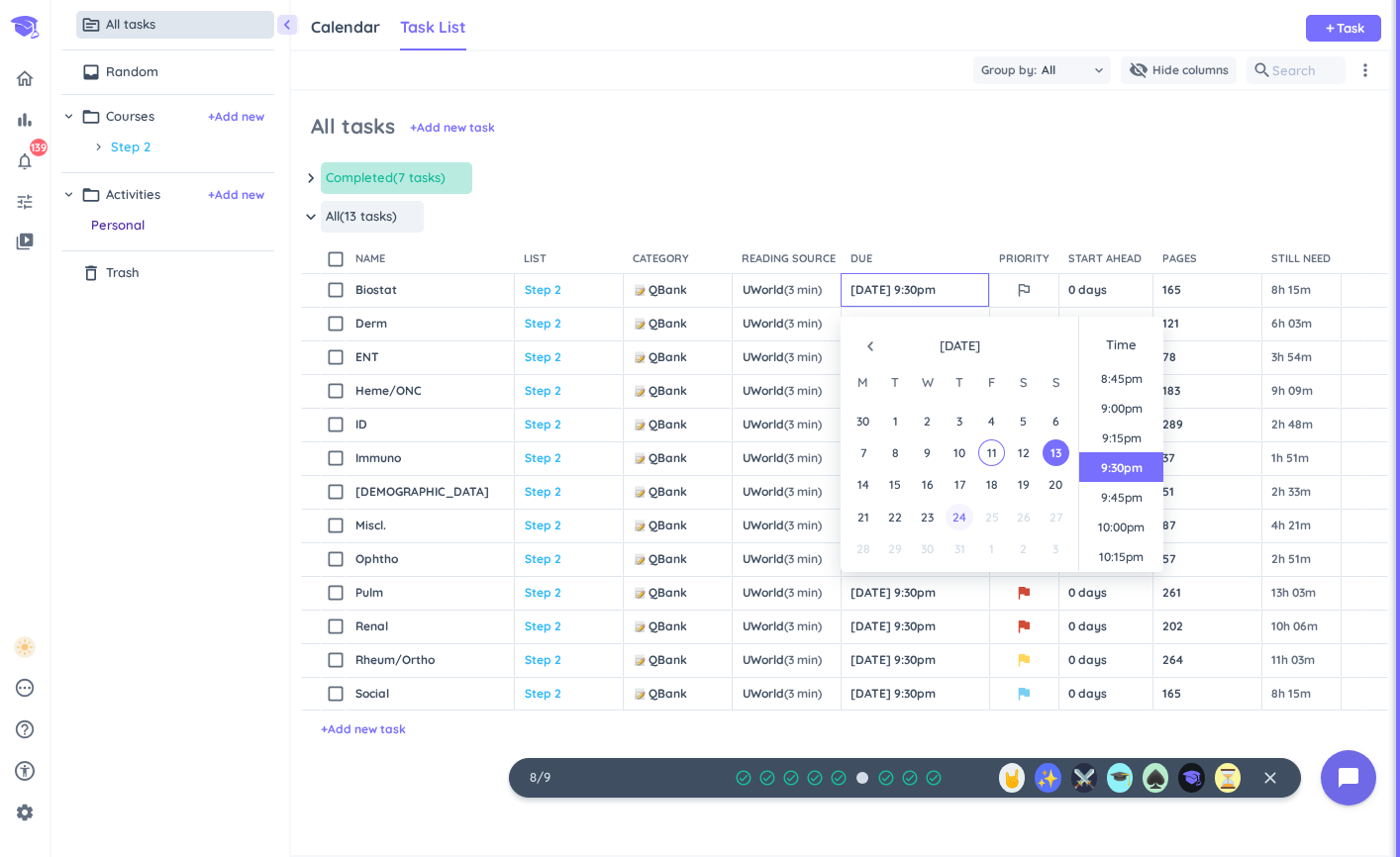click on "24" at bounding box center [958, 517] 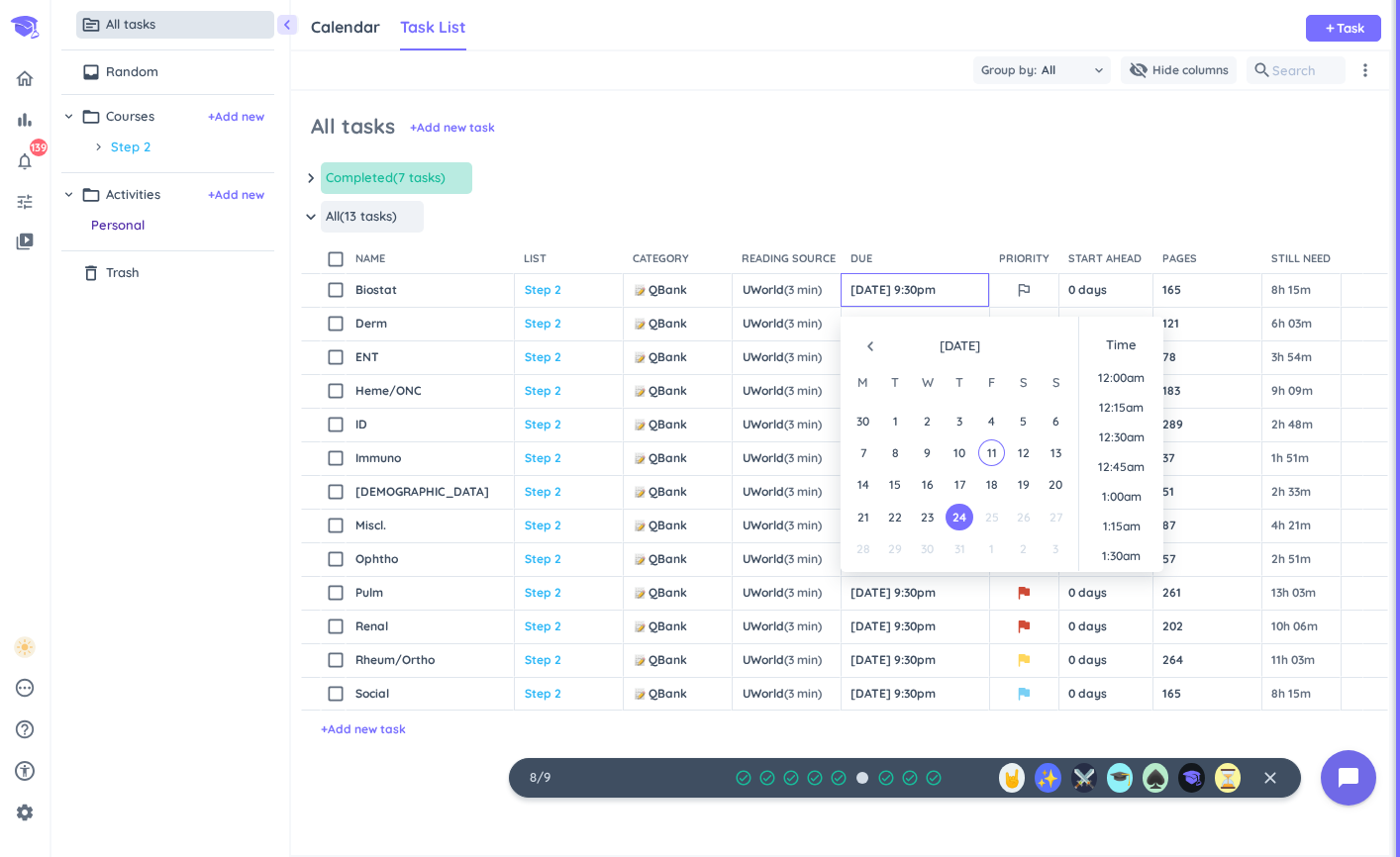 scroll, scrollTop: 2463, scrollLeft: 0, axis: vertical 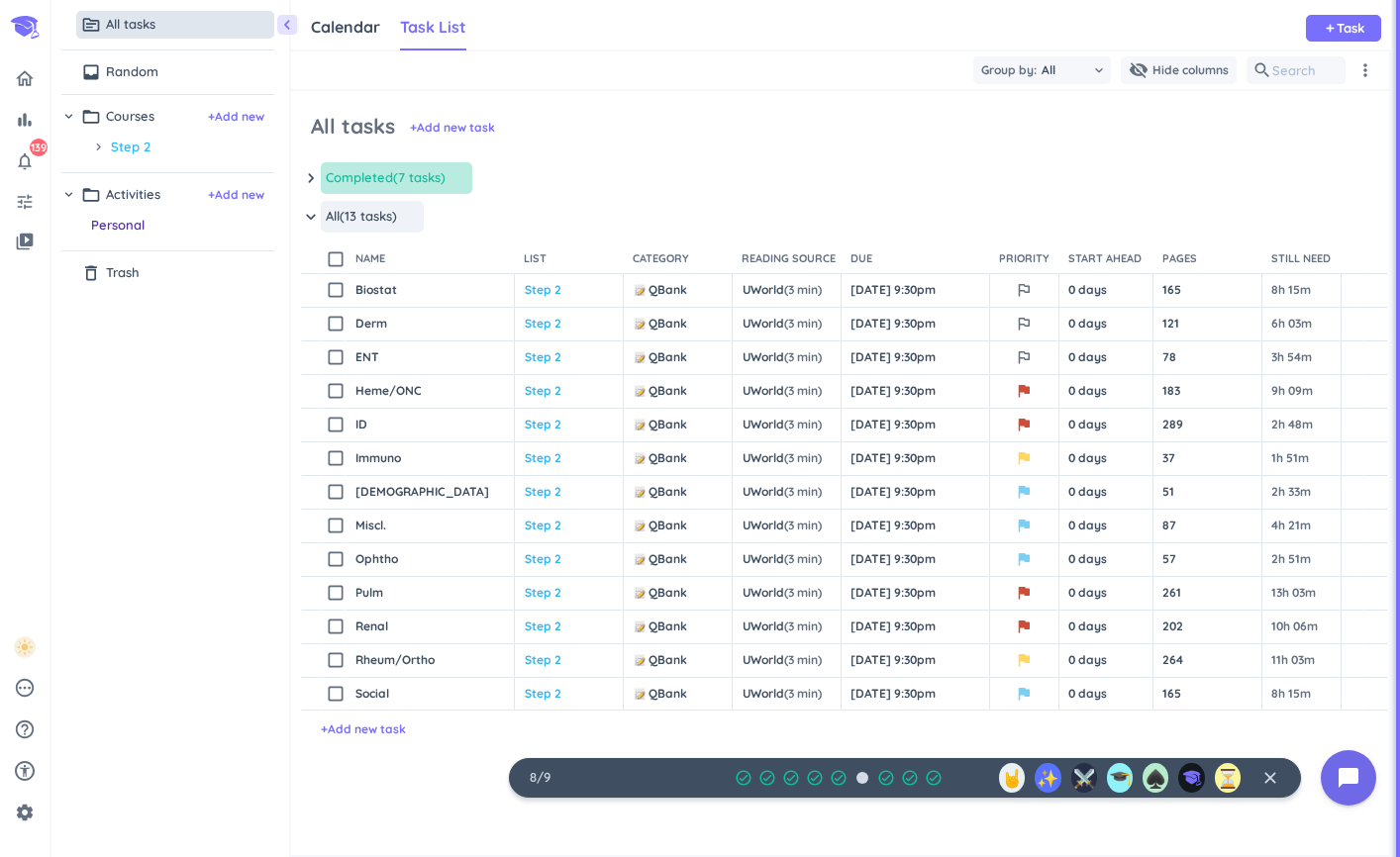 click on "keyboard_arrow_down Completed  (7 tasks) more_horiz" at bounding box center (845, 183) 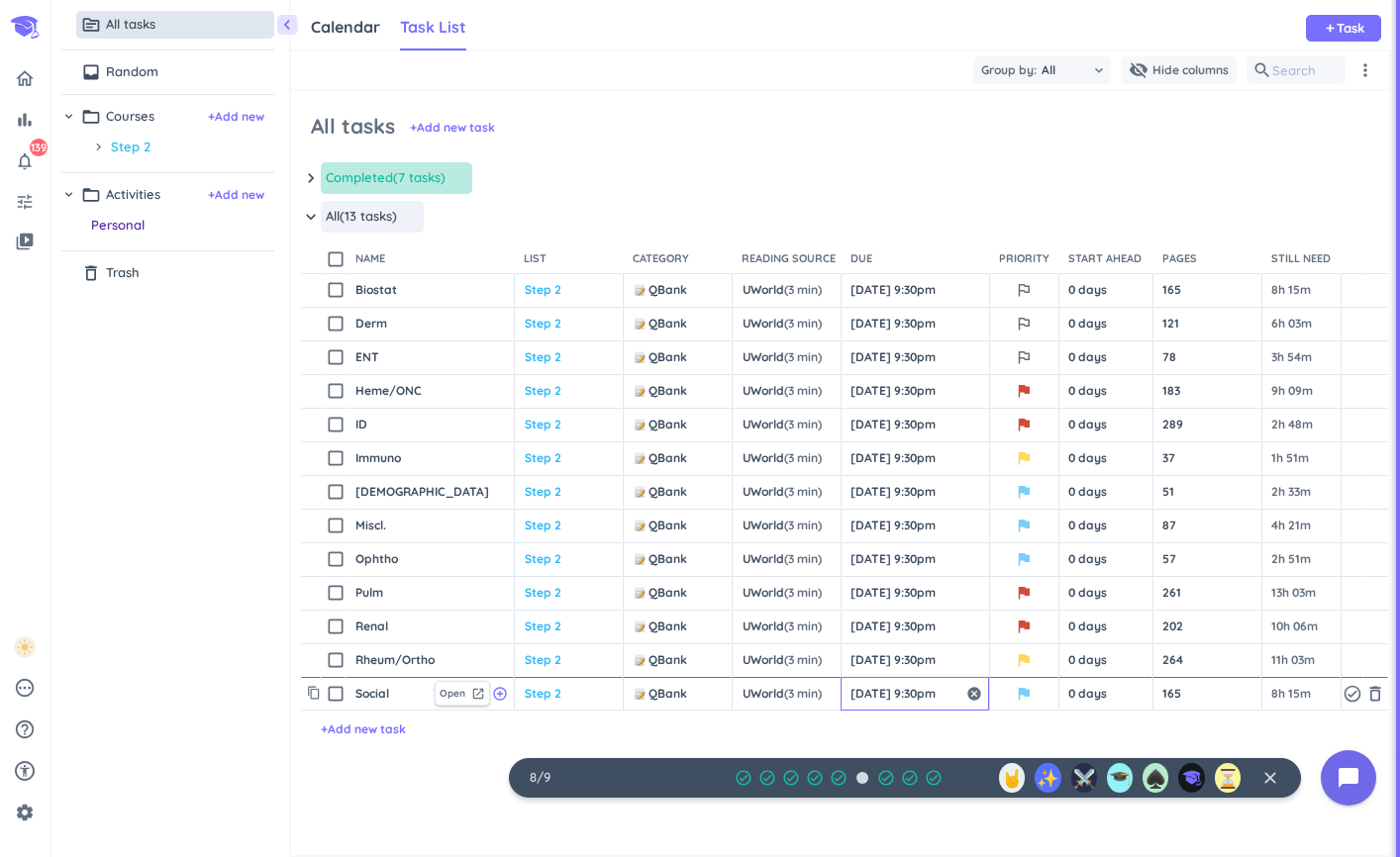 click on "[DATE] 9:30pm" at bounding box center (915, 694) 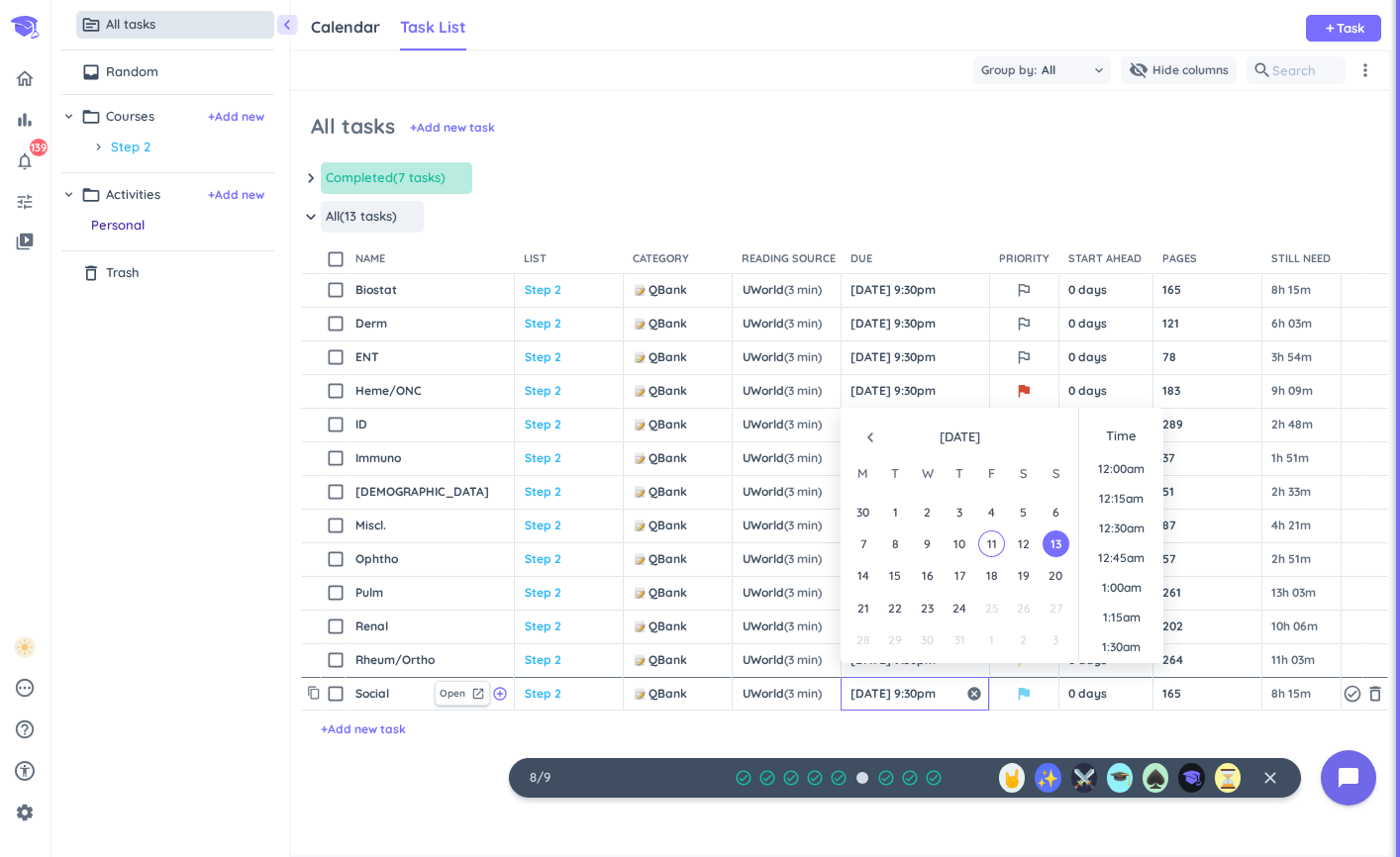 scroll, scrollTop: 2463, scrollLeft: 0, axis: vertical 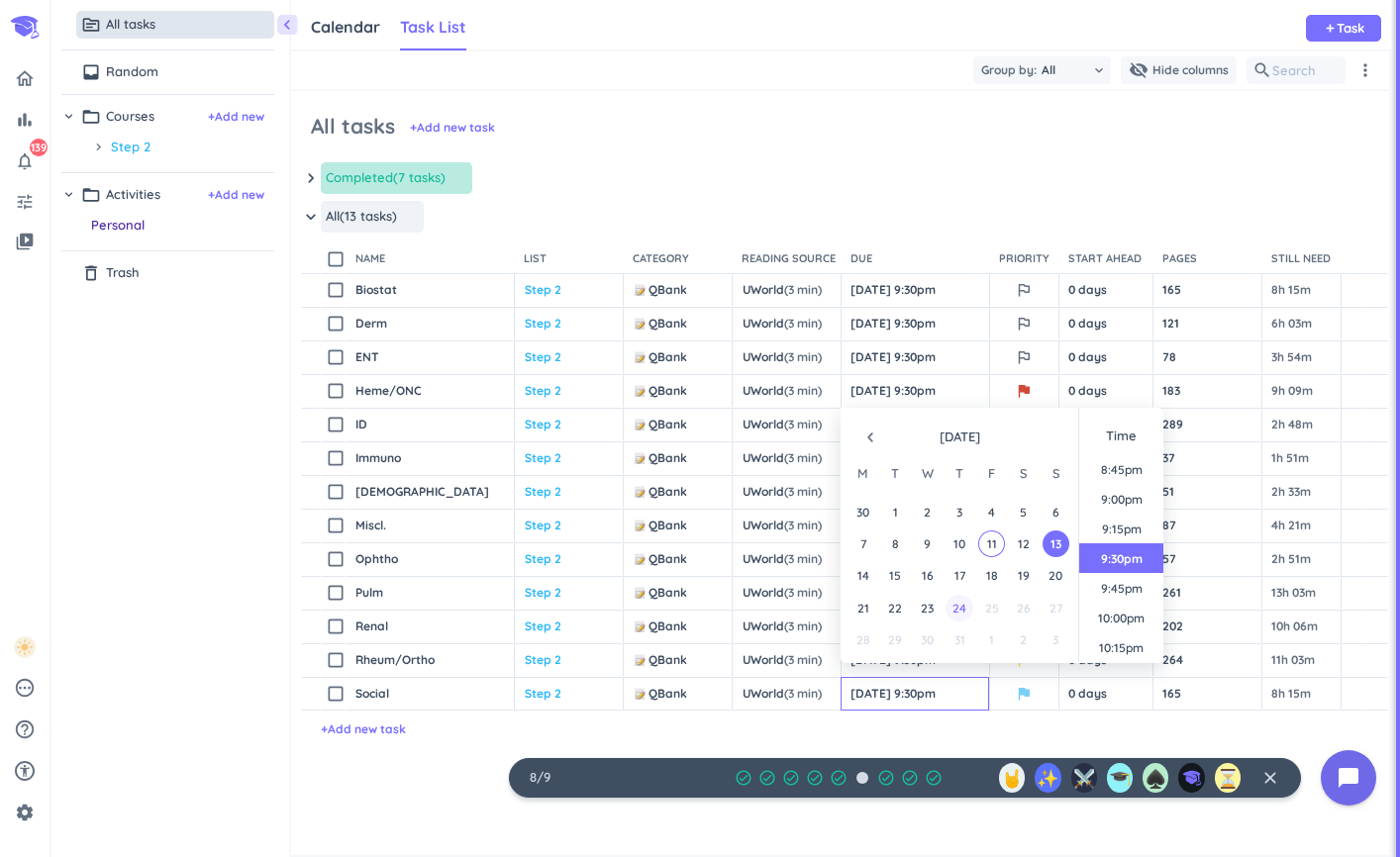 click on "24" at bounding box center (958, 608) 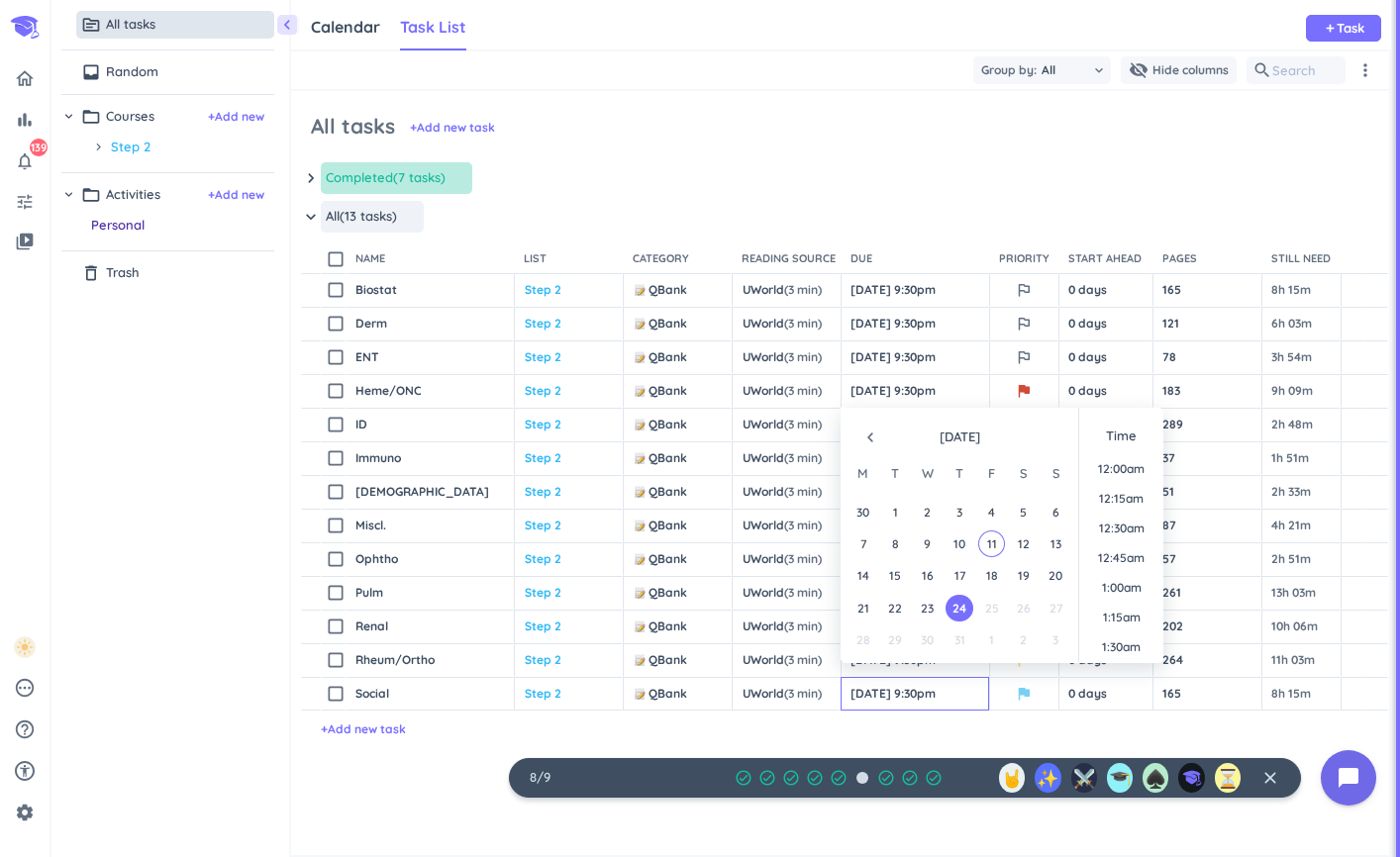 scroll, scrollTop: 2463, scrollLeft: 0, axis: vertical 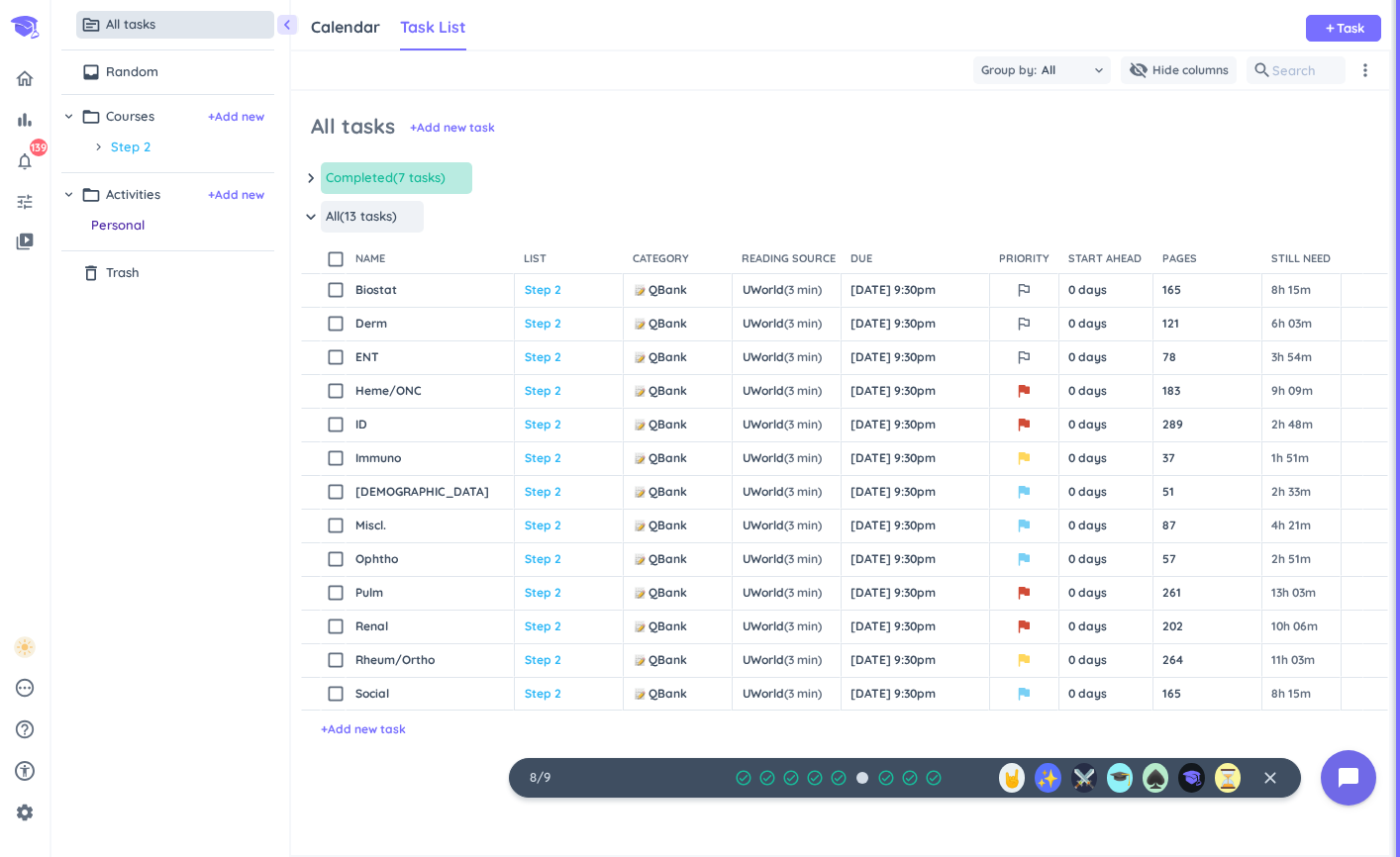 drag, startPoint x: 943, startPoint y: 177, endPoint x: 938, endPoint y: 191, distance: 14.866069 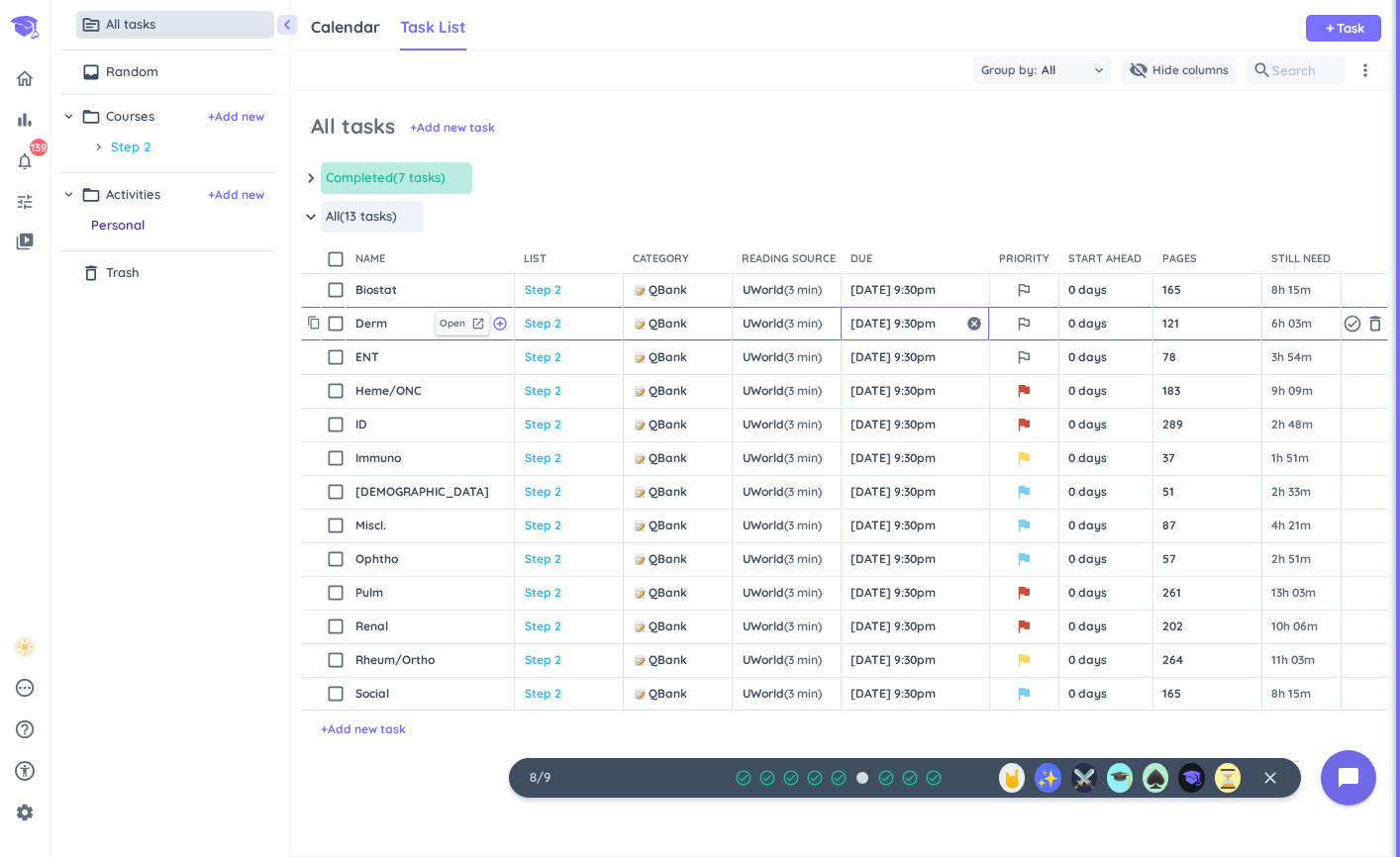 click on "[DATE] 9:30pm" at bounding box center (915, 324) 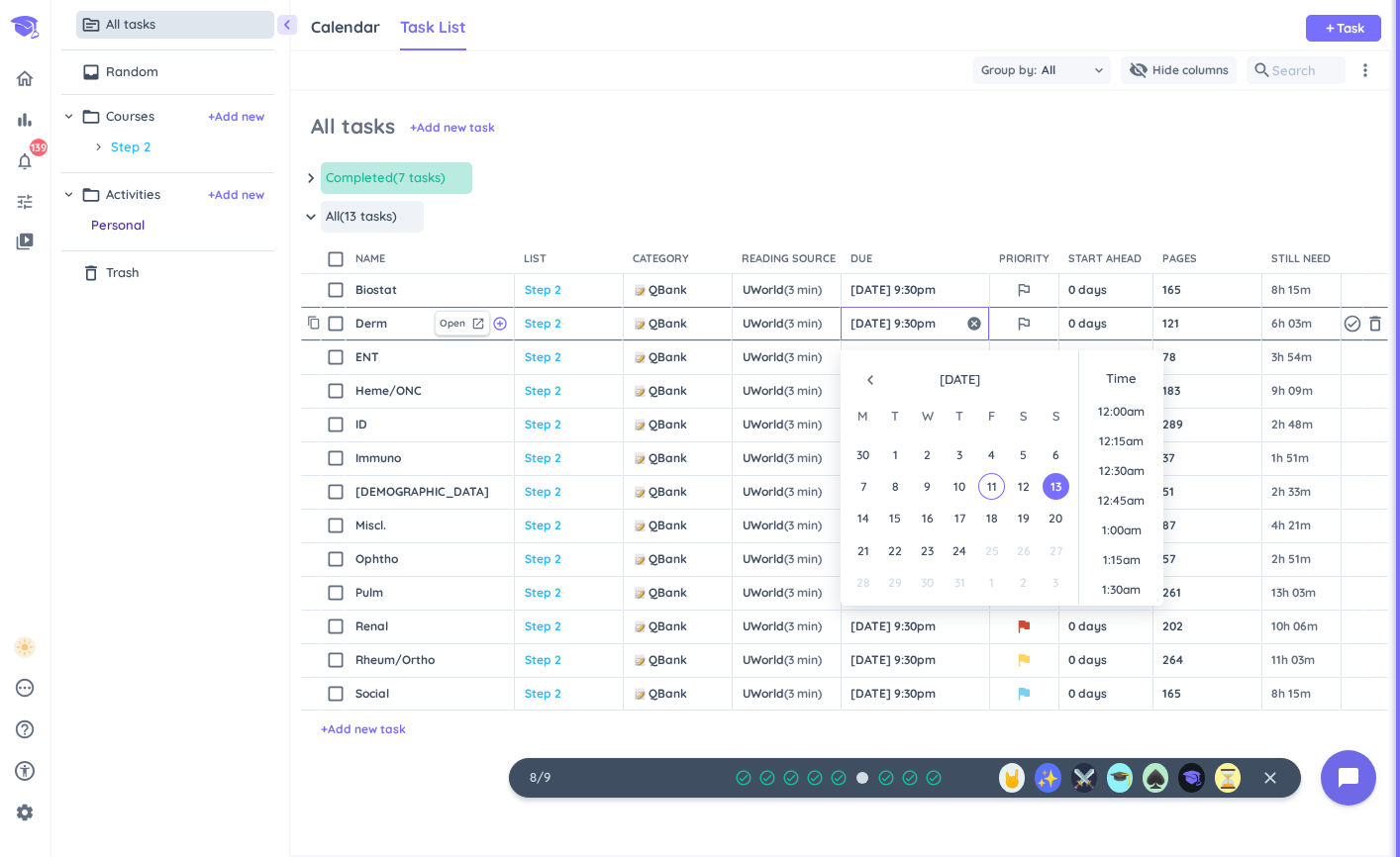 scroll, scrollTop: 2463, scrollLeft: 0, axis: vertical 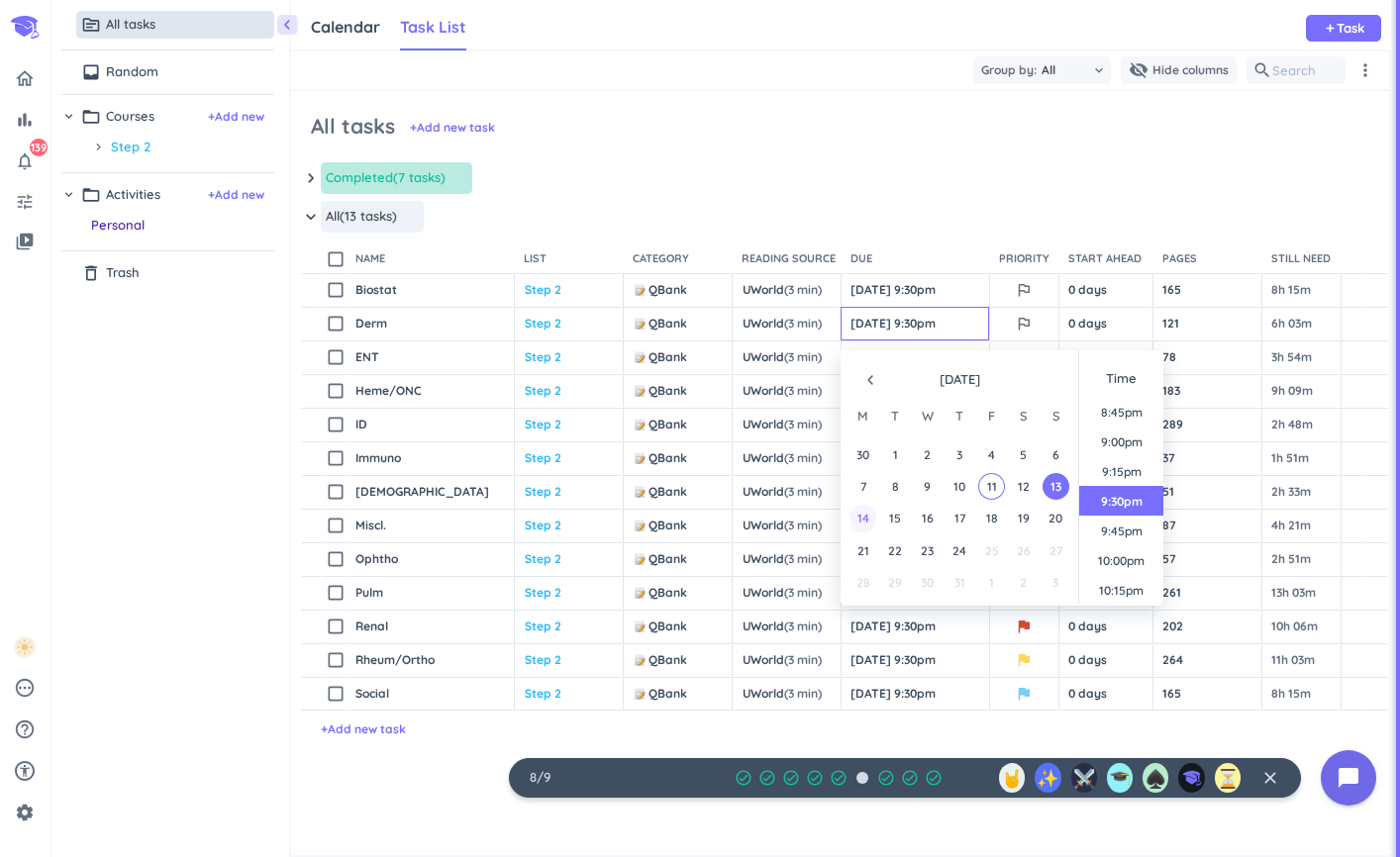 click on "14" at bounding box center (862, 518) 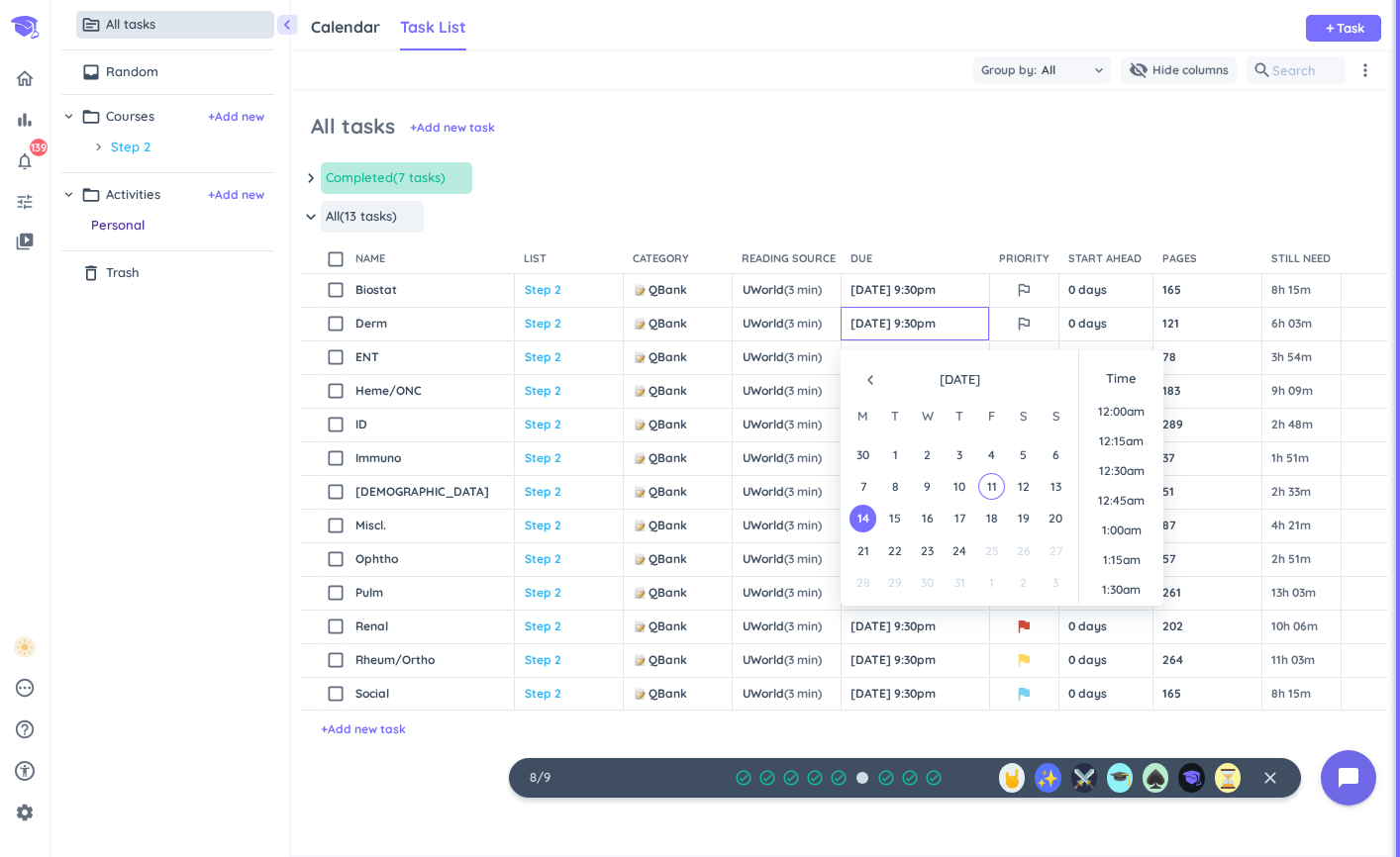 scroll, scrollTop: 2463, scrollLeft: 0, axis: vertical 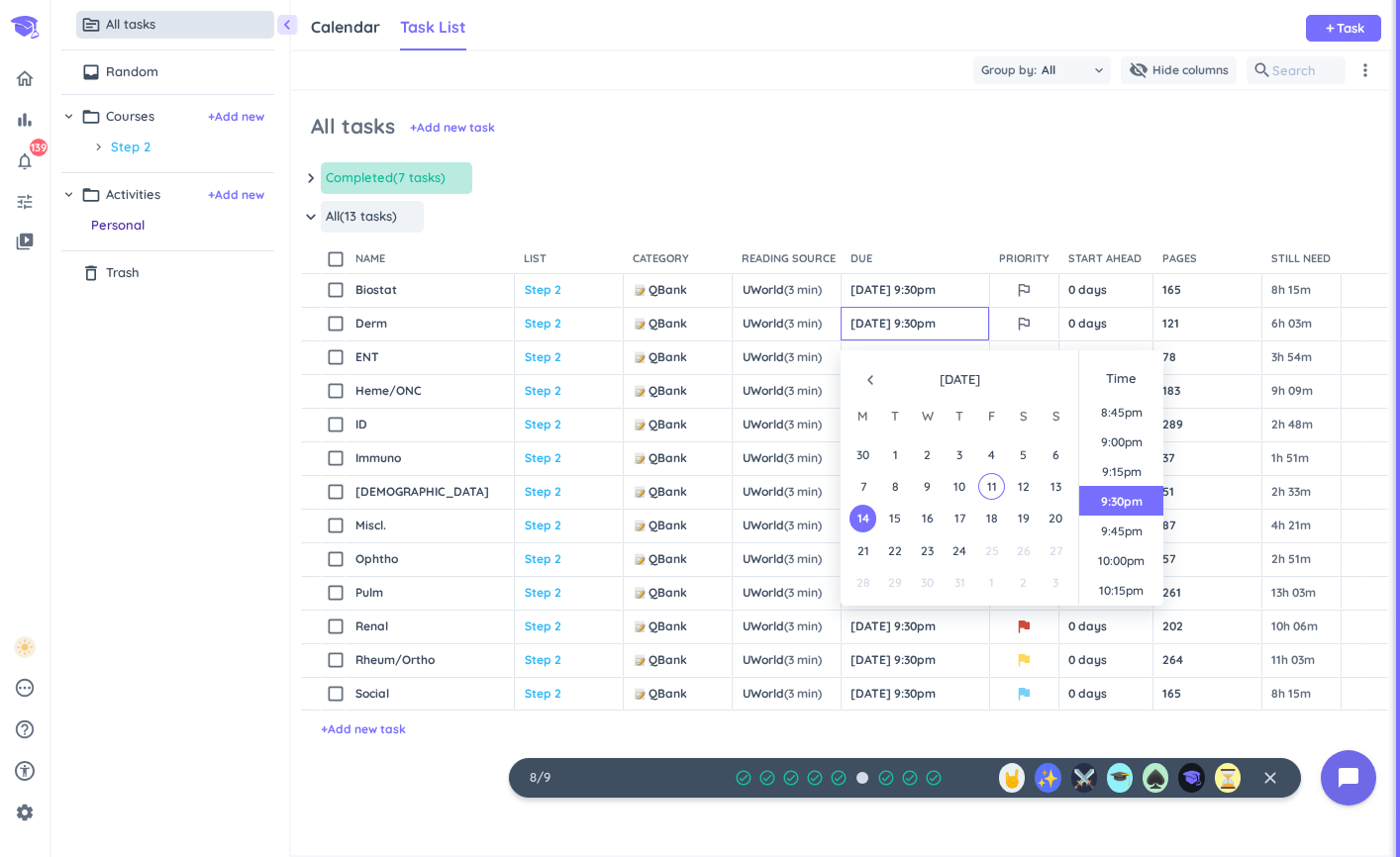 click on "keyboard_arrow_down All  (13 tasks) more_horiz" at bounding box center [845, 222] 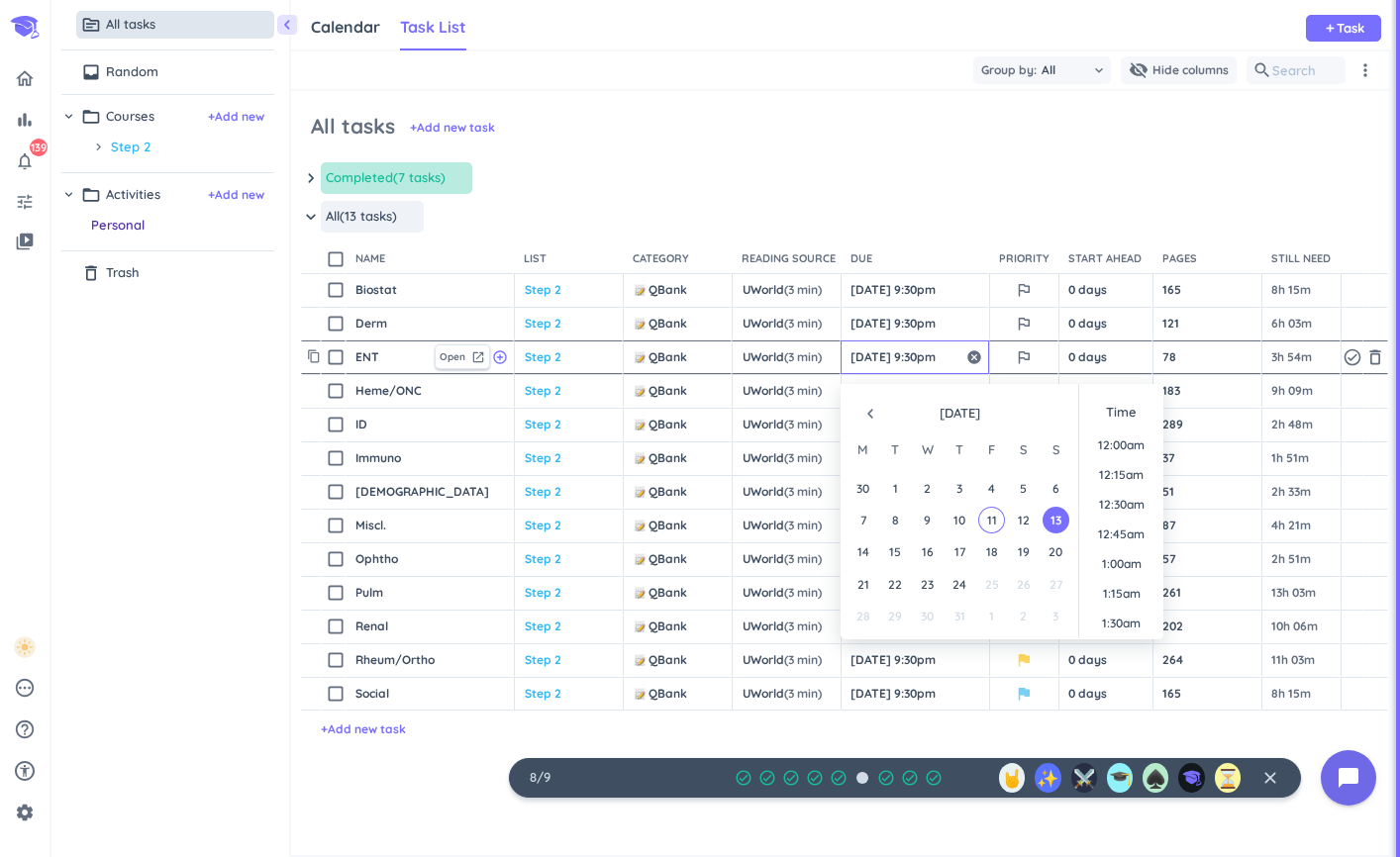 click on "[DATE] 9:30pm" at bounding box center [915, 357] 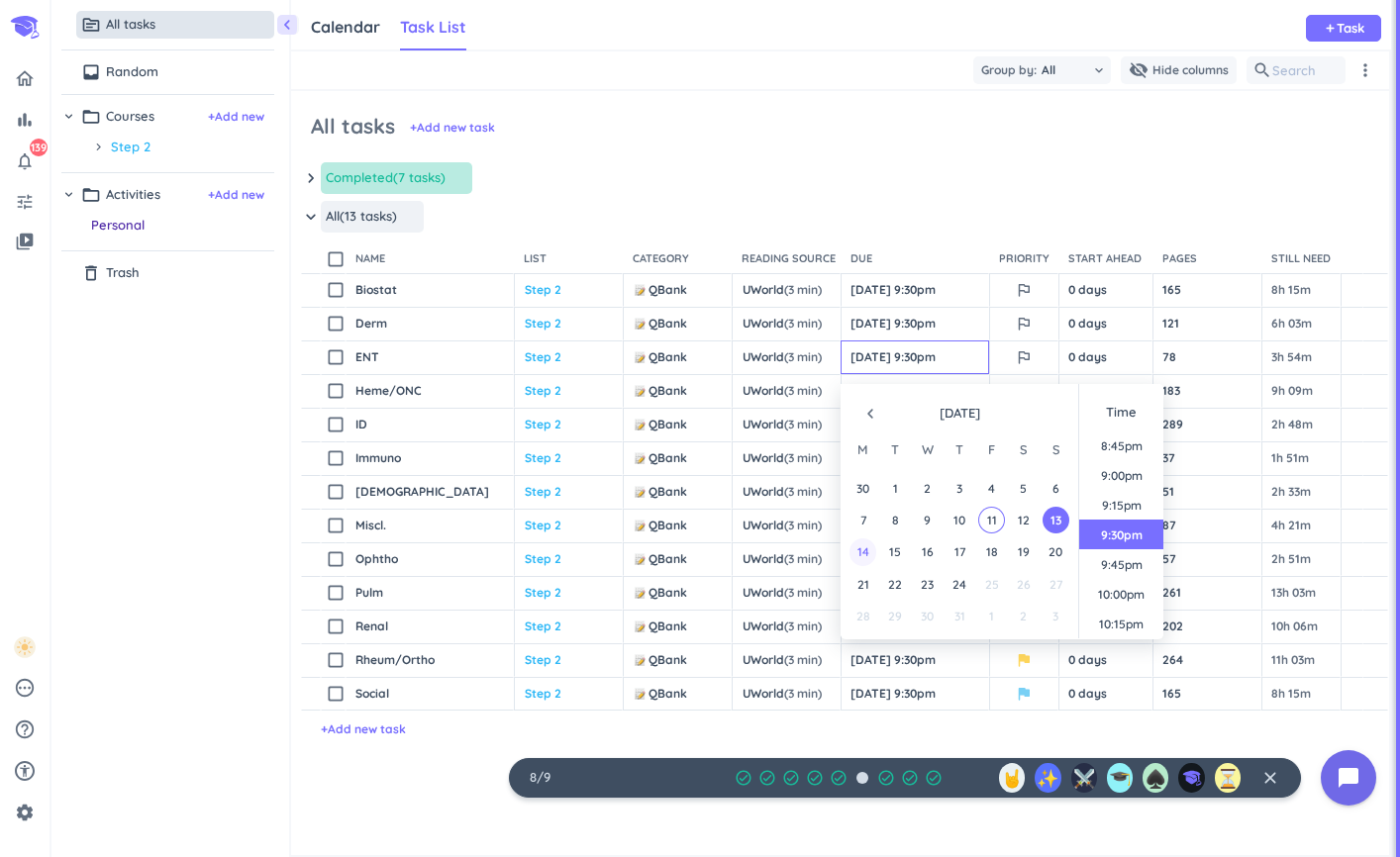 click on "14" at bounding box center (862, 551) 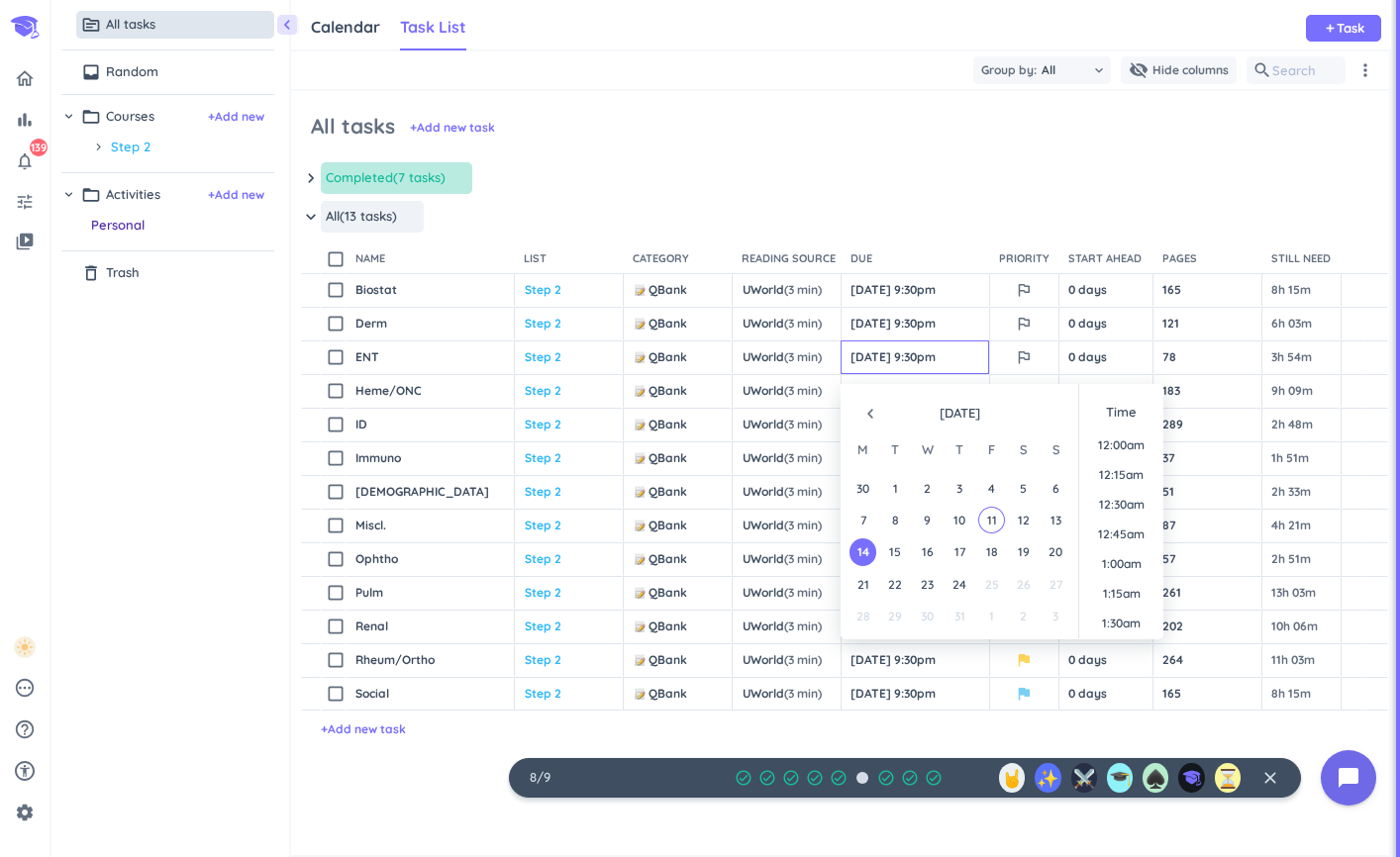 scroll, scrollTop: 2463, scrollLeft: 0, axis: vertical 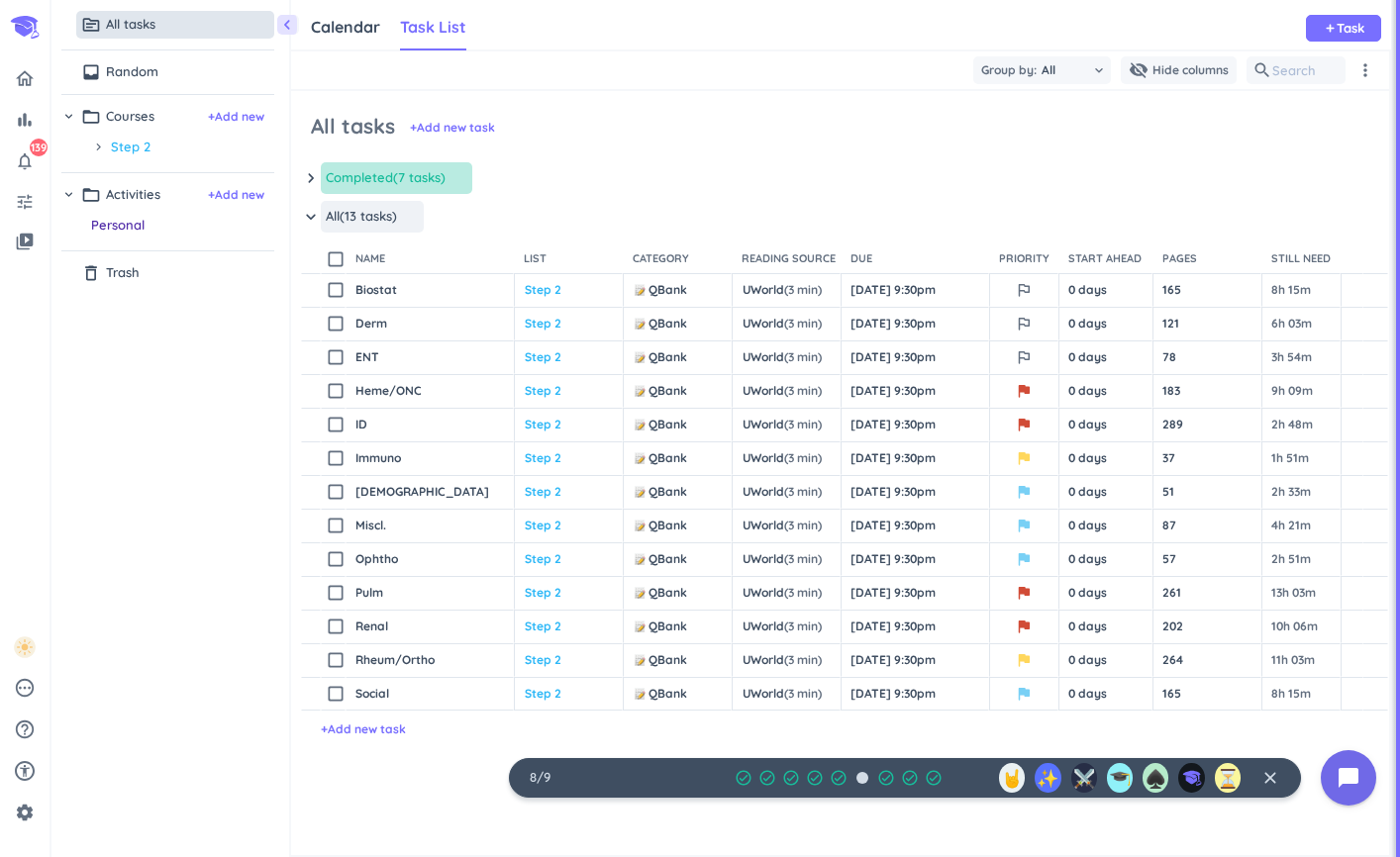 click on "keyboard_arrow_down All  (13 tasks) more_horiz" at bounding box center (845, 222) 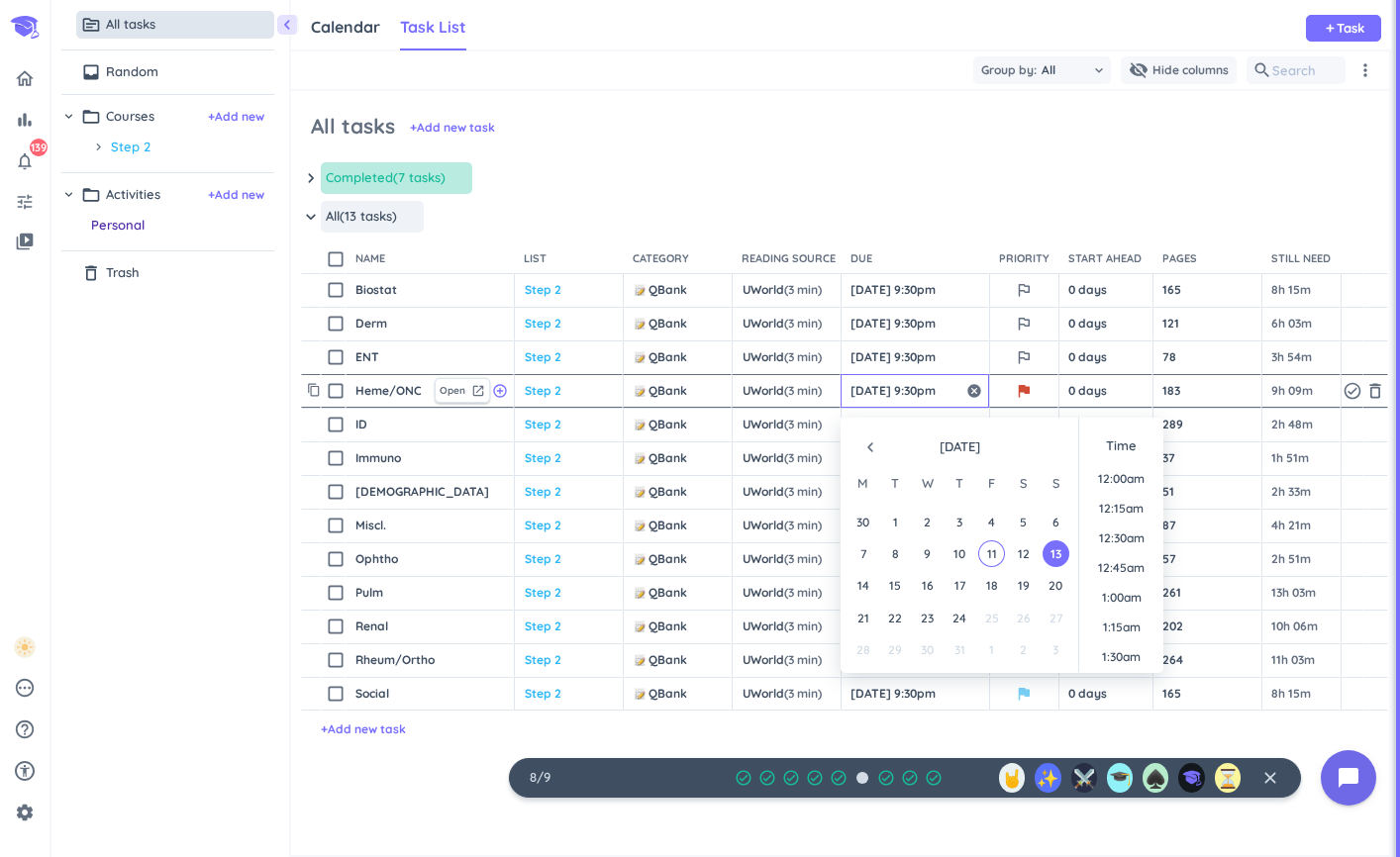 click on "[DATE] 9:30pm" at bounding box center (915, 391) 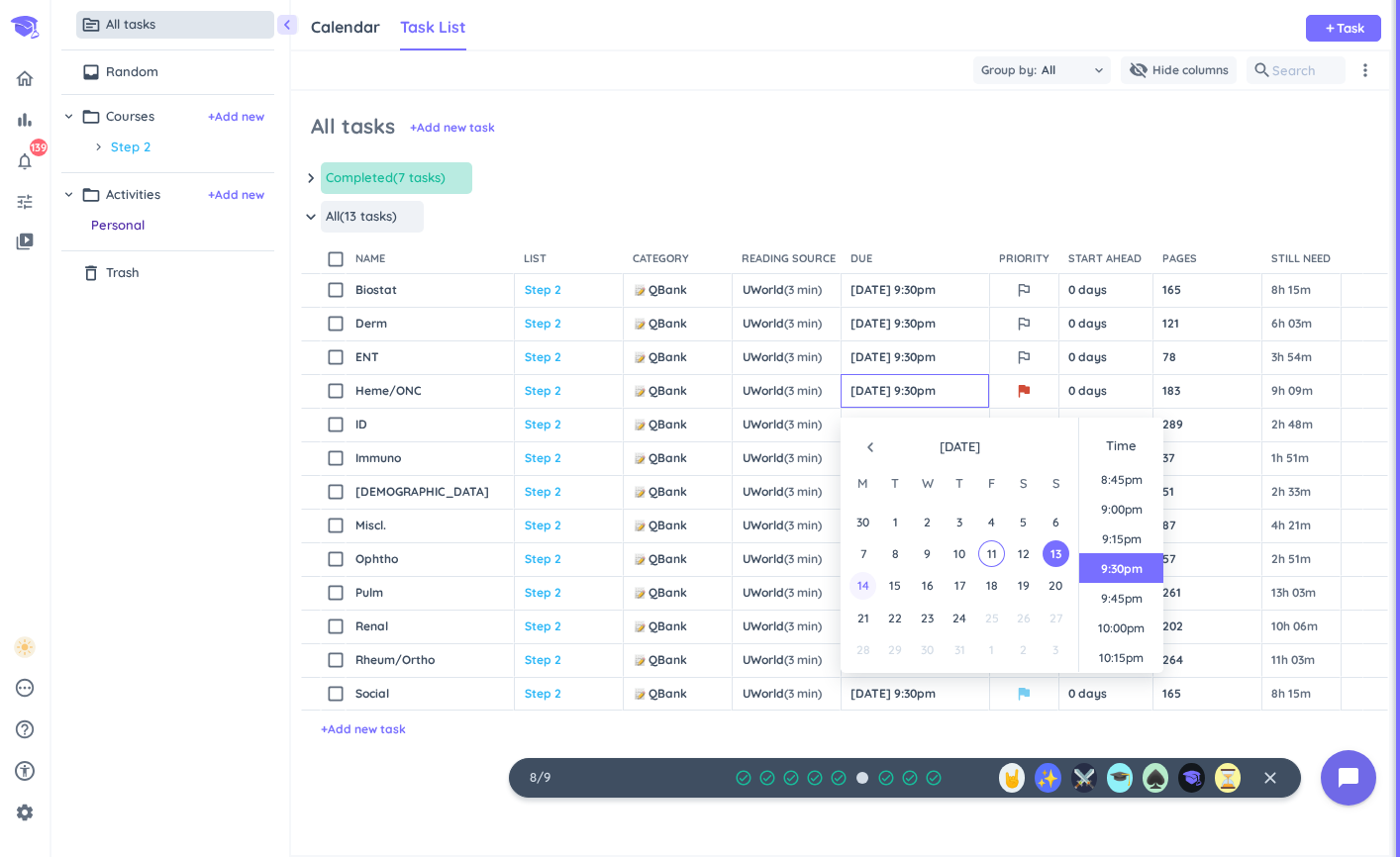 click on "14" at bounding box center [862, 585] 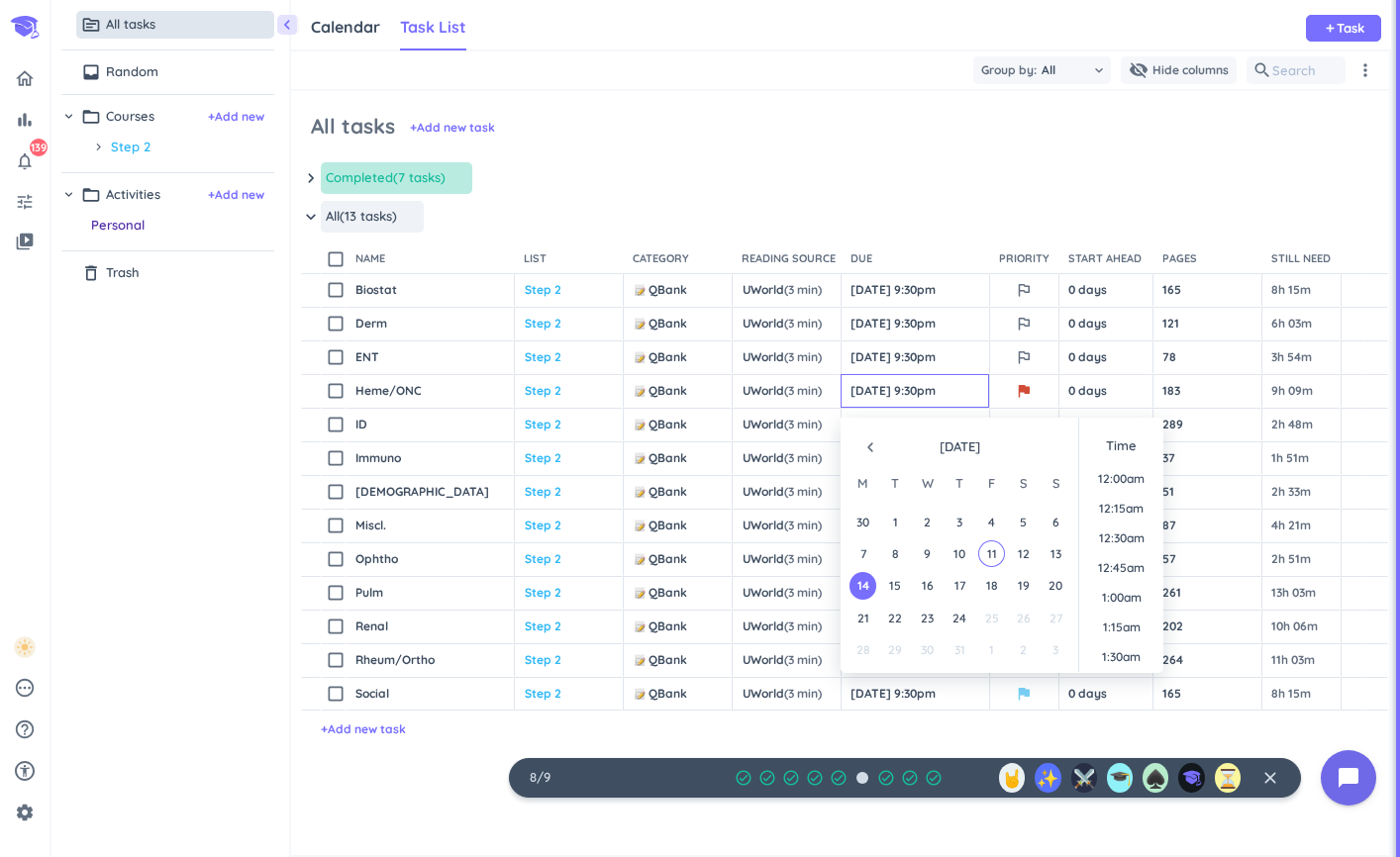 scroll, scrollTop: 2463, scrollLeft: 0, axis: vertical 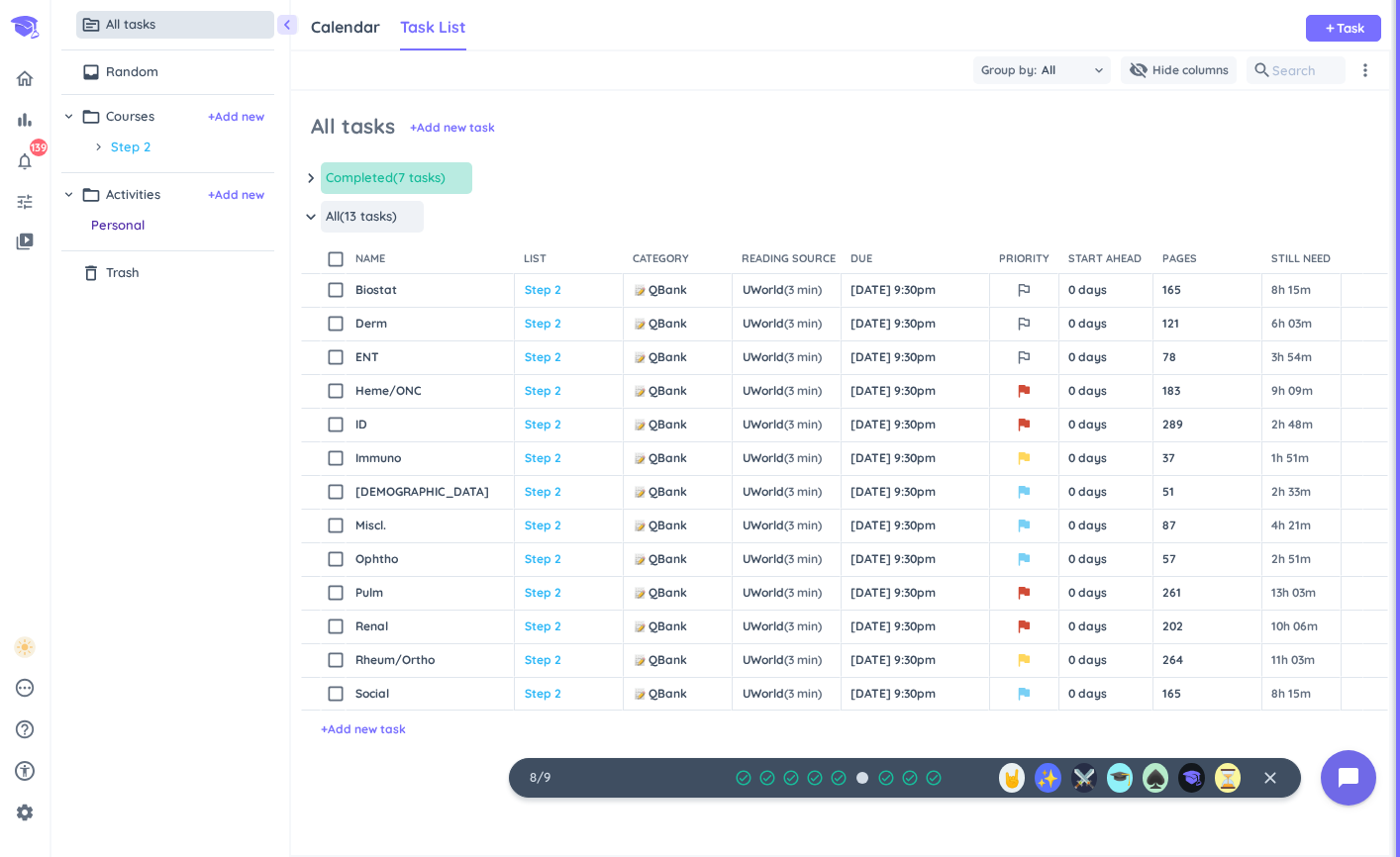 click on "keyboard_arrow_down All  (13 tasks) more_horiz" at bounding box center (845, 222) 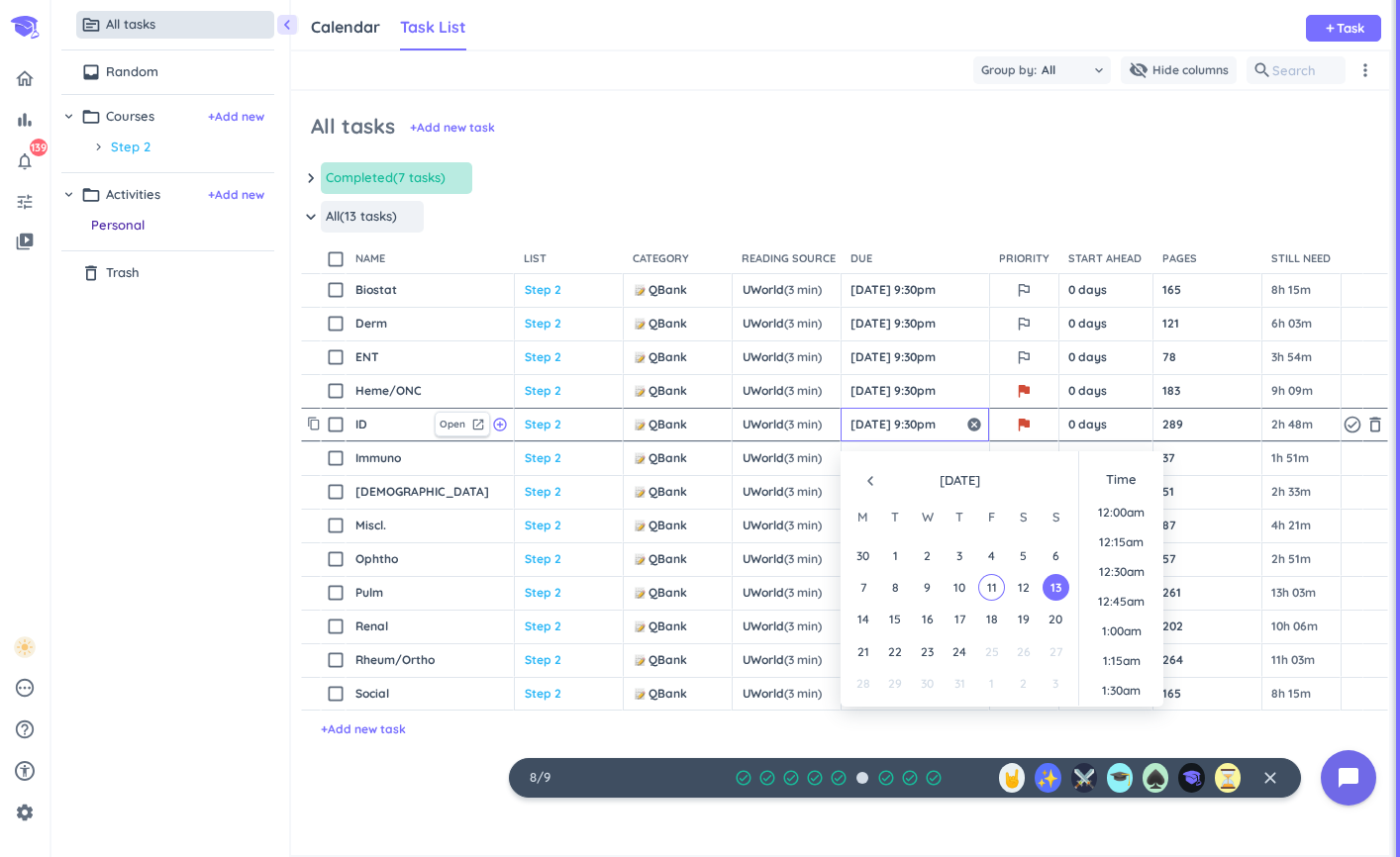 click on "[DATE] 9:30pm" at bounding box center [915, 425] 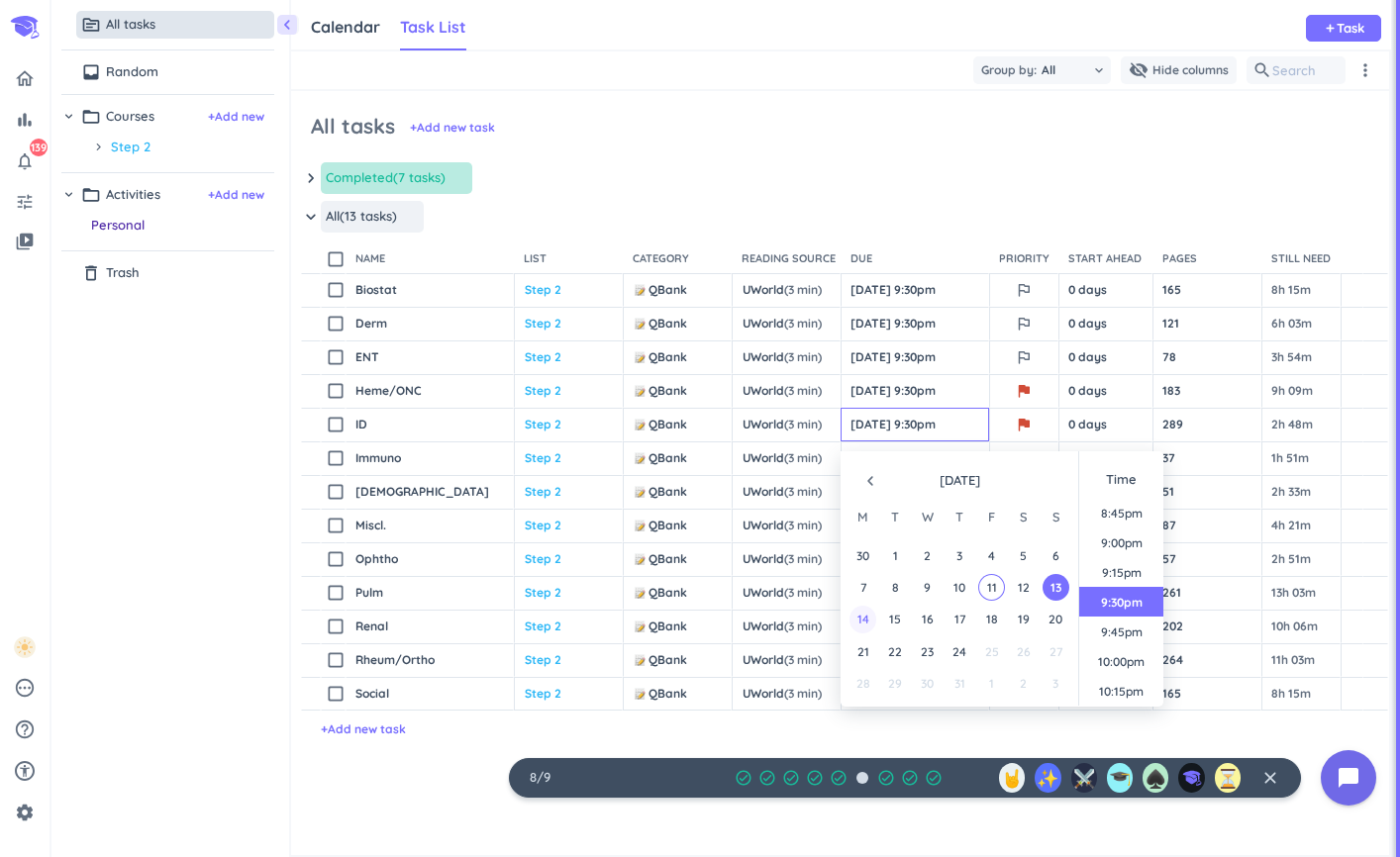 click on "14" at bounding box center [862, 619] 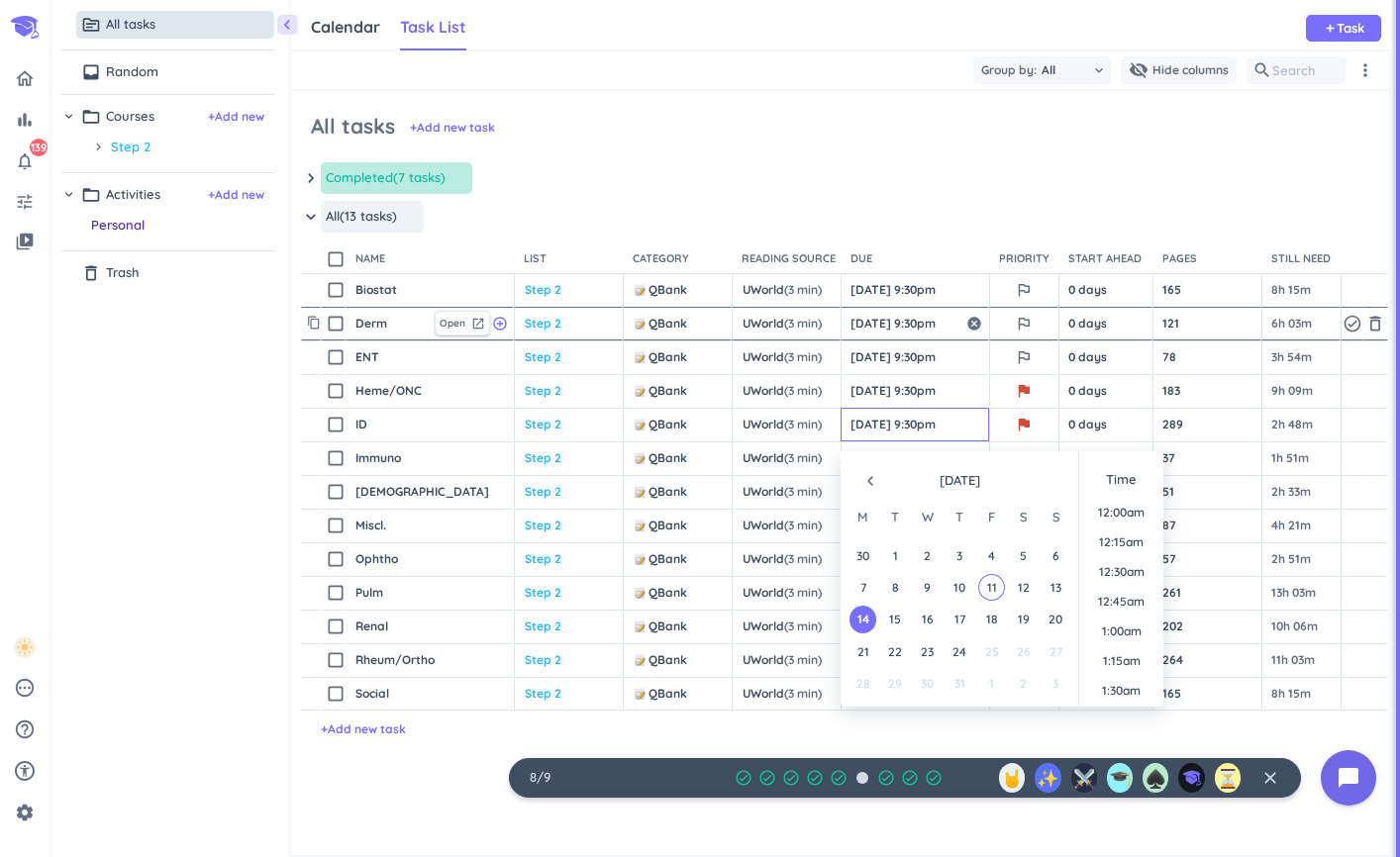 scroll, scrollTop: 2463, scrollLeft: 0, axis: vertical 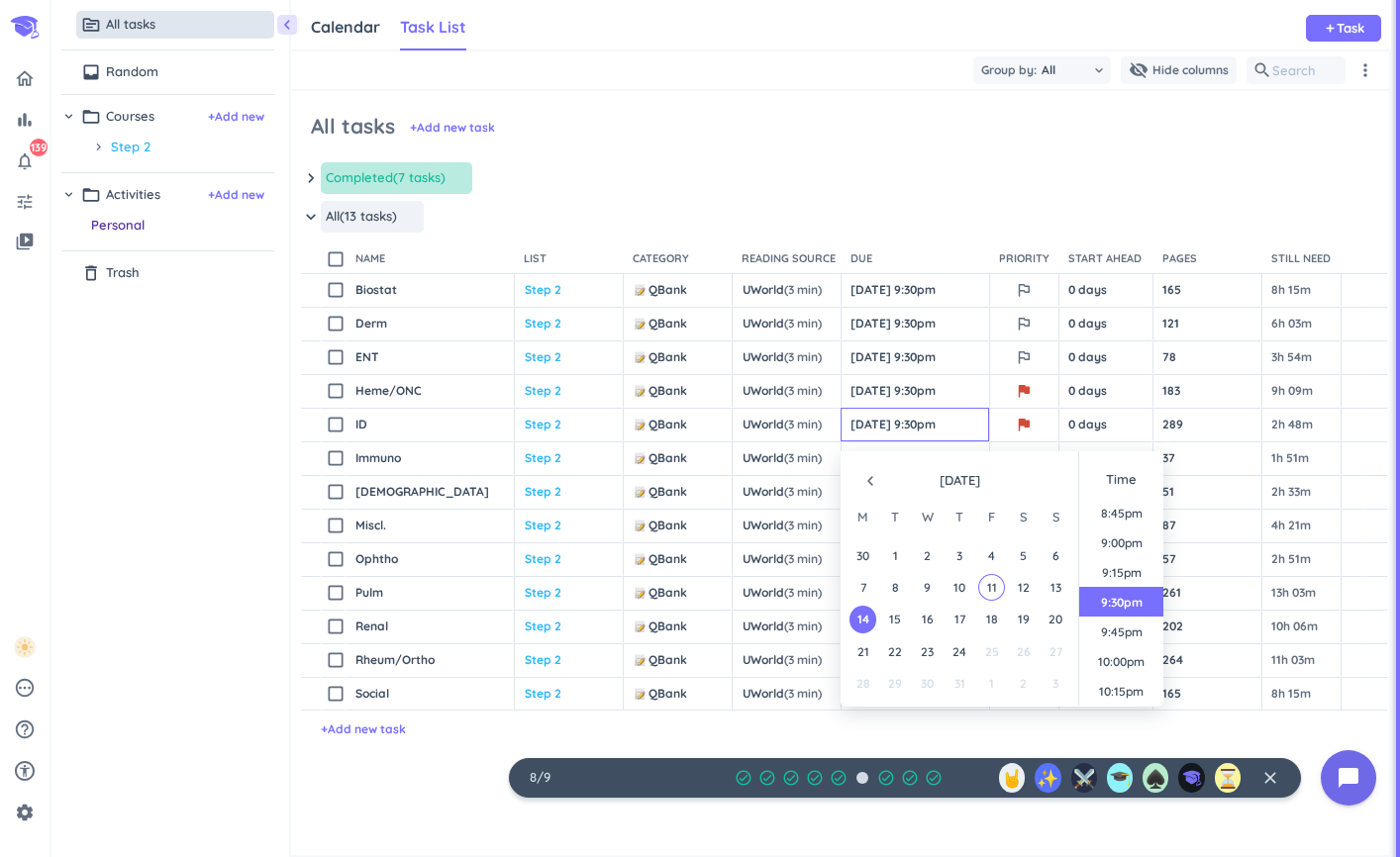 click on "keyboard_arrow_down All  (13 tasks) more_horiz" at bounding box center (845, 222) 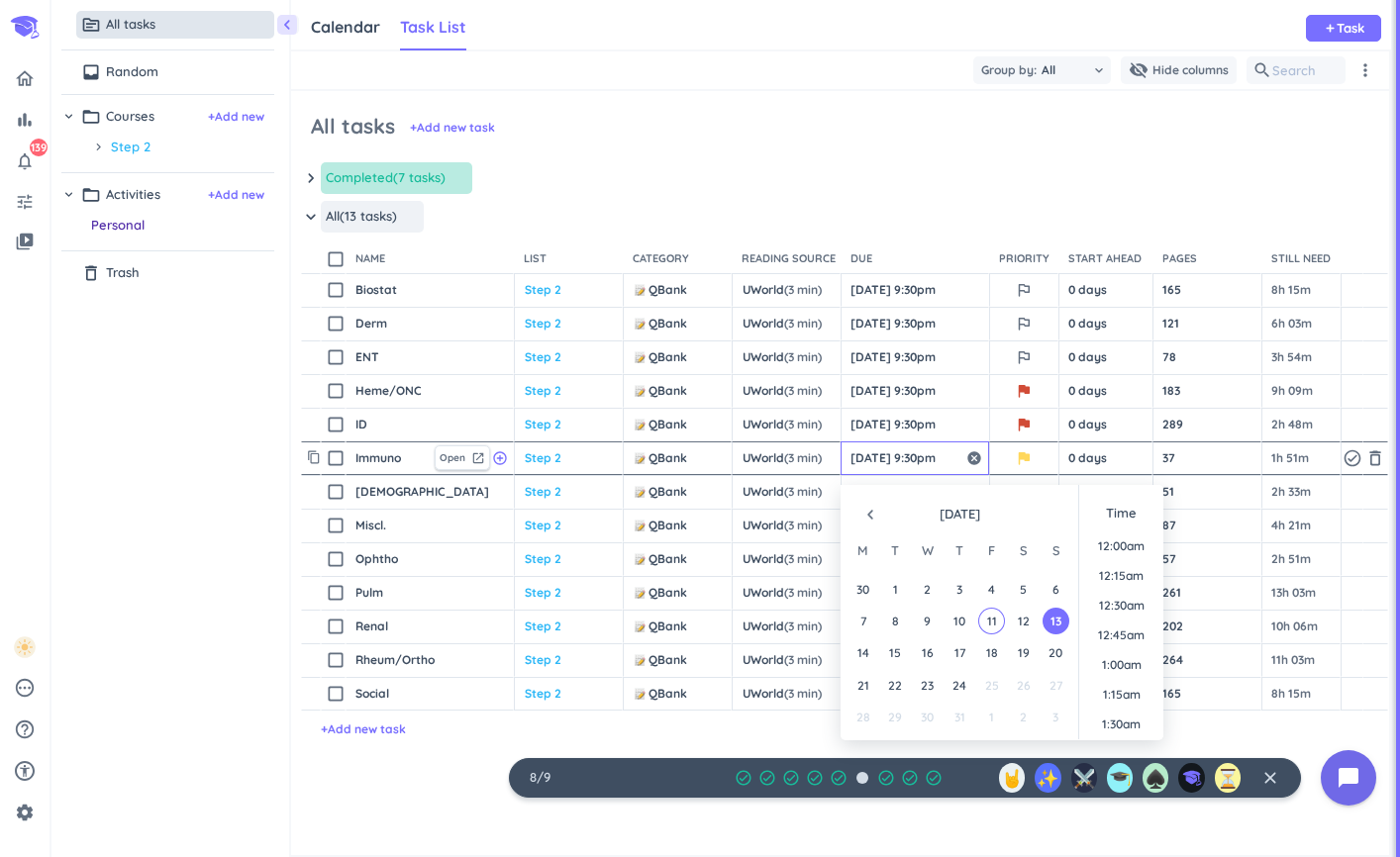 click on "[DATE] 9:30pm" at bounding box center (915, 458) 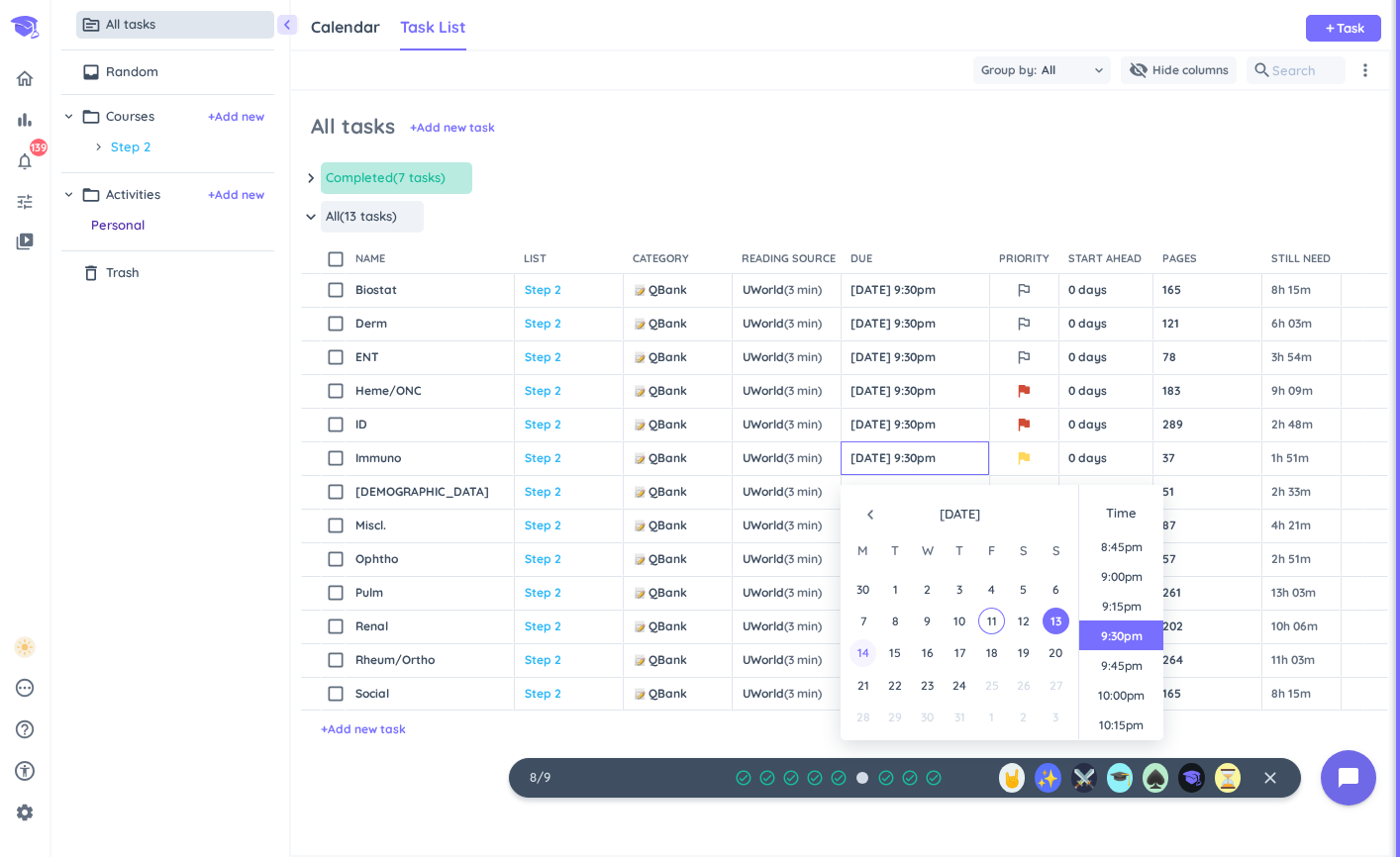 click on "14" at bounding box center (862, 652) 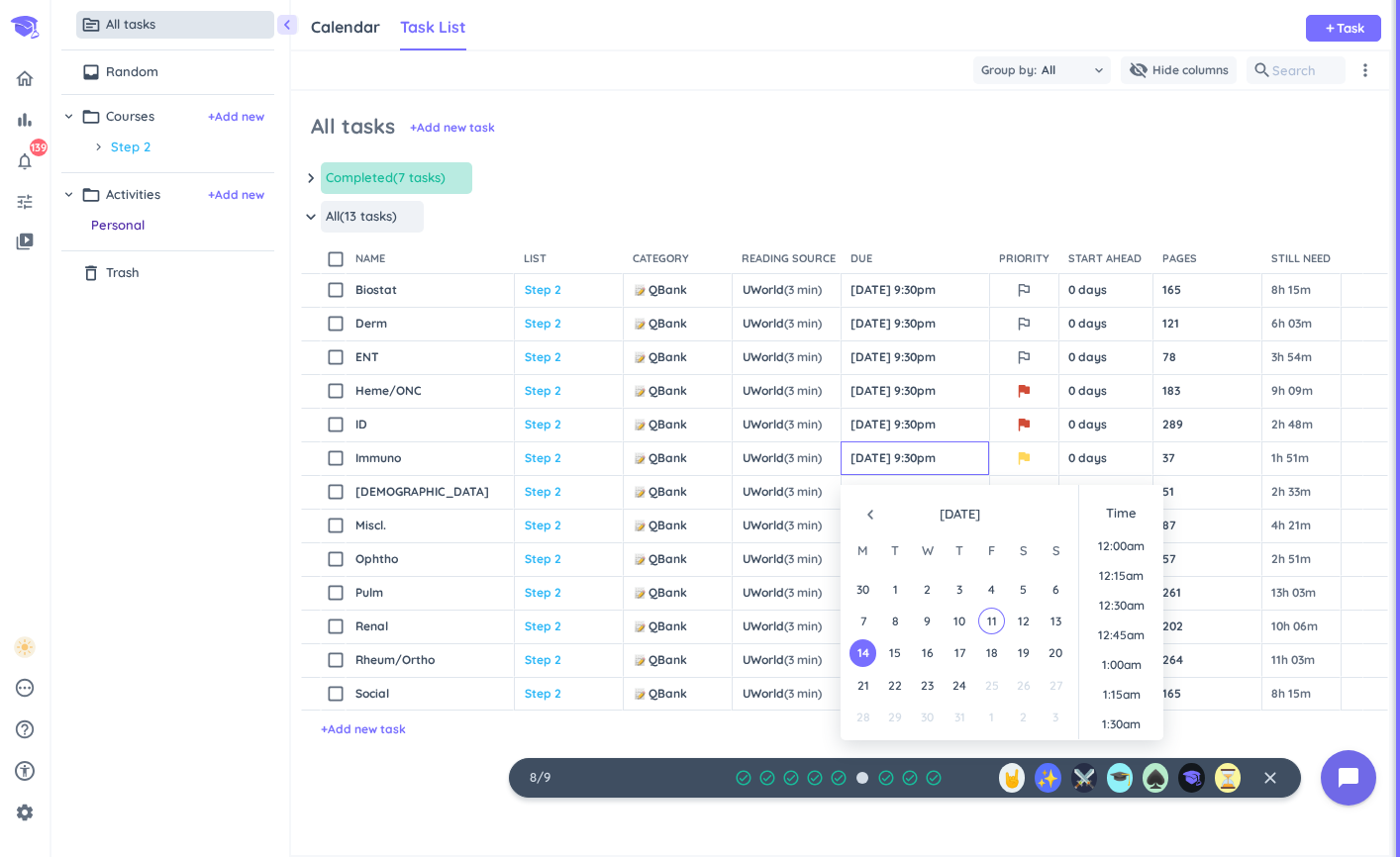 scroll, scrollTop: 0, scrollLeft: 0, axis: both 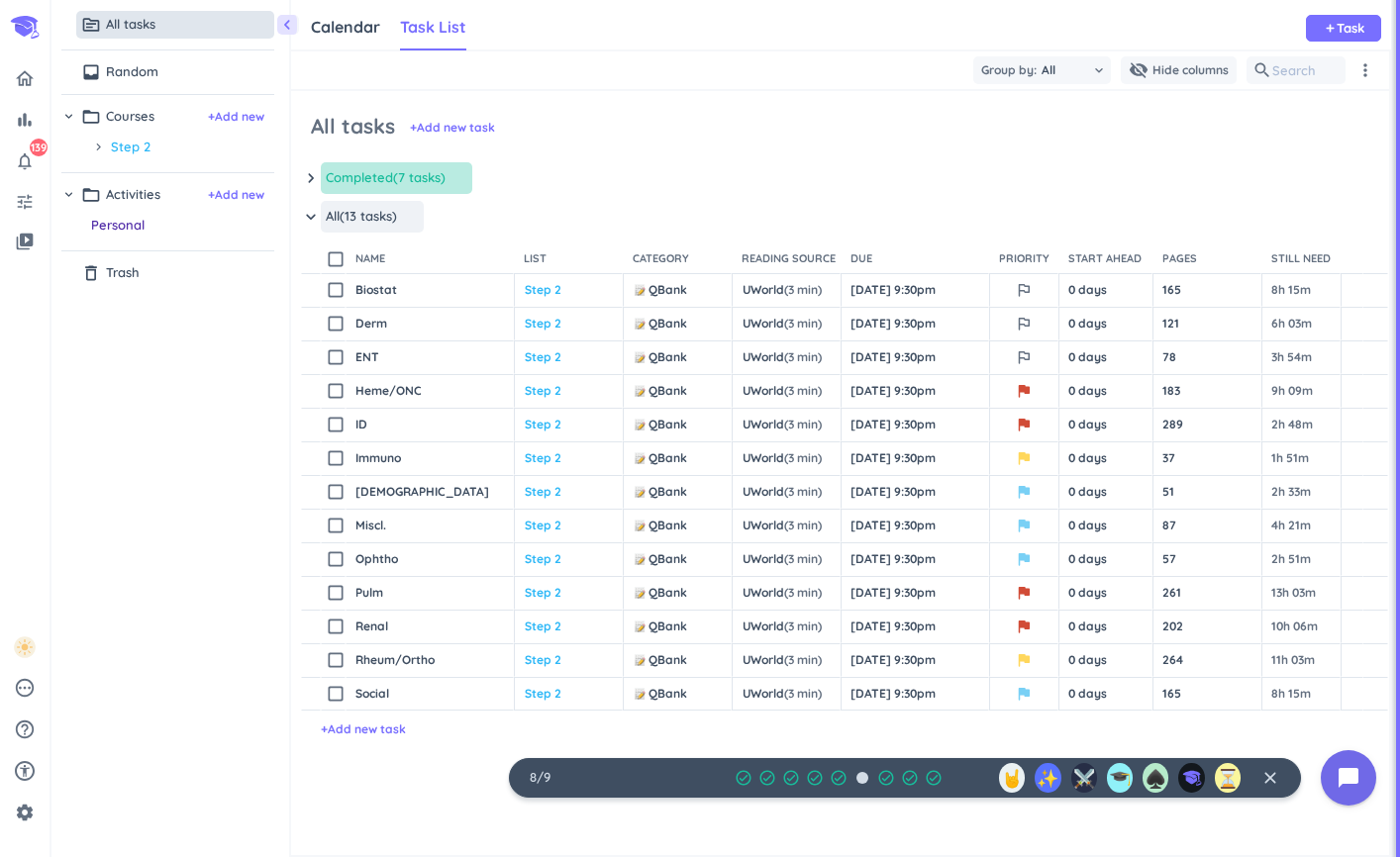 click on "keyboard_arrow_down All  (13 tasks) more_horiz" at bounding box center (845, 222) 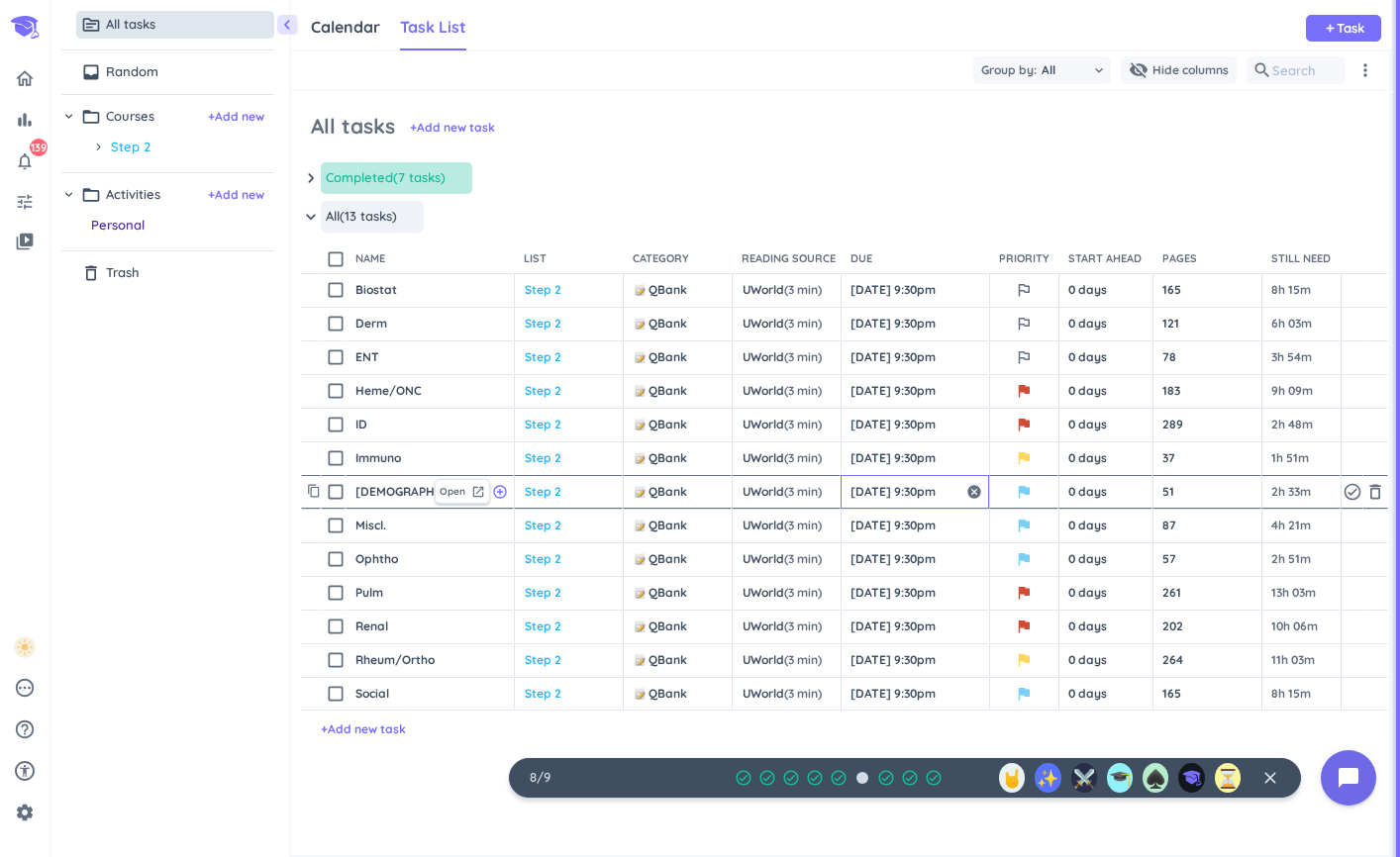 click on "[DATE] 9:30pm" at bounding box center [915, 492] 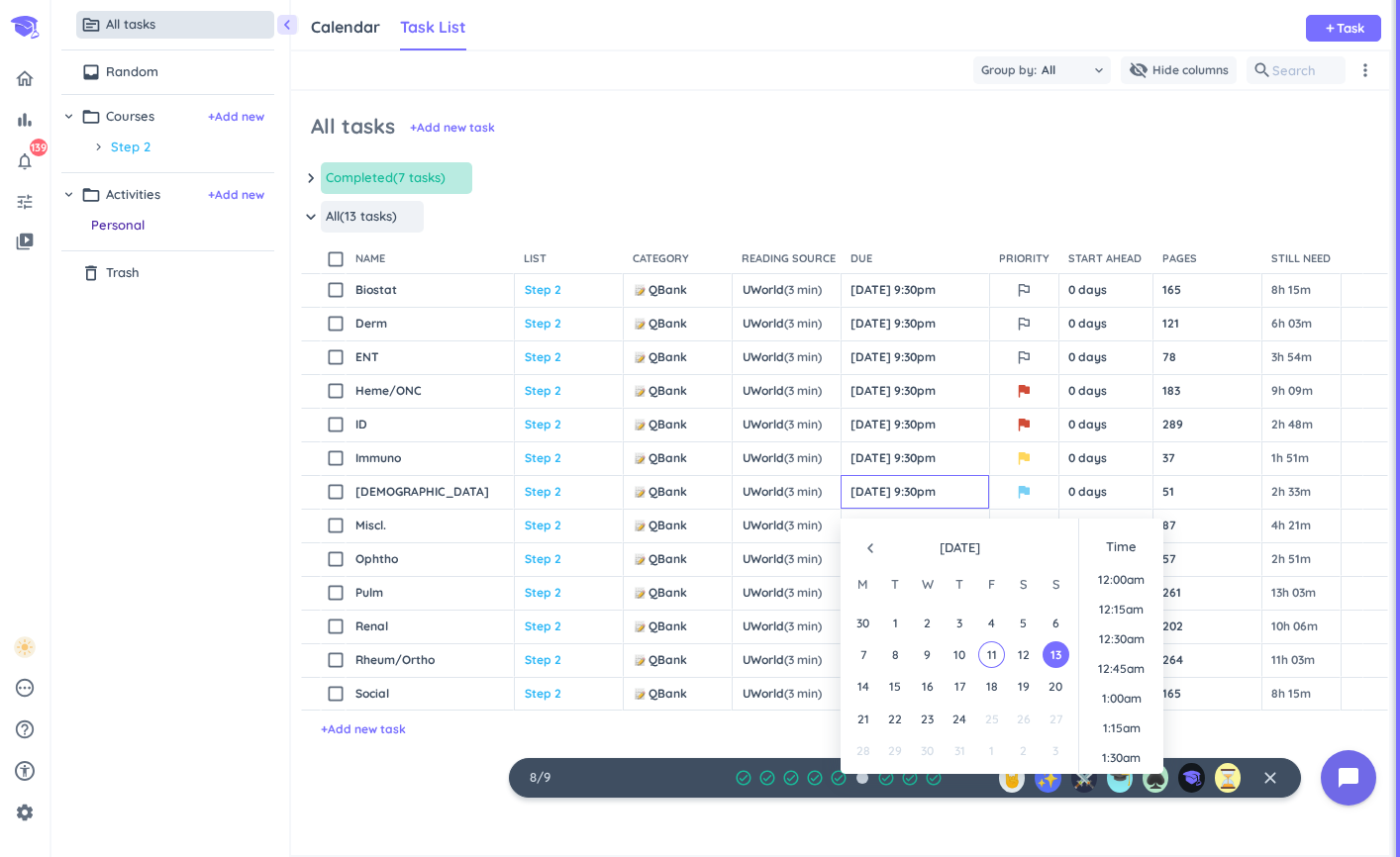 scroll, scrollTop: 2463, scrollLeft: 0, axis: vertical 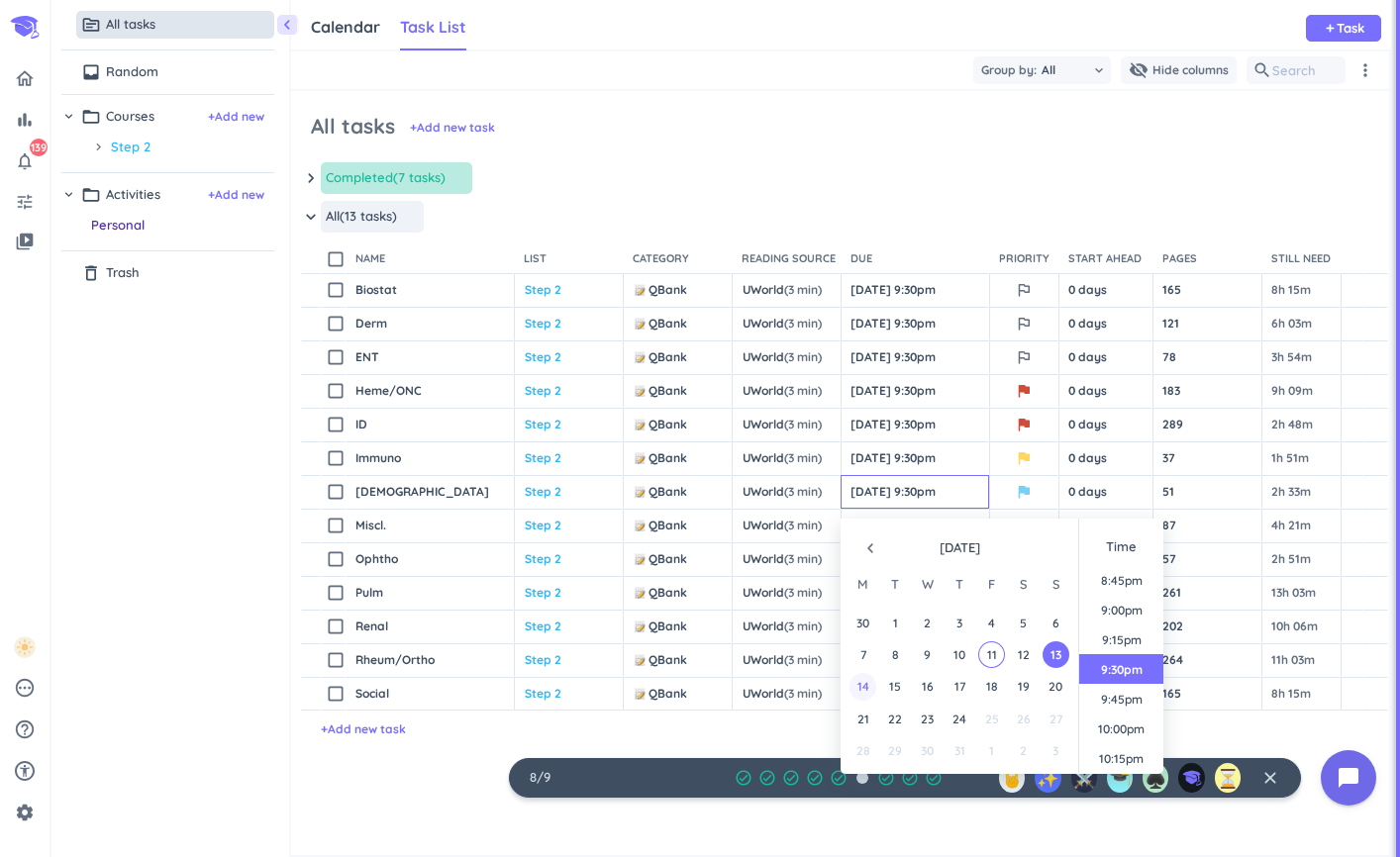 click on "14" at bounding box center [862, 686] 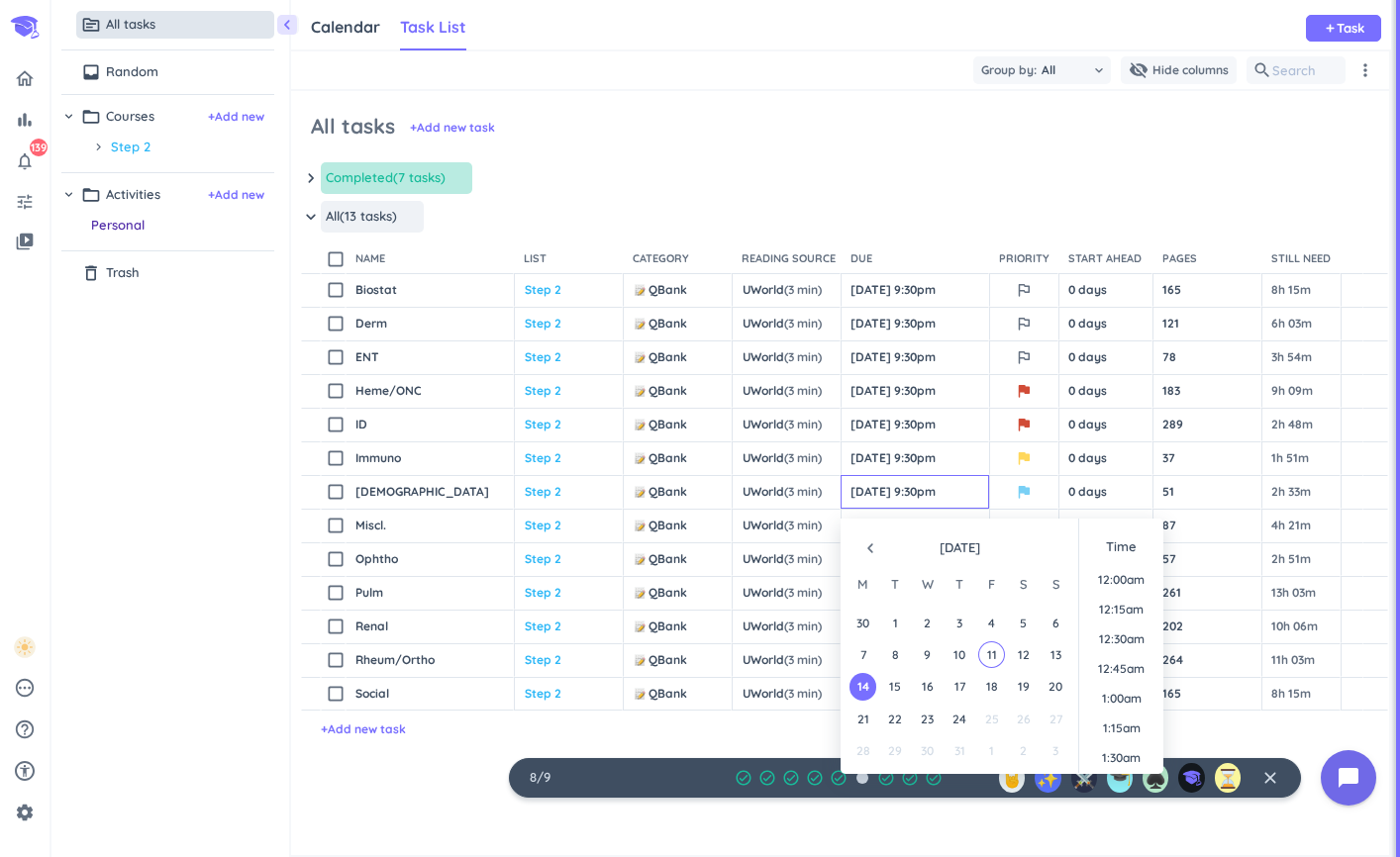scroll, scrollTop: 2463, scrollLeft: 0, axis: vertical 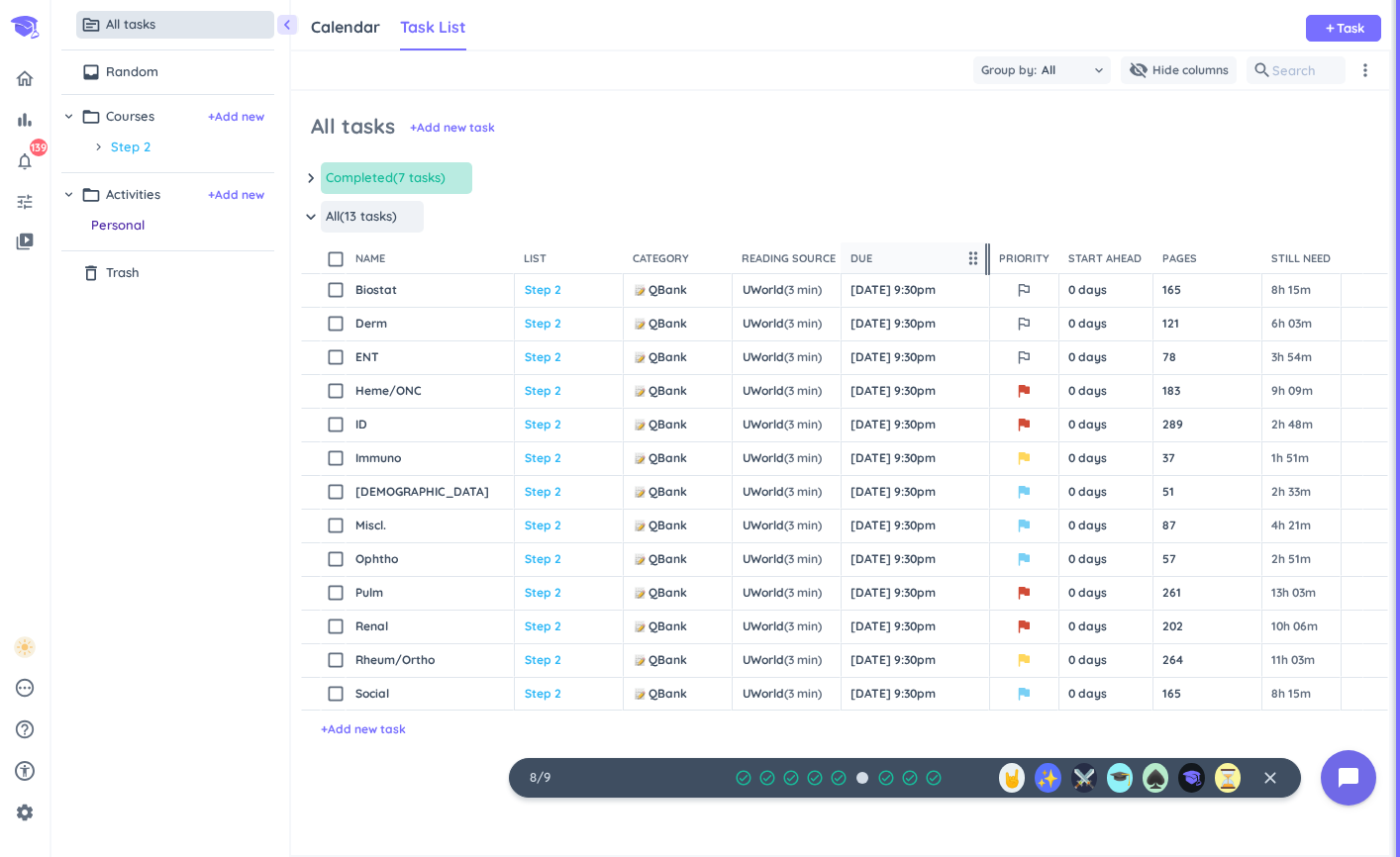 click on "Due" at bounding box center (906, 258) 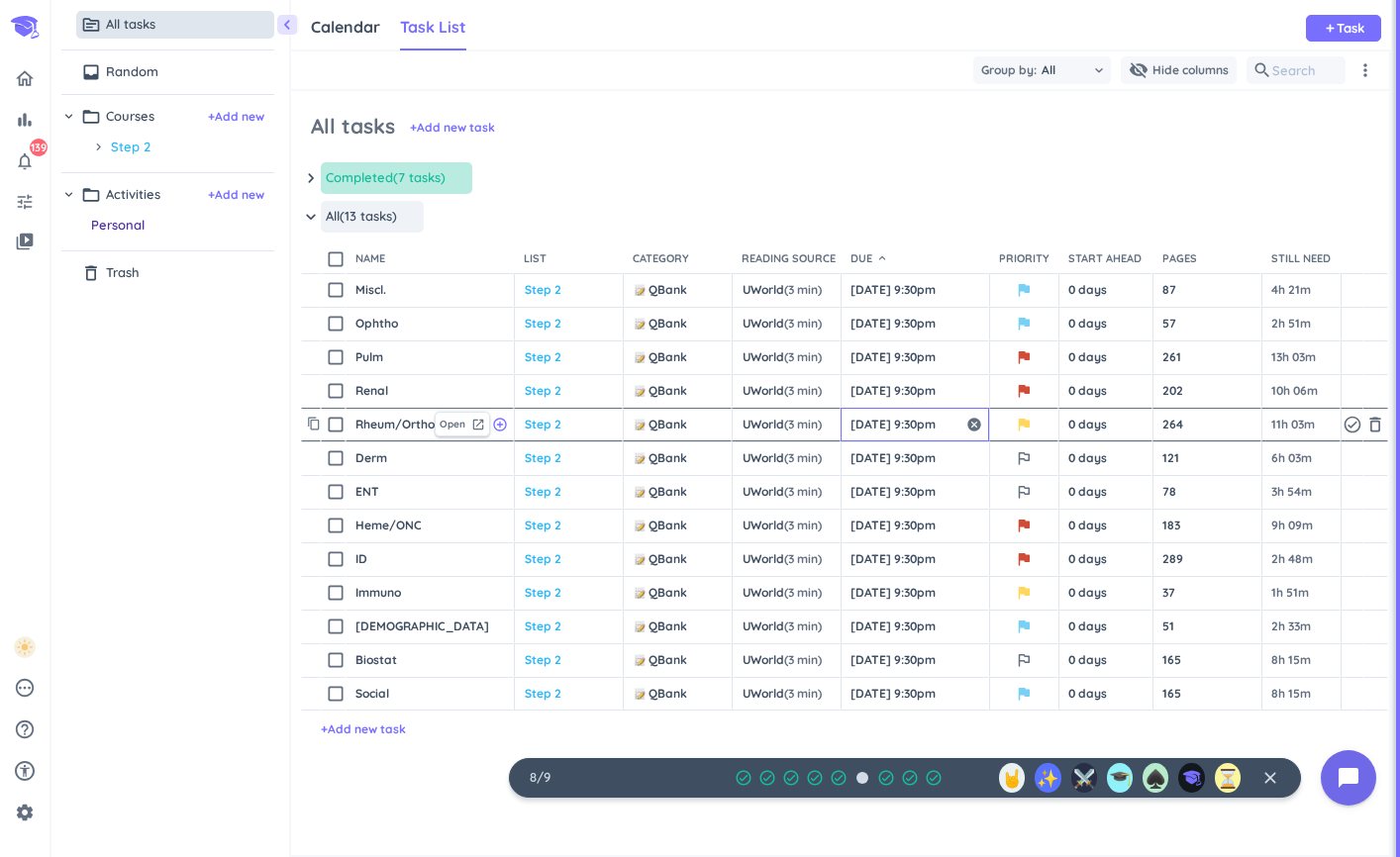 click on "[DATE] 9:30pm" at bounding box center (915, 425) 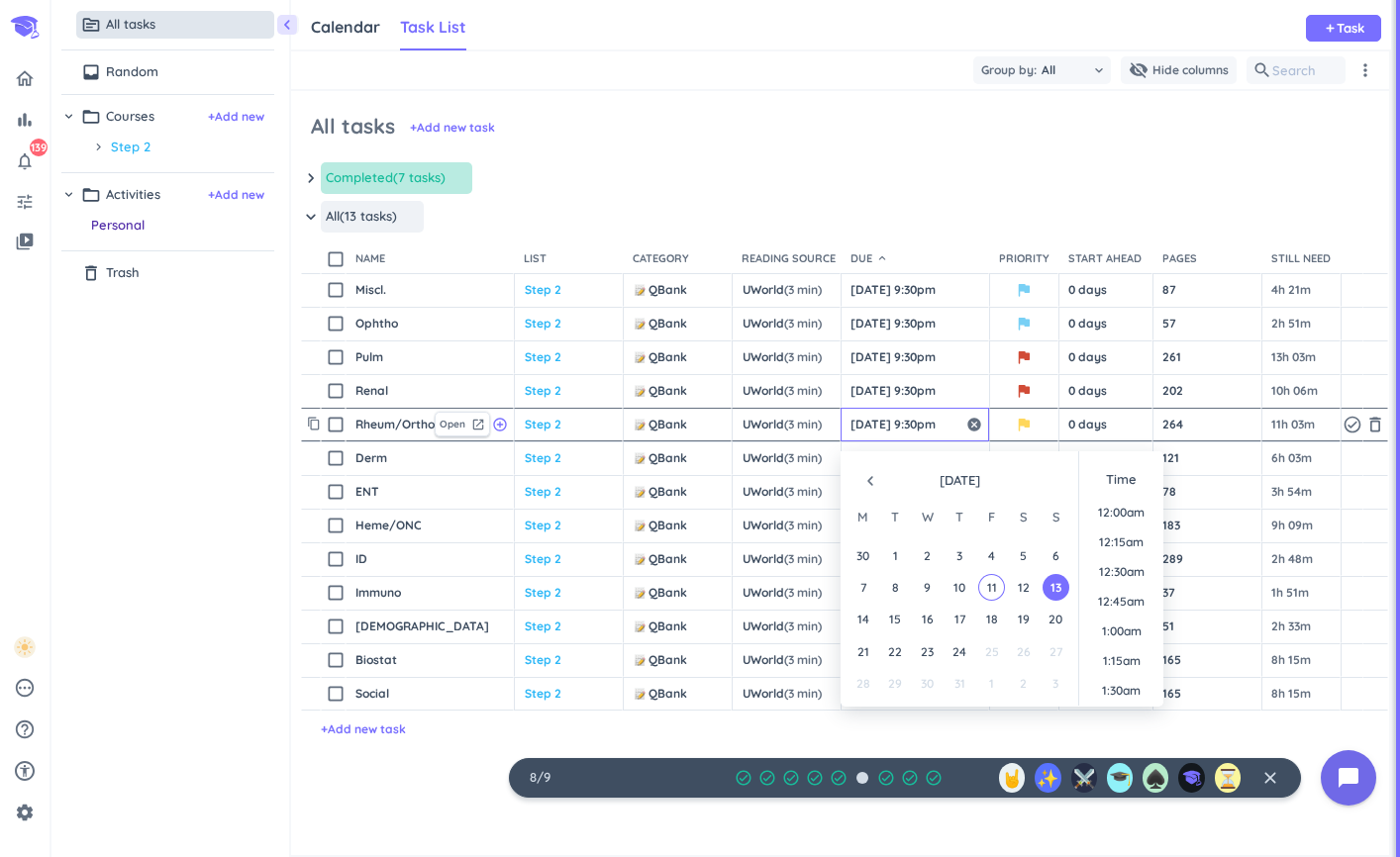scroll, scrollTop: 2463, scrollLeft: 0, axis: vertical 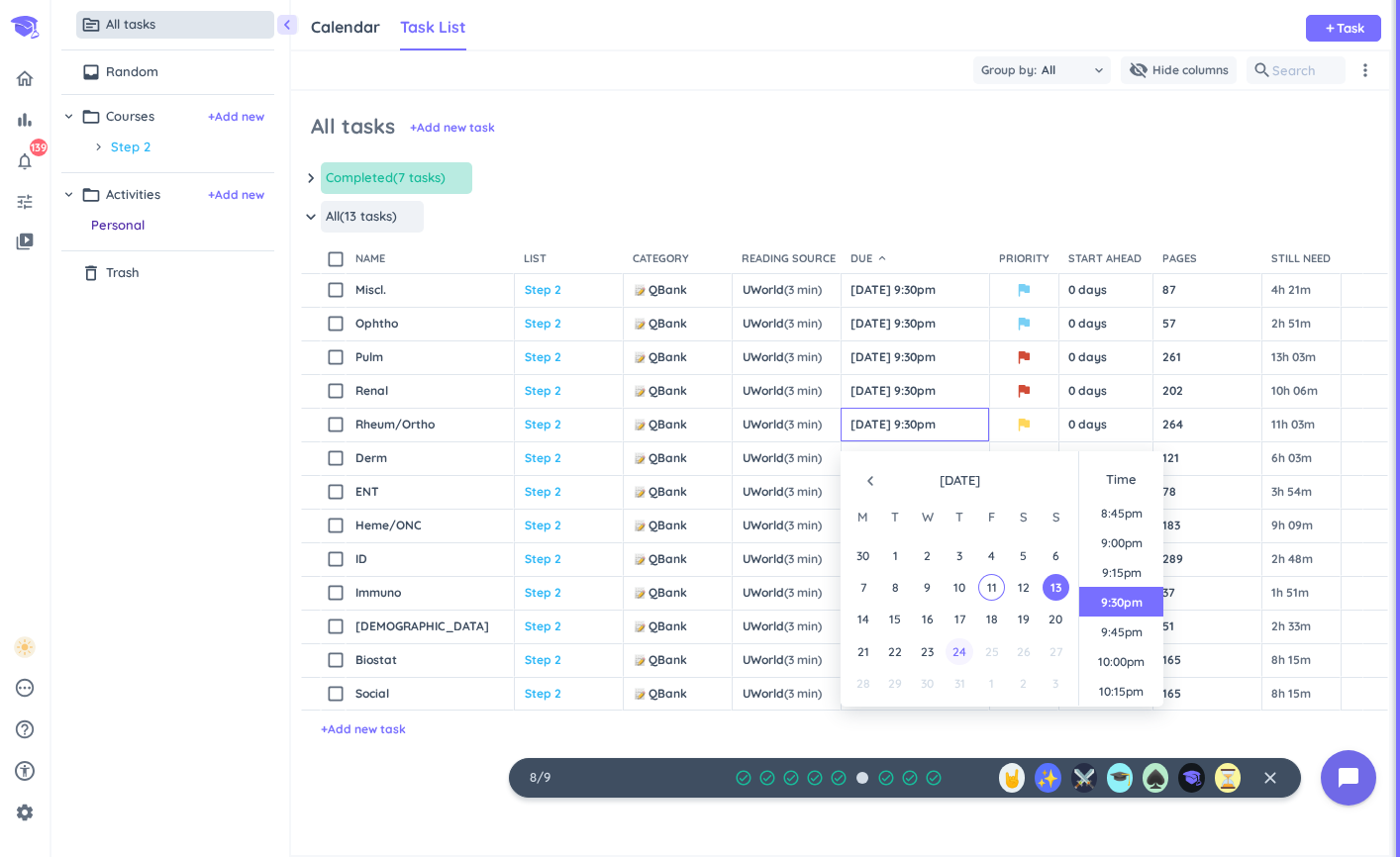 click on "24" at bounding box center [958, 651] 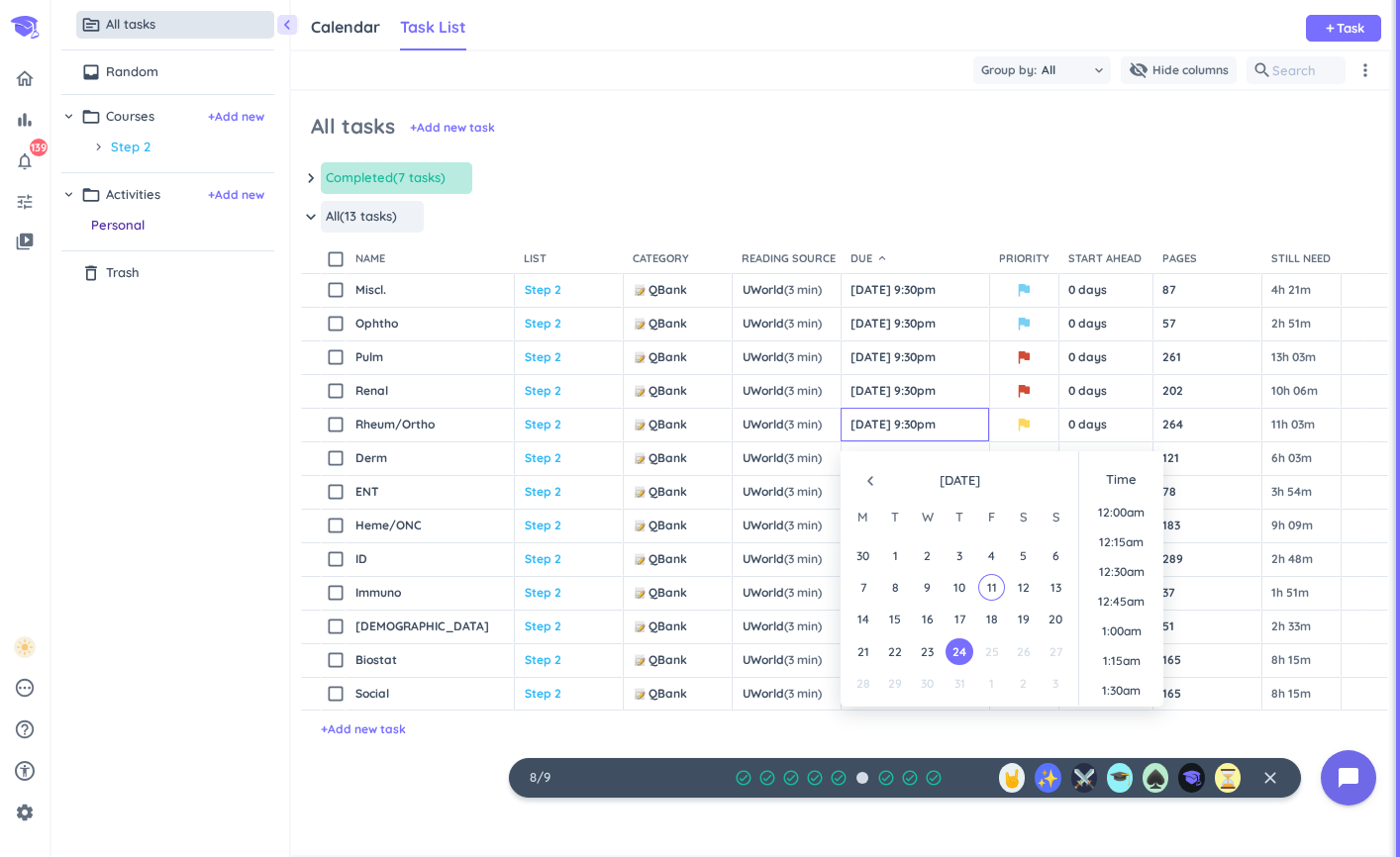 scroll, scrollTop: 0, scrollLeft: 0, axis: both 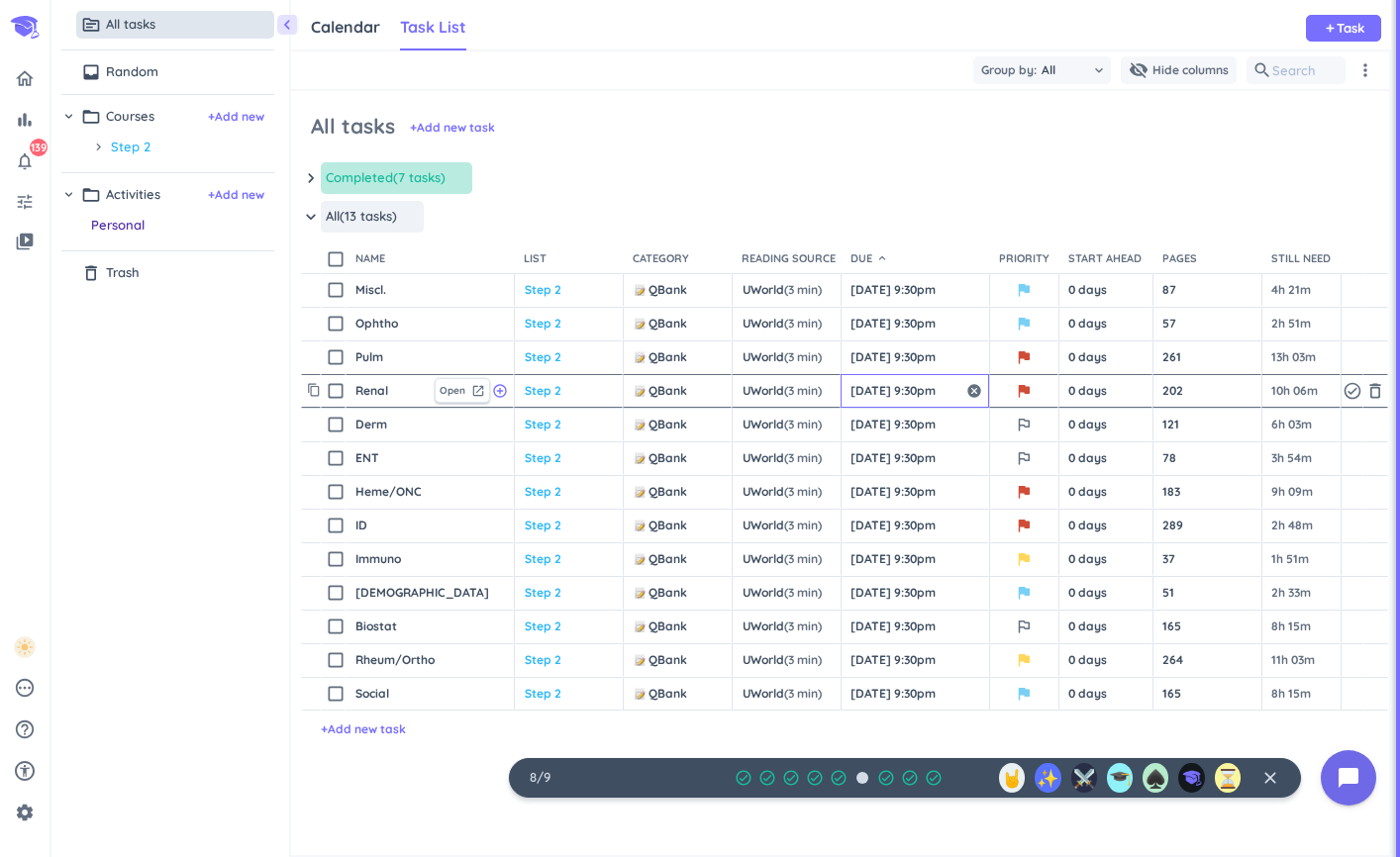 click on "[DATE] 9:30pm" at bounding box center (915, 391) 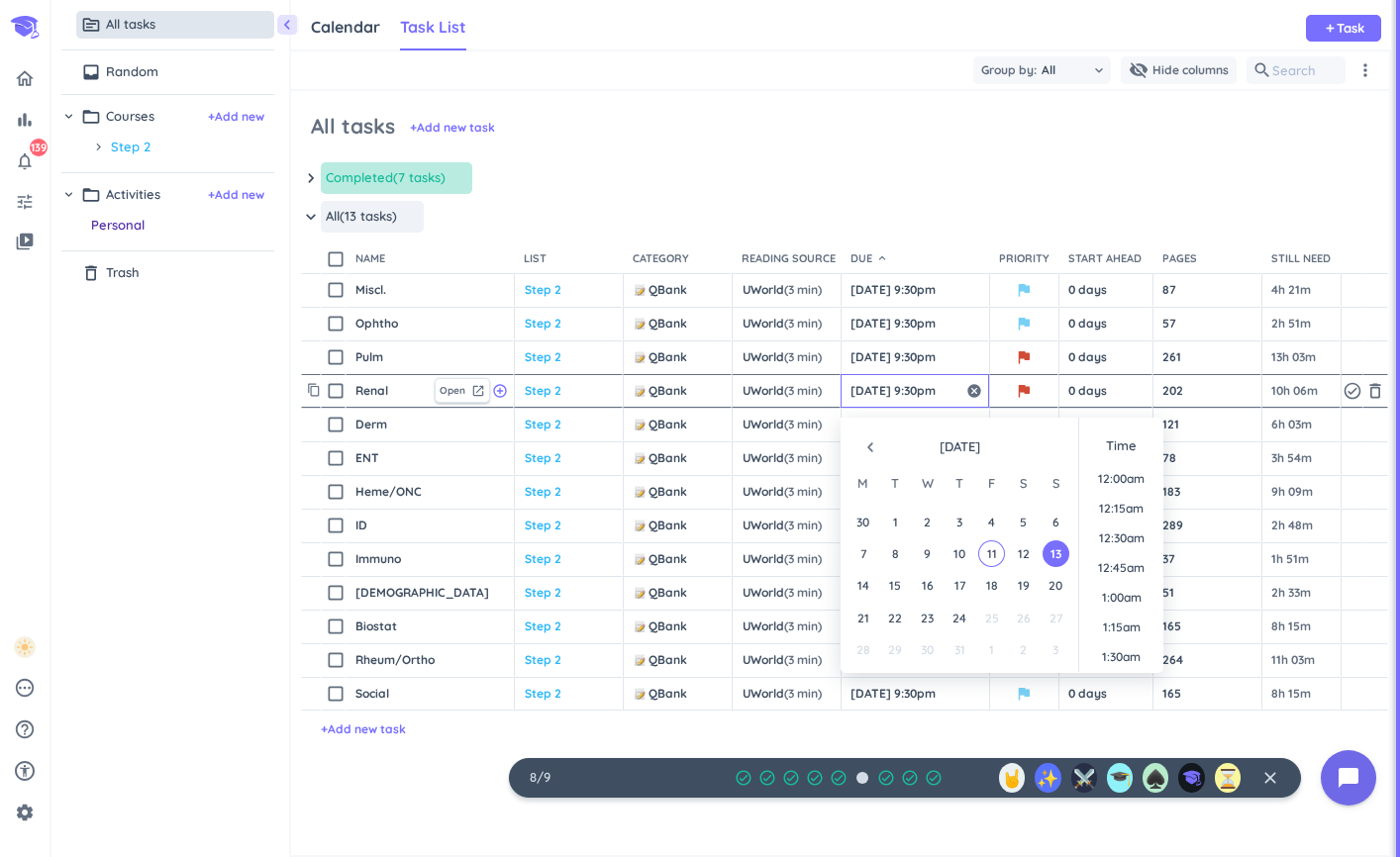 scroll, scrollTop: 2463, scrollLeft: 0, axis: vertical 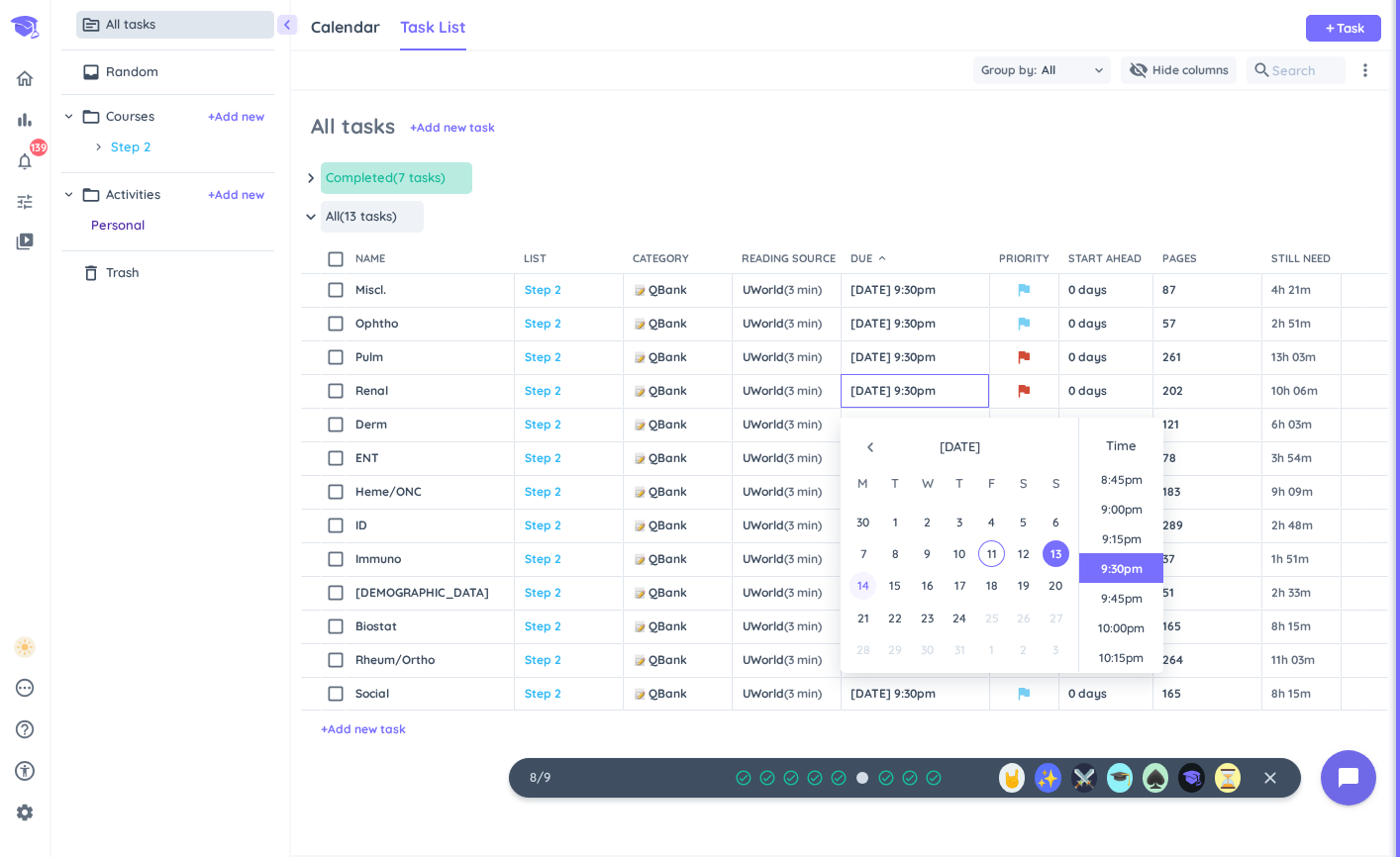 click on "14" at bounding box center (862, 585) 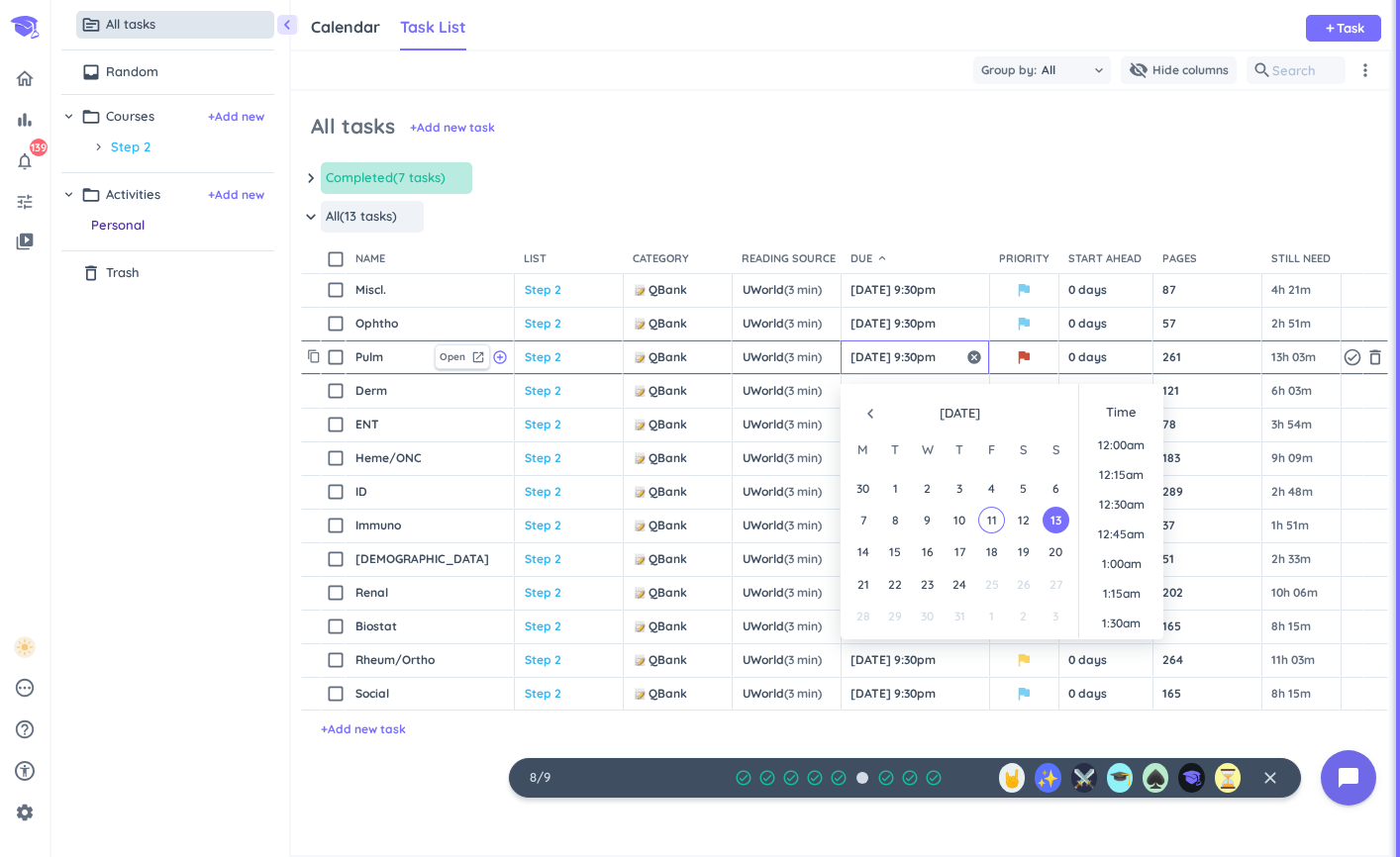 click on "[DATE] 9:30pm" at bounding box center (915, 357) 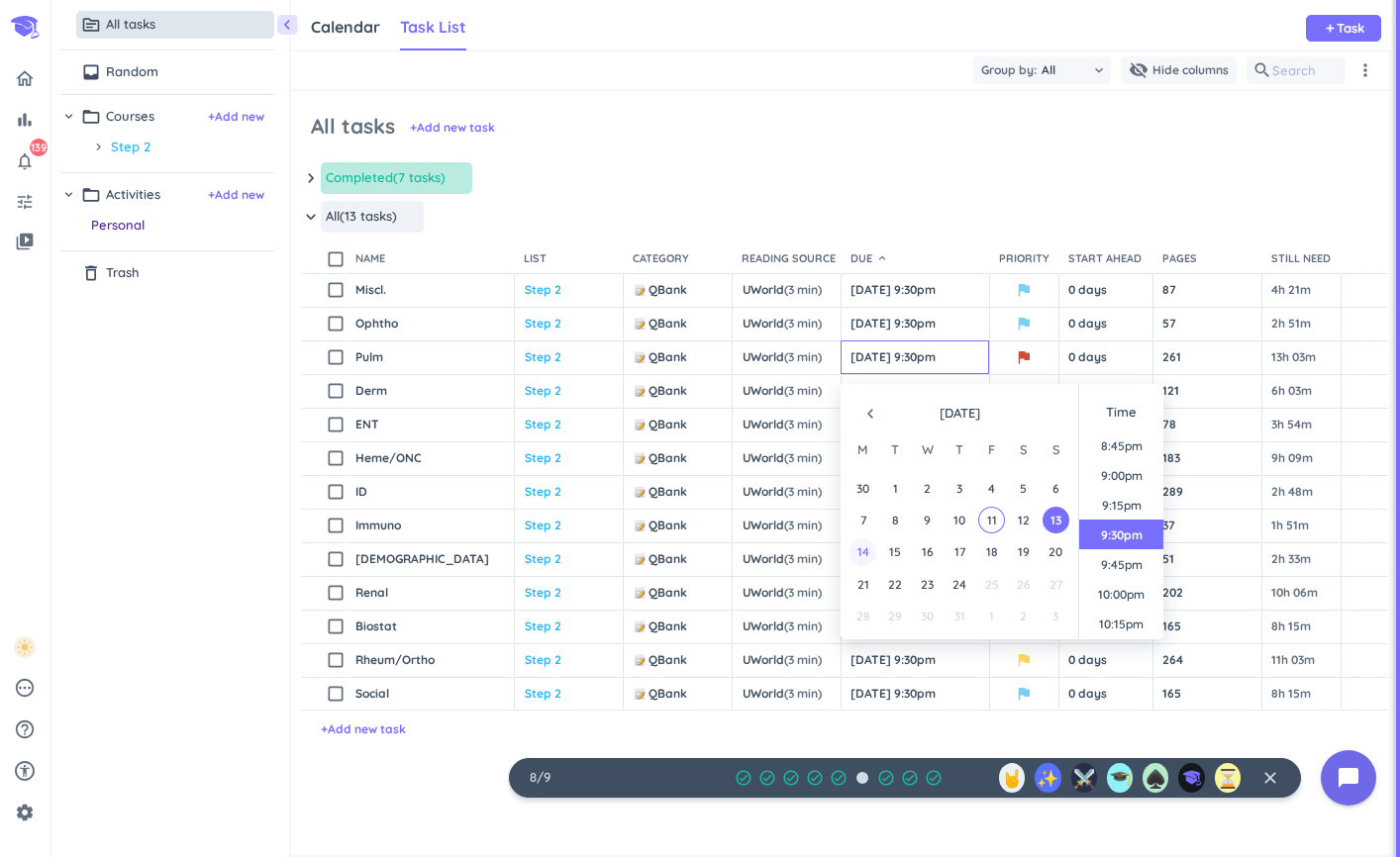 click on "14" at bounding box center [862, 551] 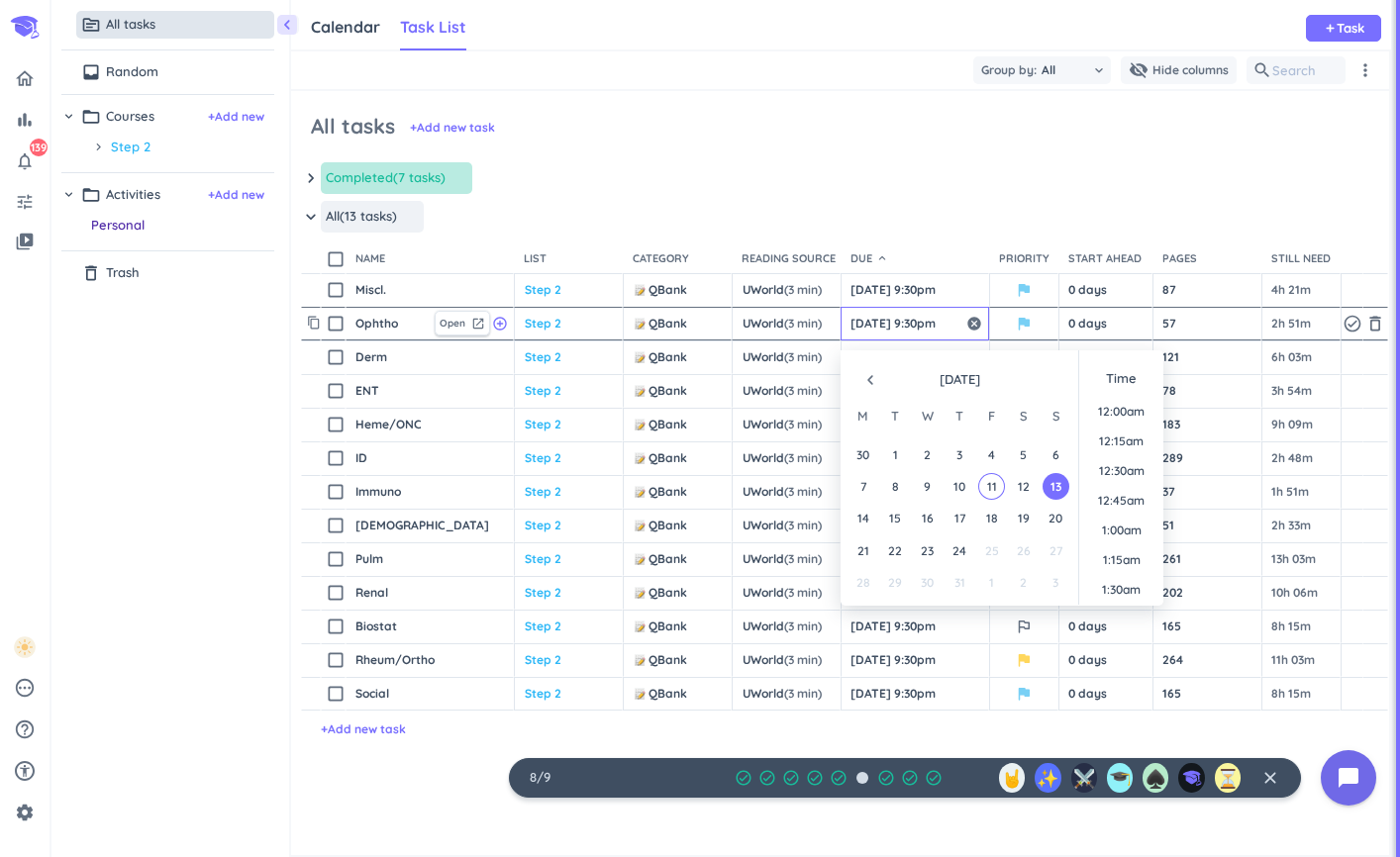 click on "[DATE] 9:30pm" at bounding box center [915, 324] 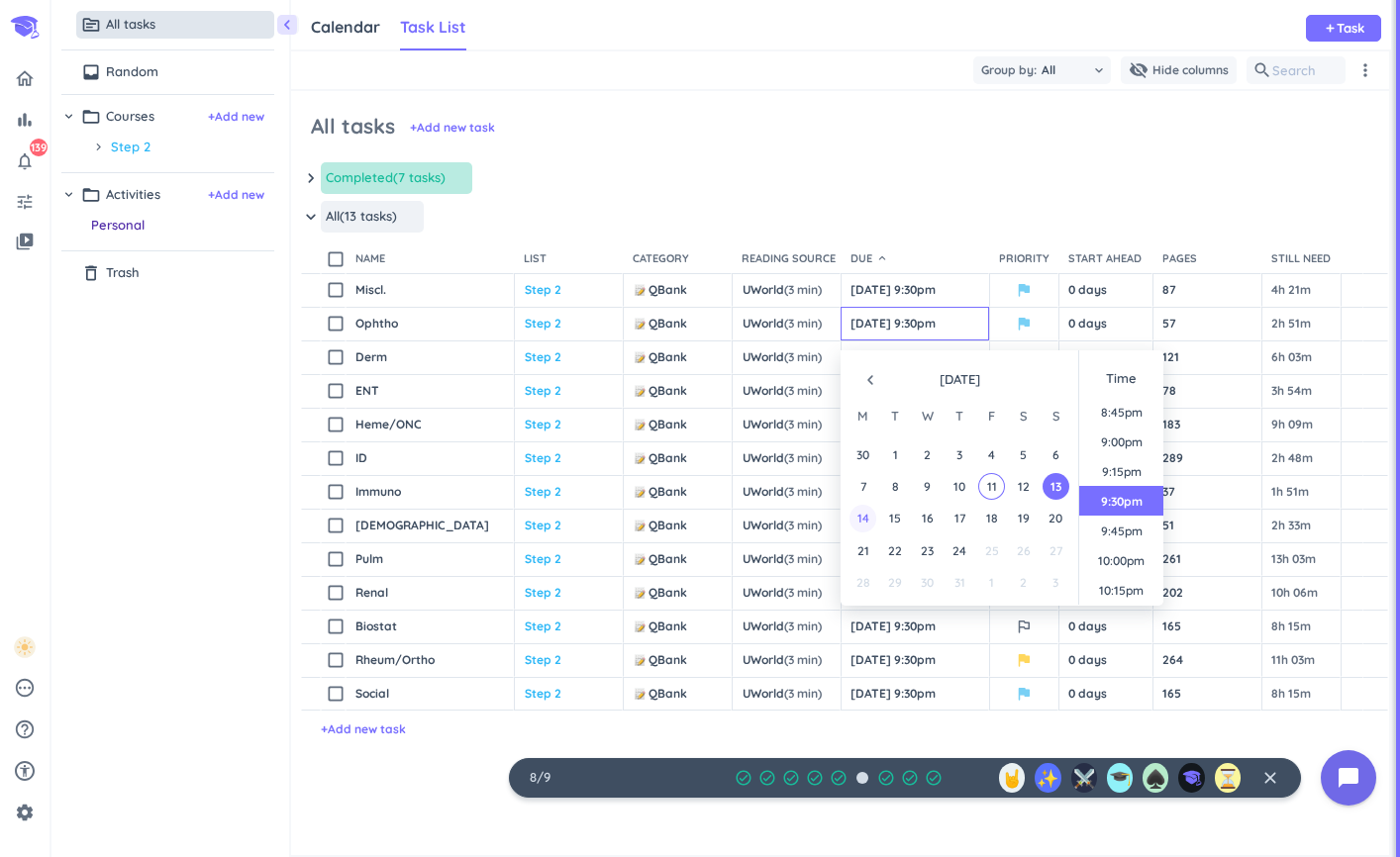 click on "14" at bounding box center (862, 518) 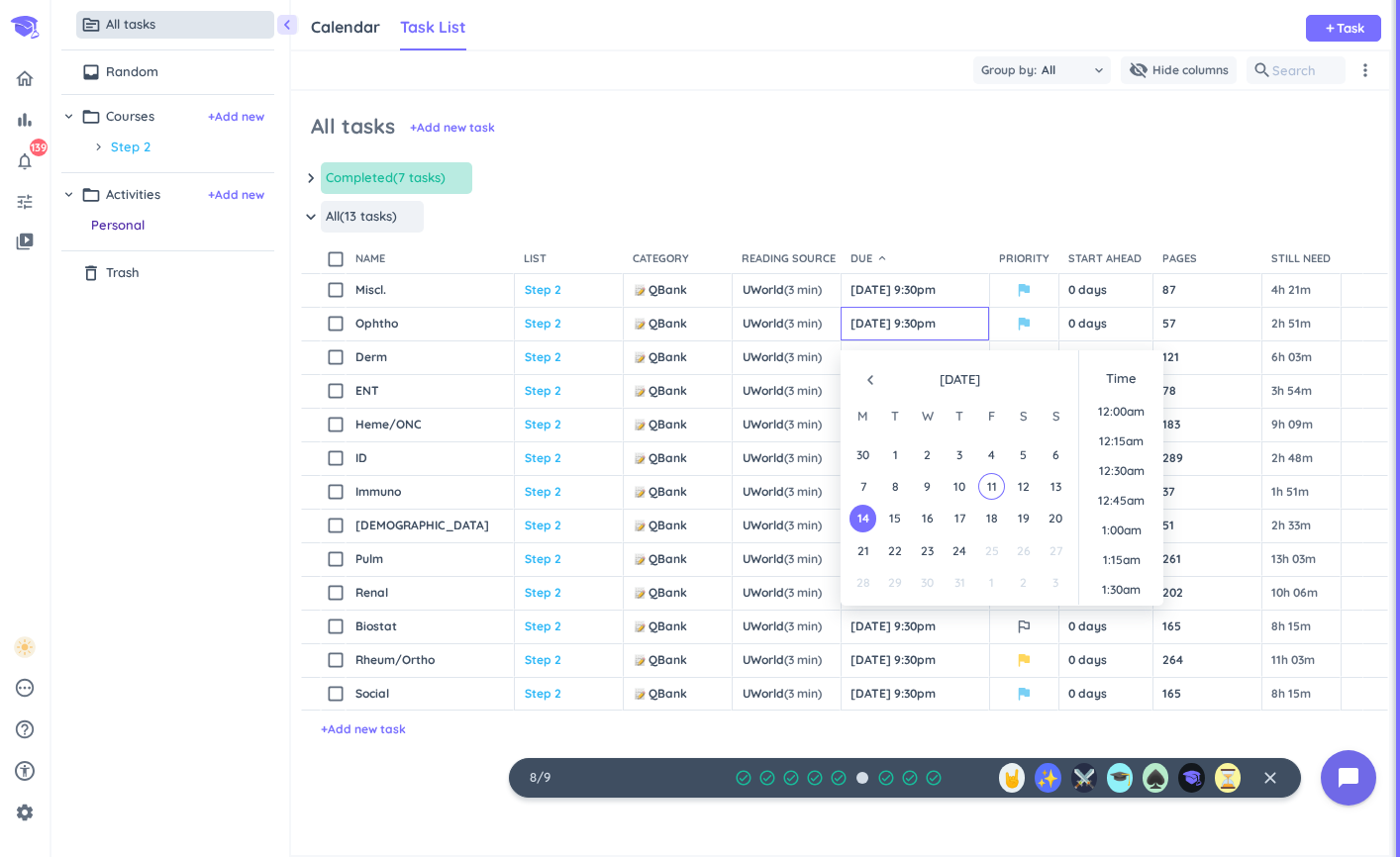 scroll, scrollTop: 0, scrollLeft: 0, axis: both 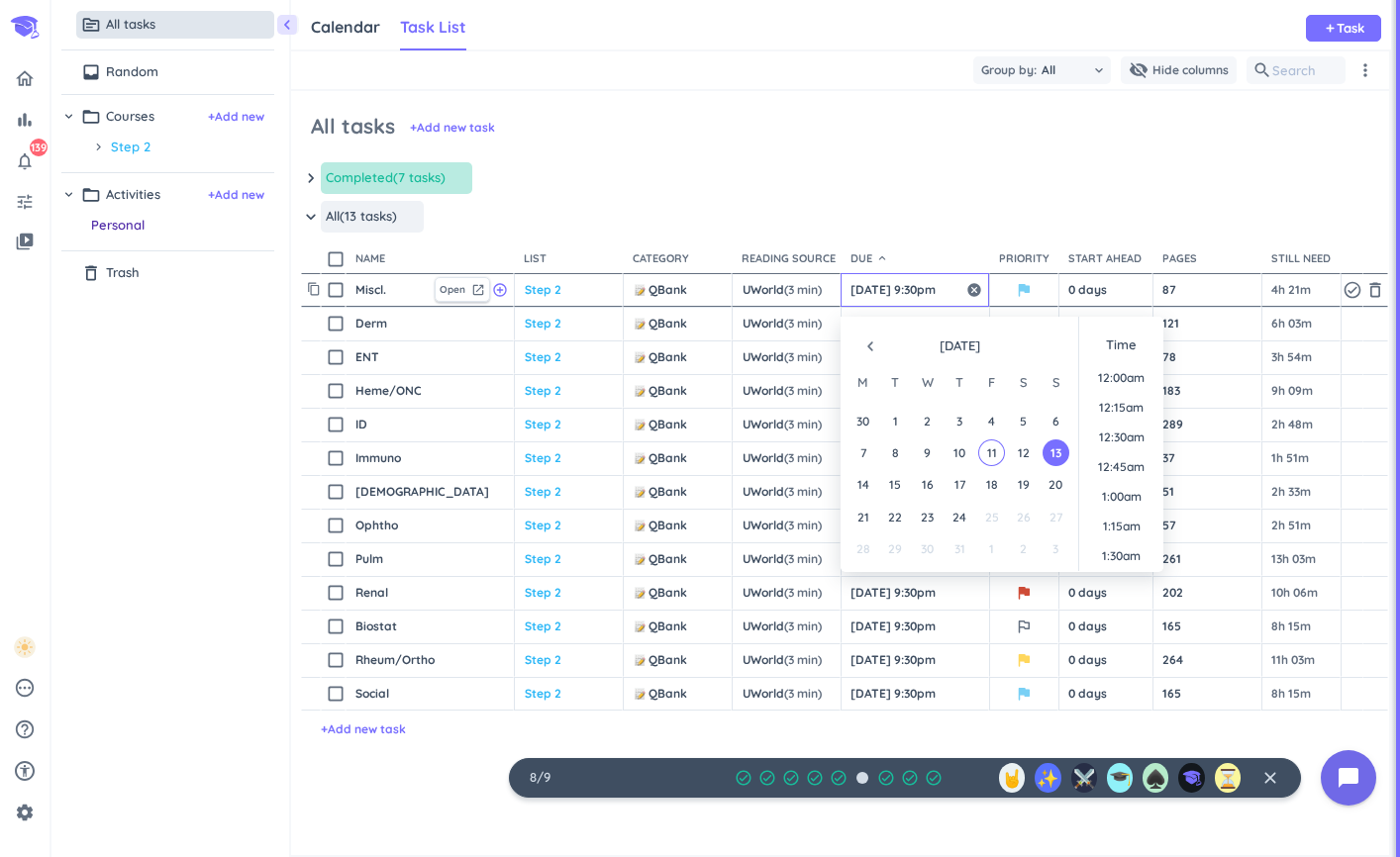 click on "[DATE] 9:30pm" at bounding box center [915, 290] 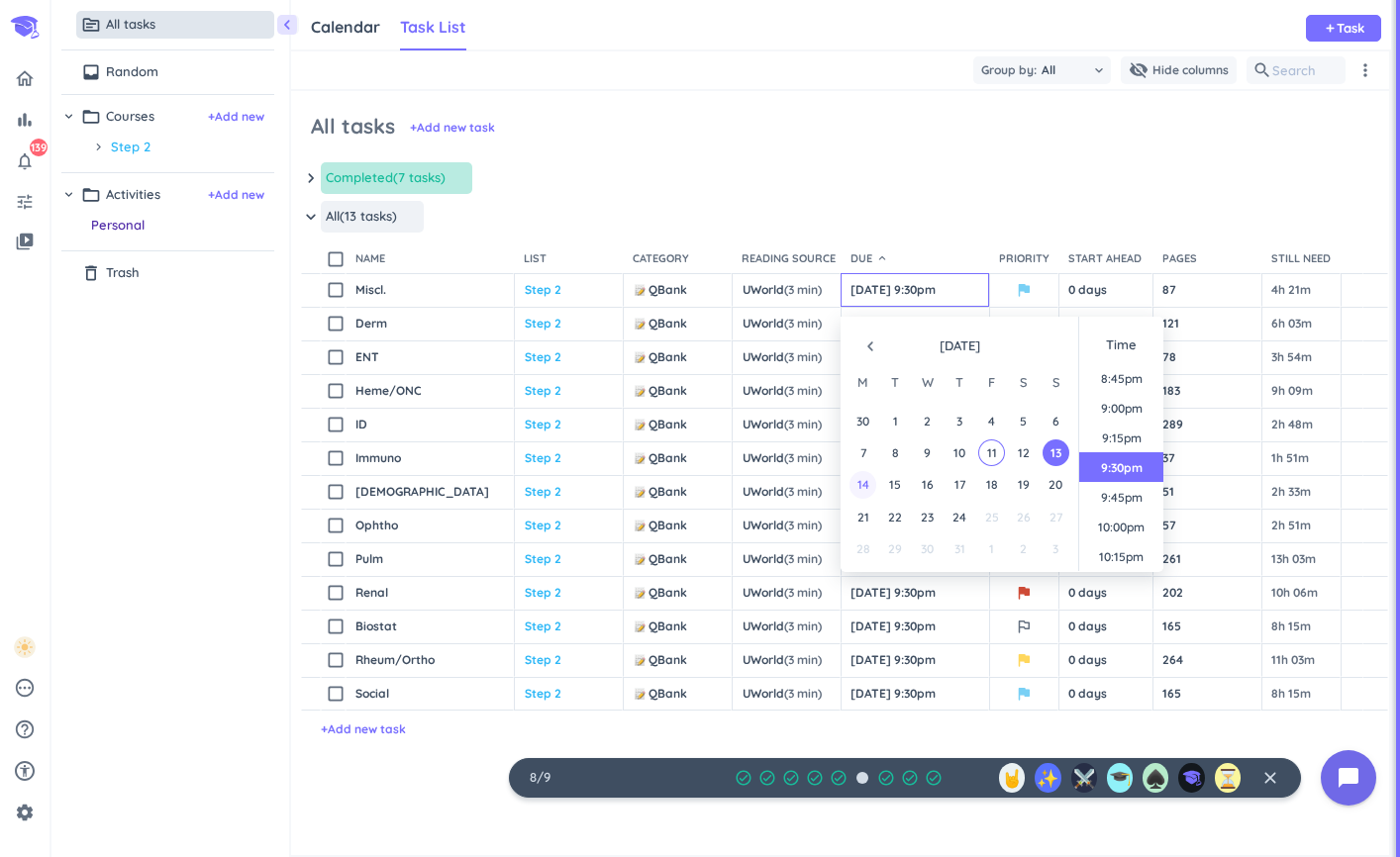 click on "14" at bounding box center [862, 484] 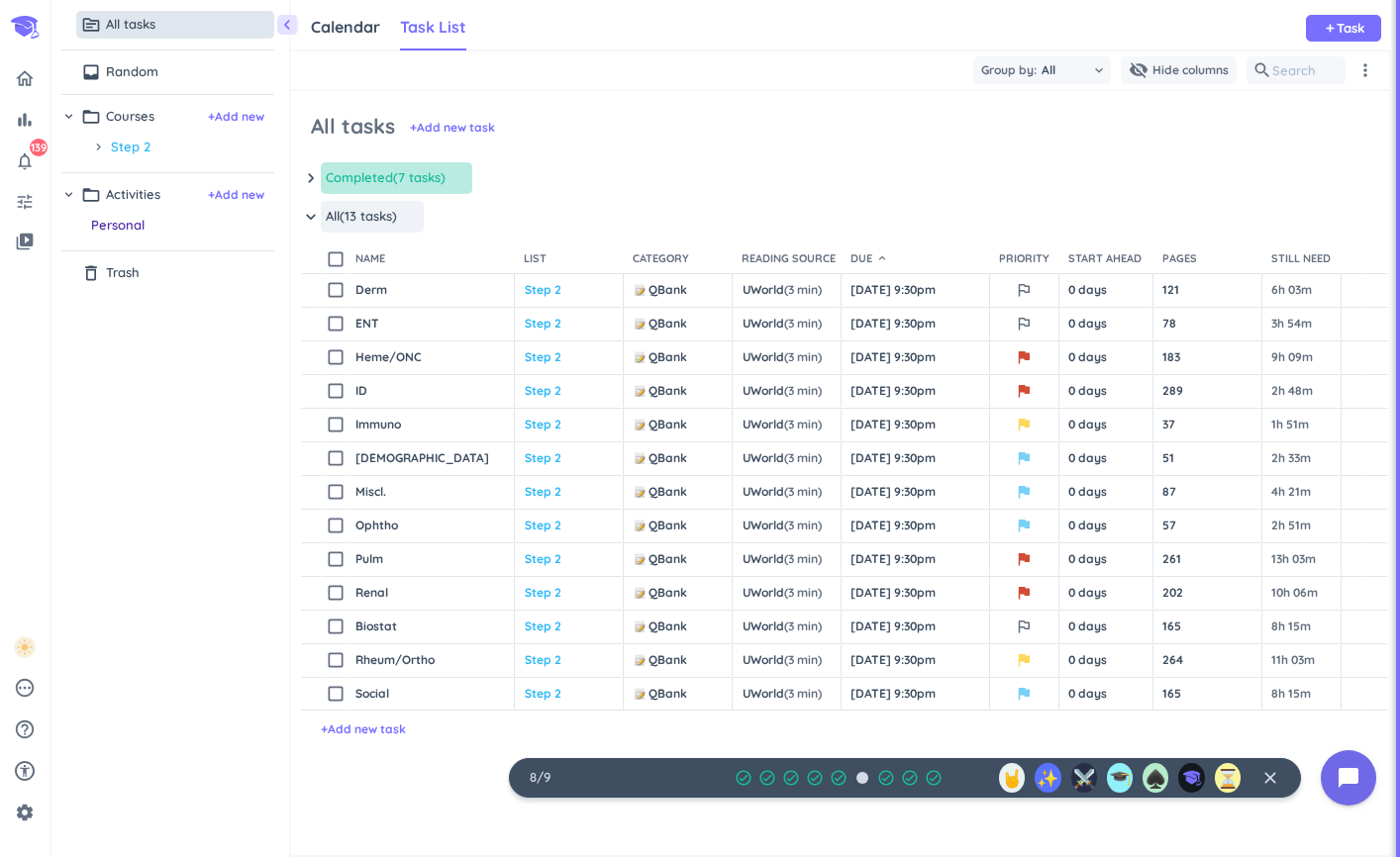 click on "keyboard_arrow_down Completed  (7 tasks) more_horiz" at bounding box center [845, 183] 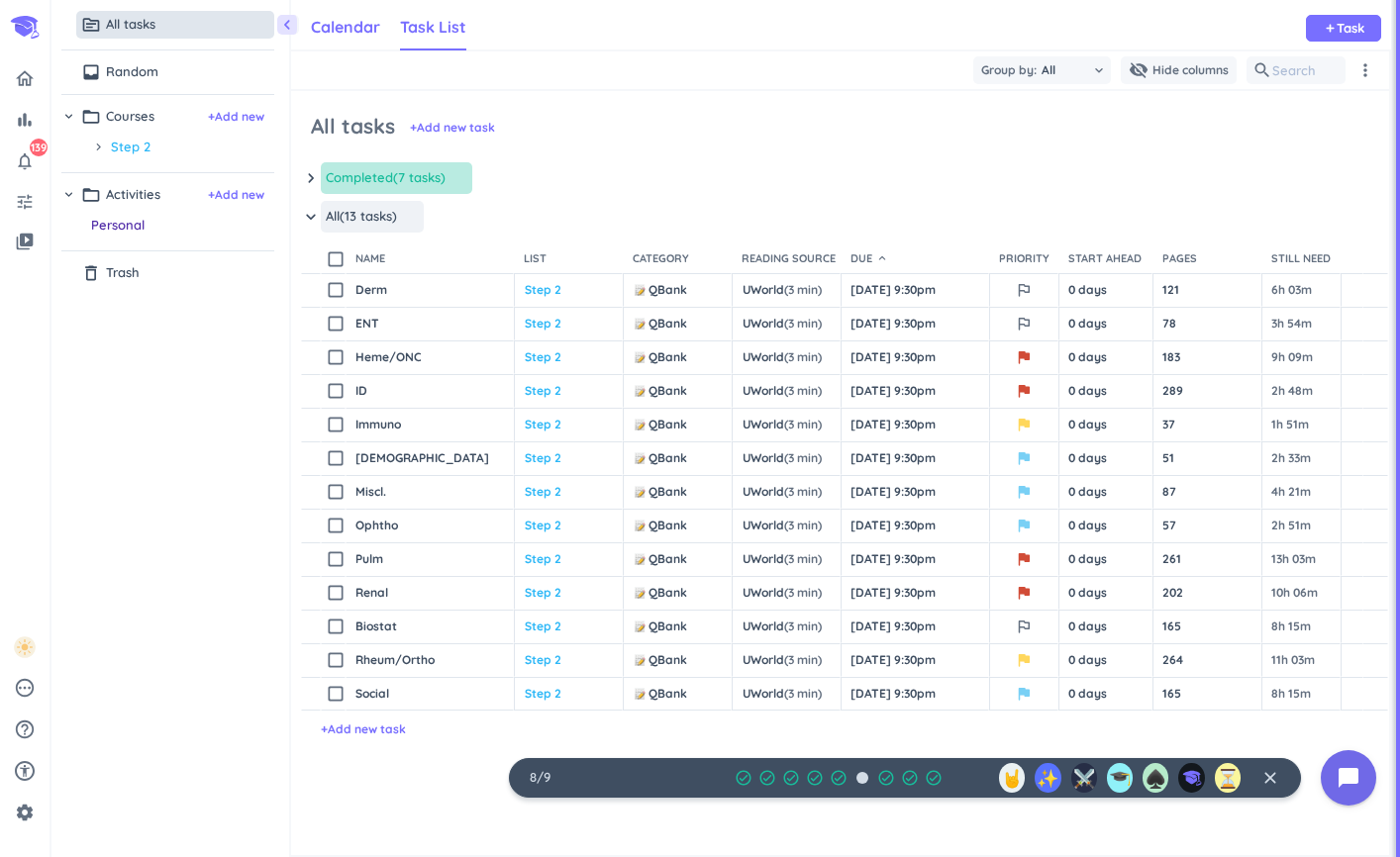 click on "Calendar" at bounding box center [346, 27] 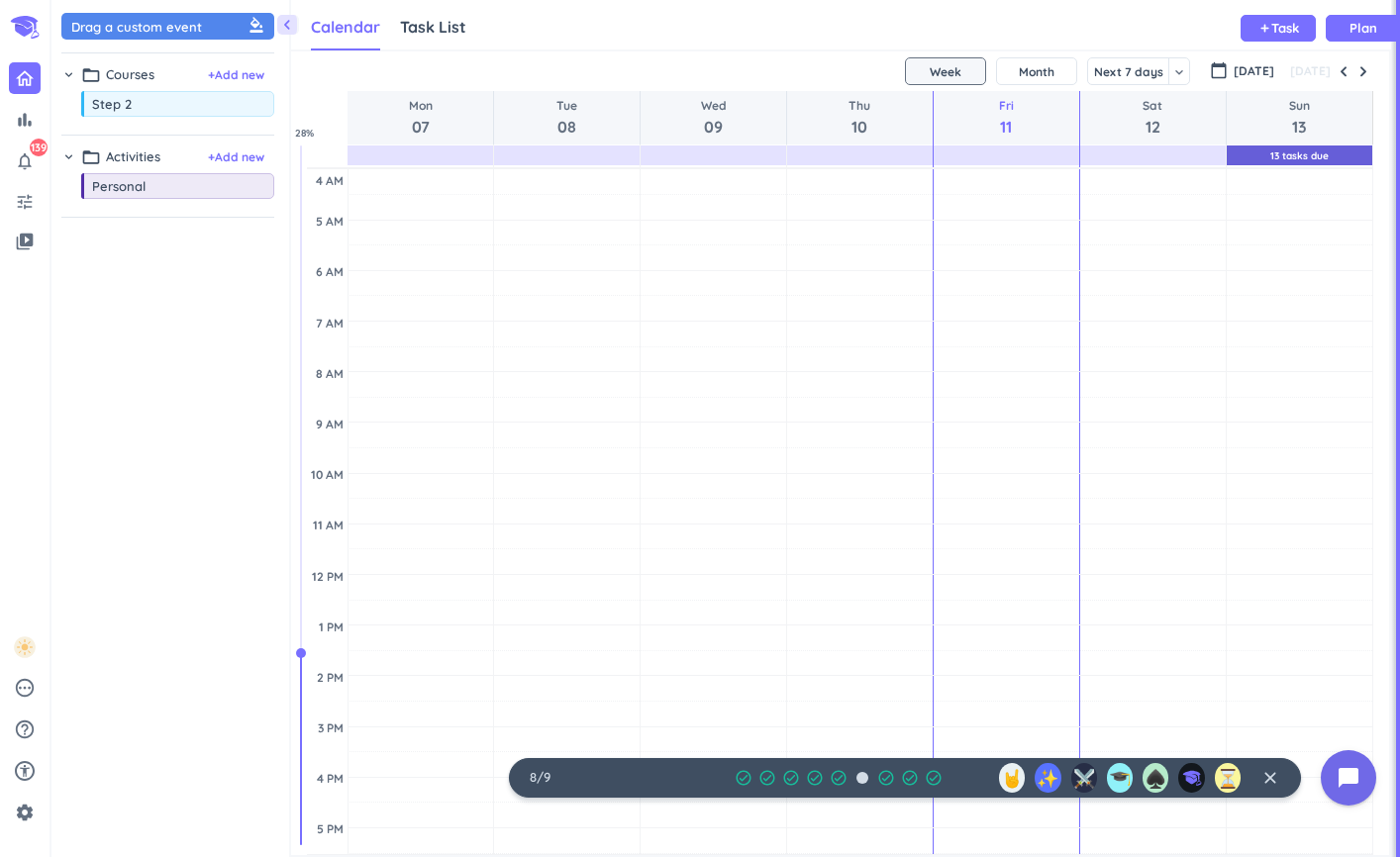 scroll, scrollTop: 1, scrollLeft: 1, axis: both 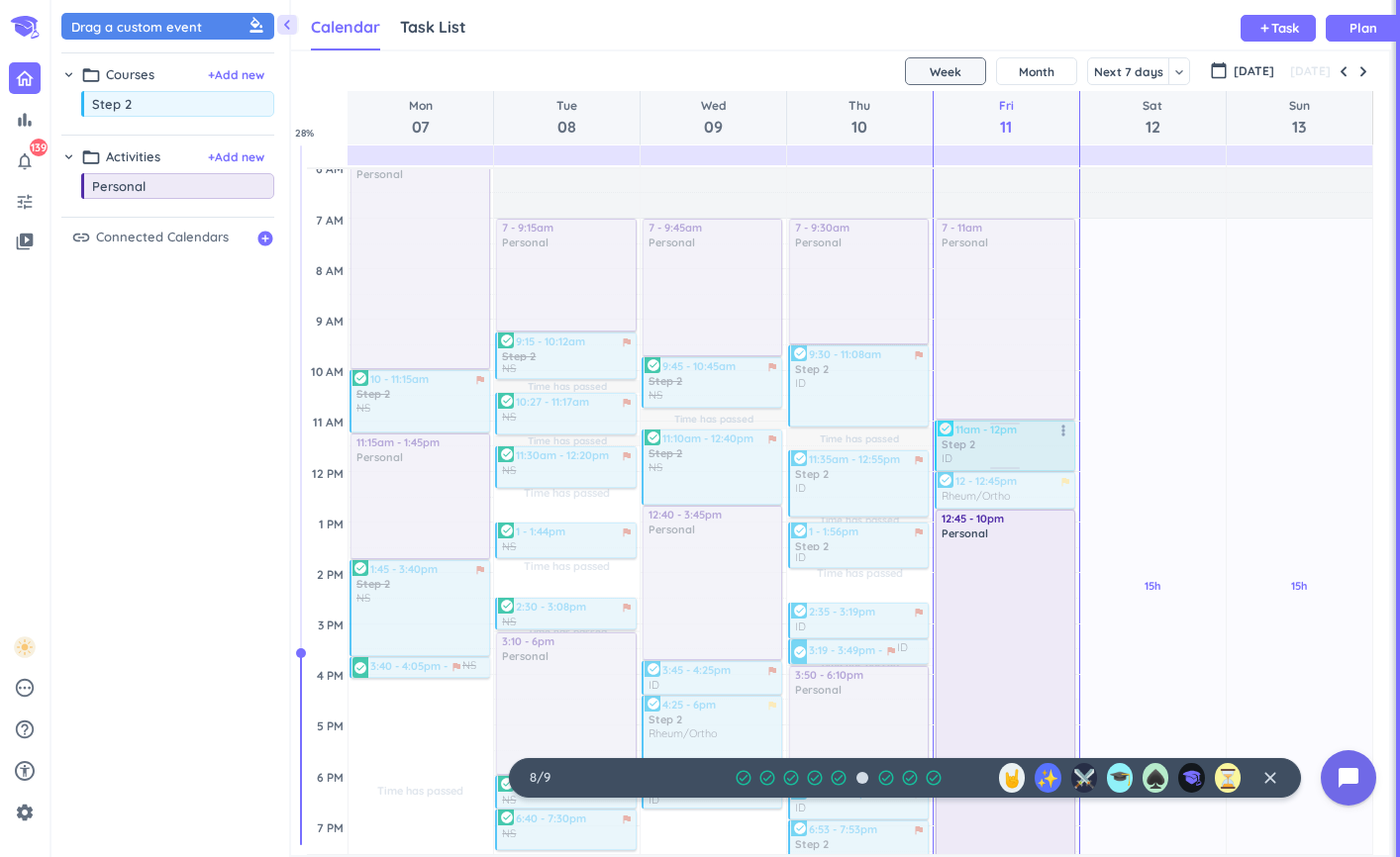 click at bounding box center (1004, 445) 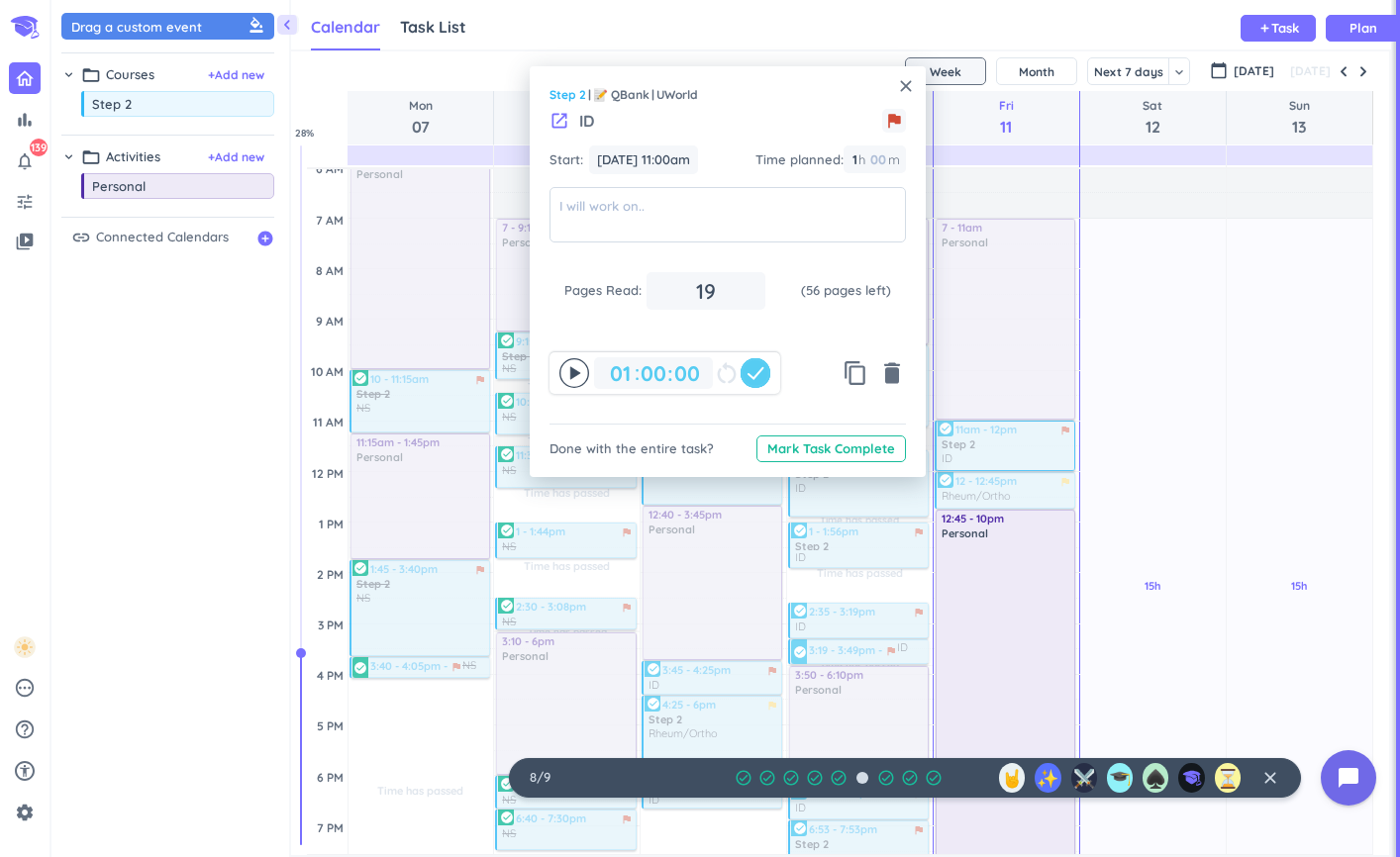 click on "close" at bounding box center [906, 86] 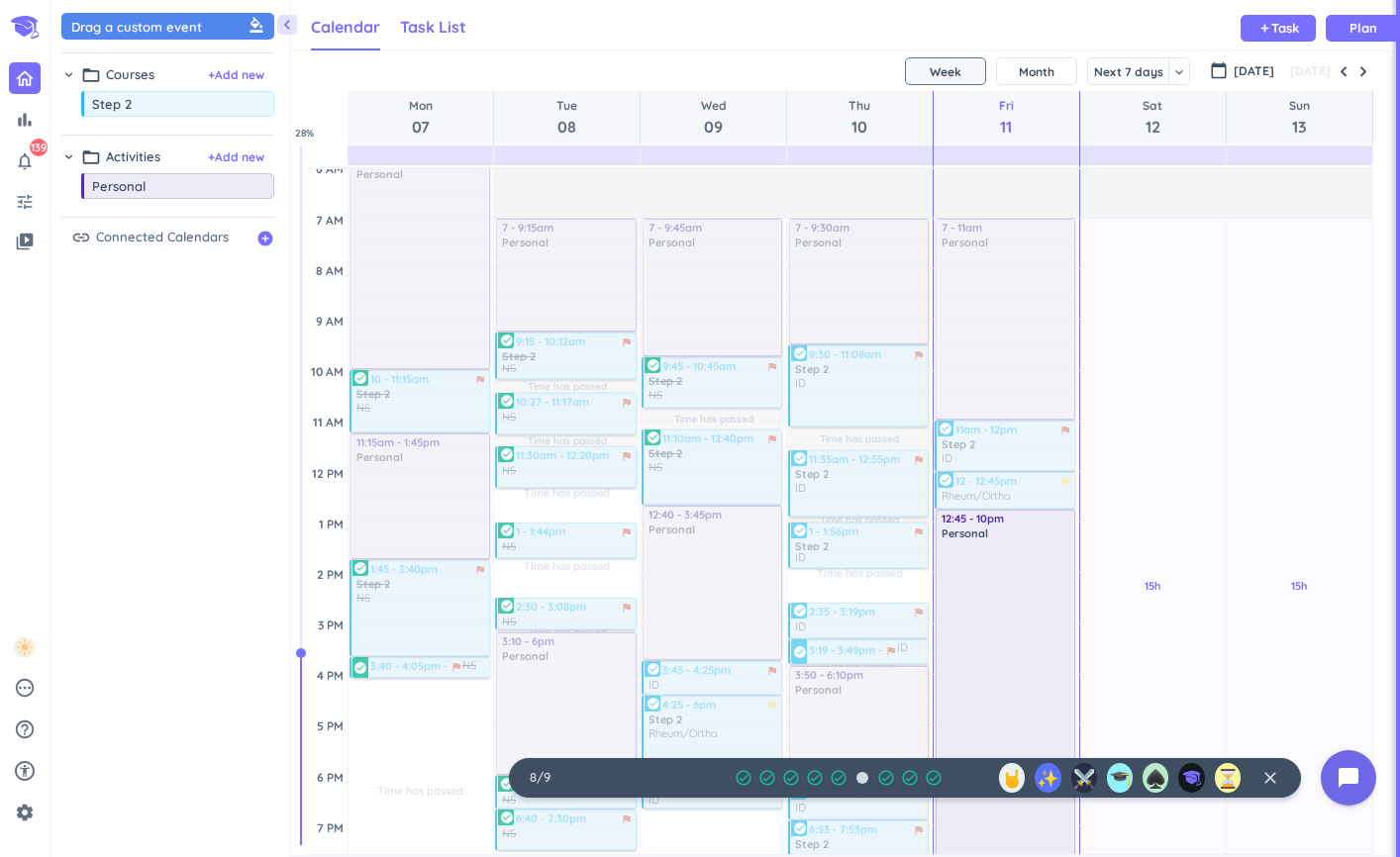 click on "Task List" at bounding box center [433, 27] 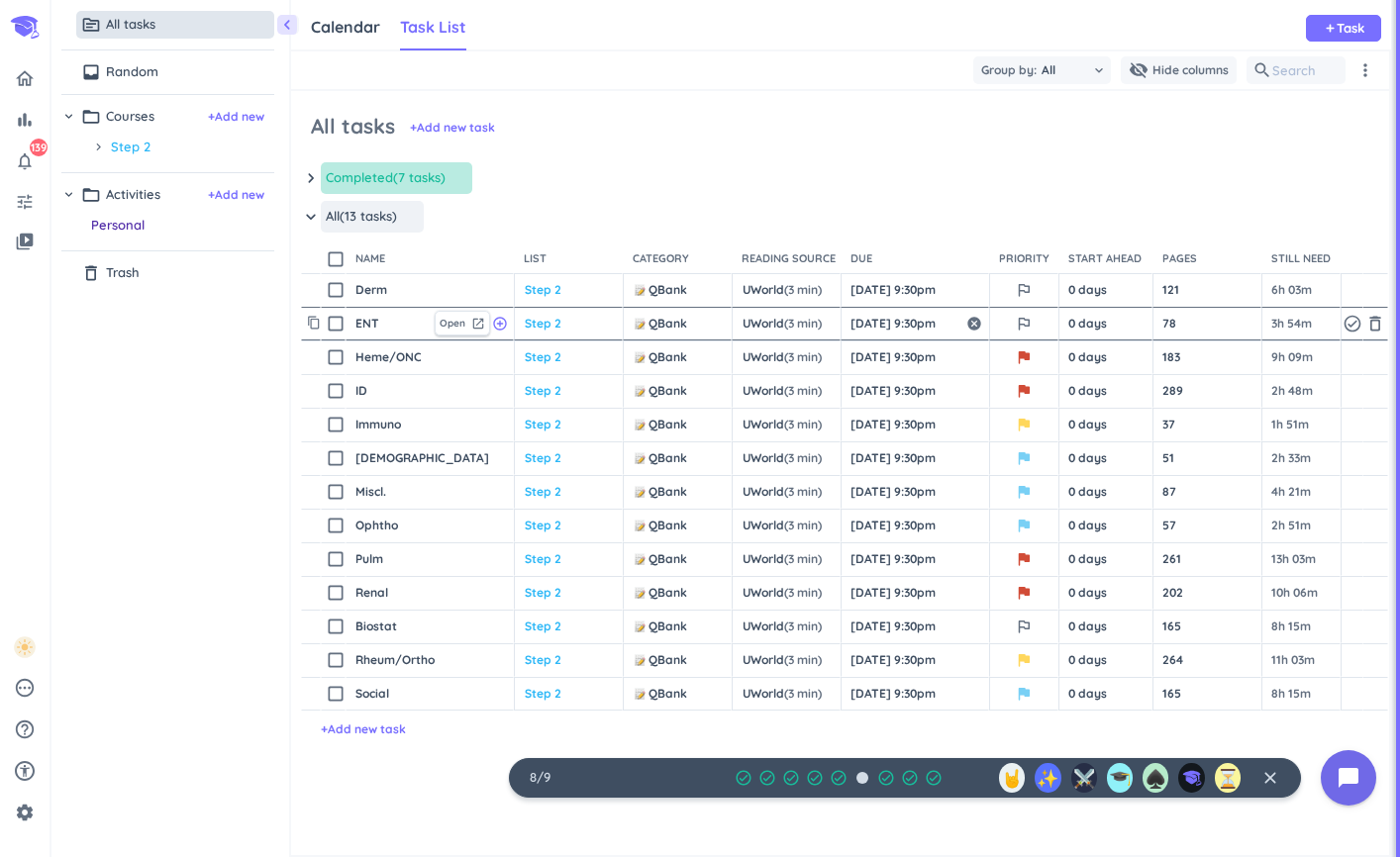 scroll, scrollTop: 1, scrollLeft: 1, axis: both 